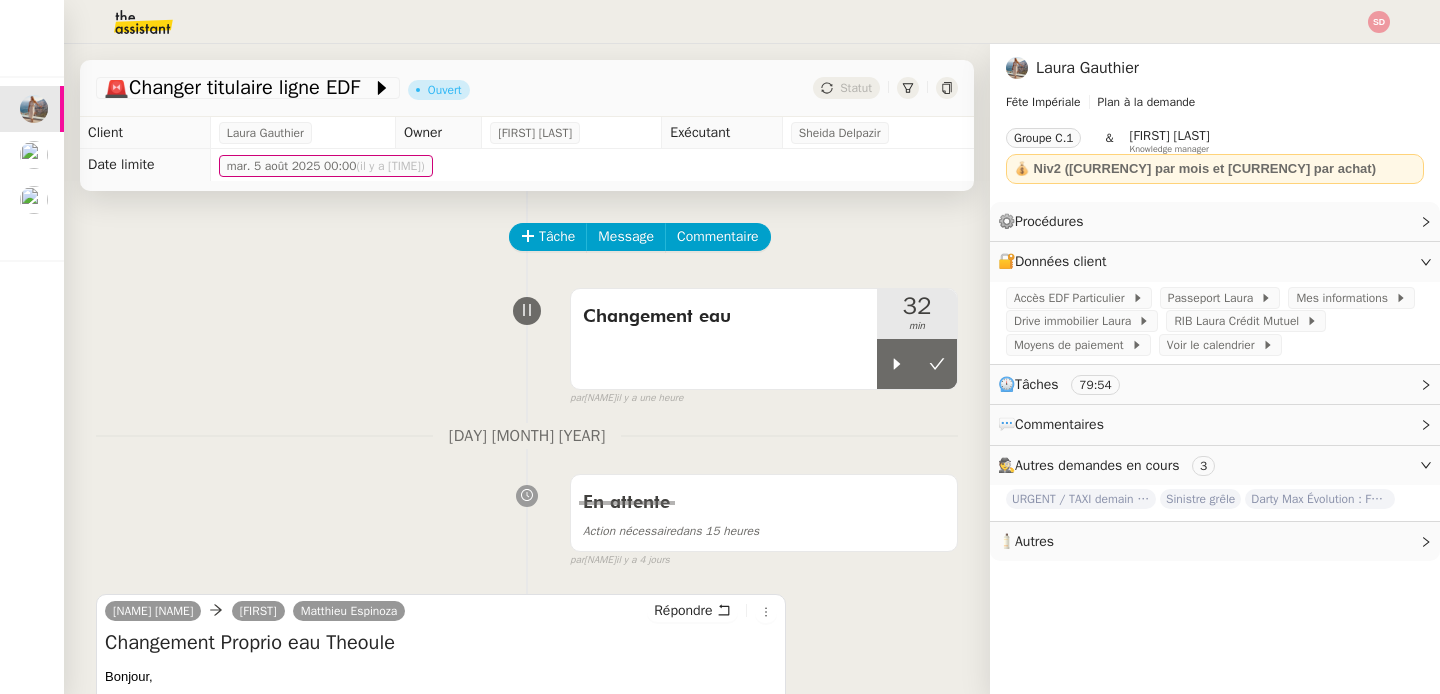 scroll, scrollTop: 0, scrollLeft: 0, axis: both 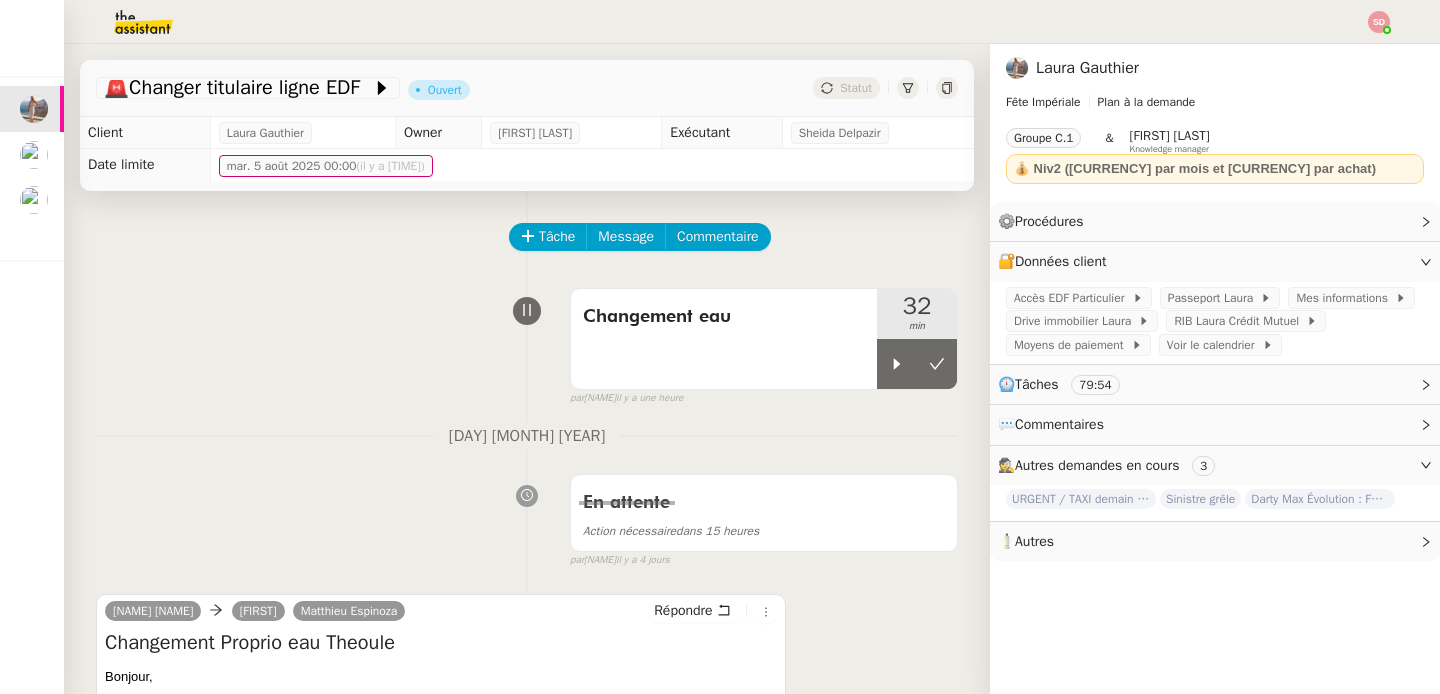 click on "💰 Niv2 ([CURRENCY] par mois et [CURRENCY] par achat)" 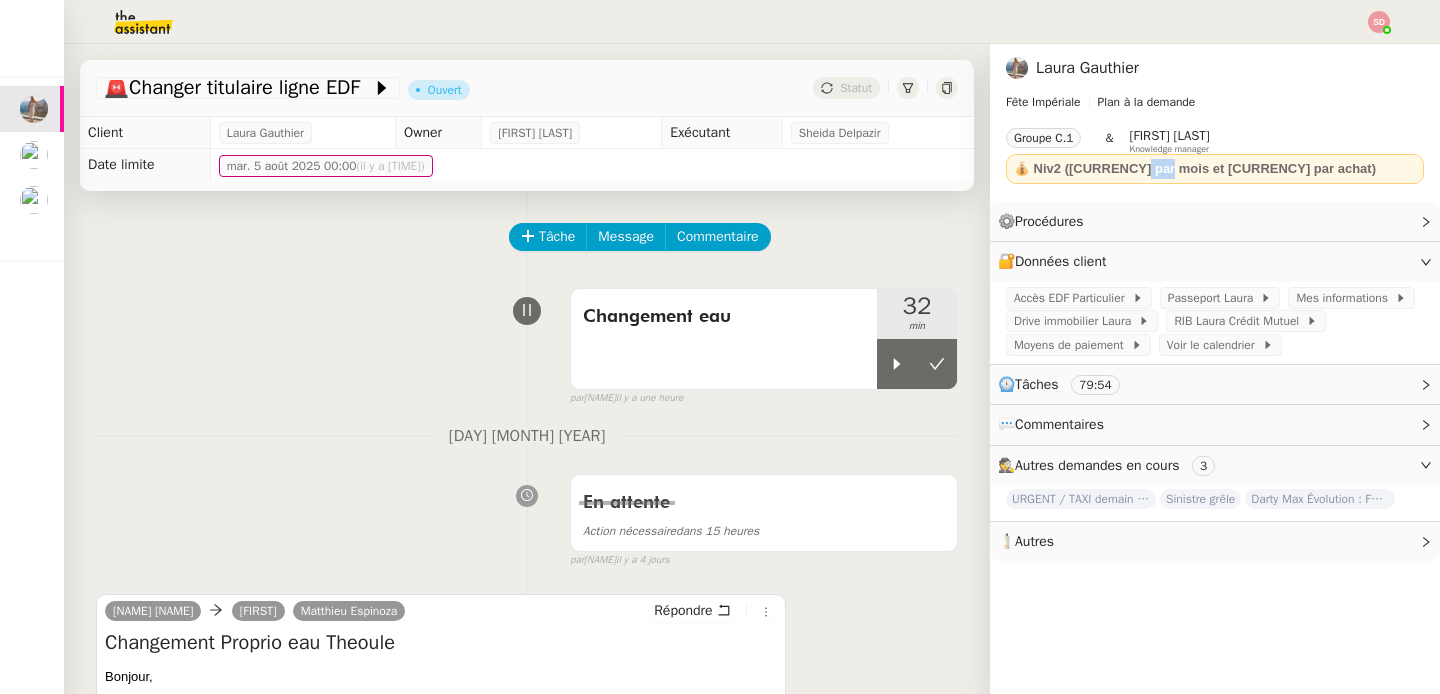 click on "💰 Niv2 ([CURRENCY] par mois et [CURRENCY] par achat)" 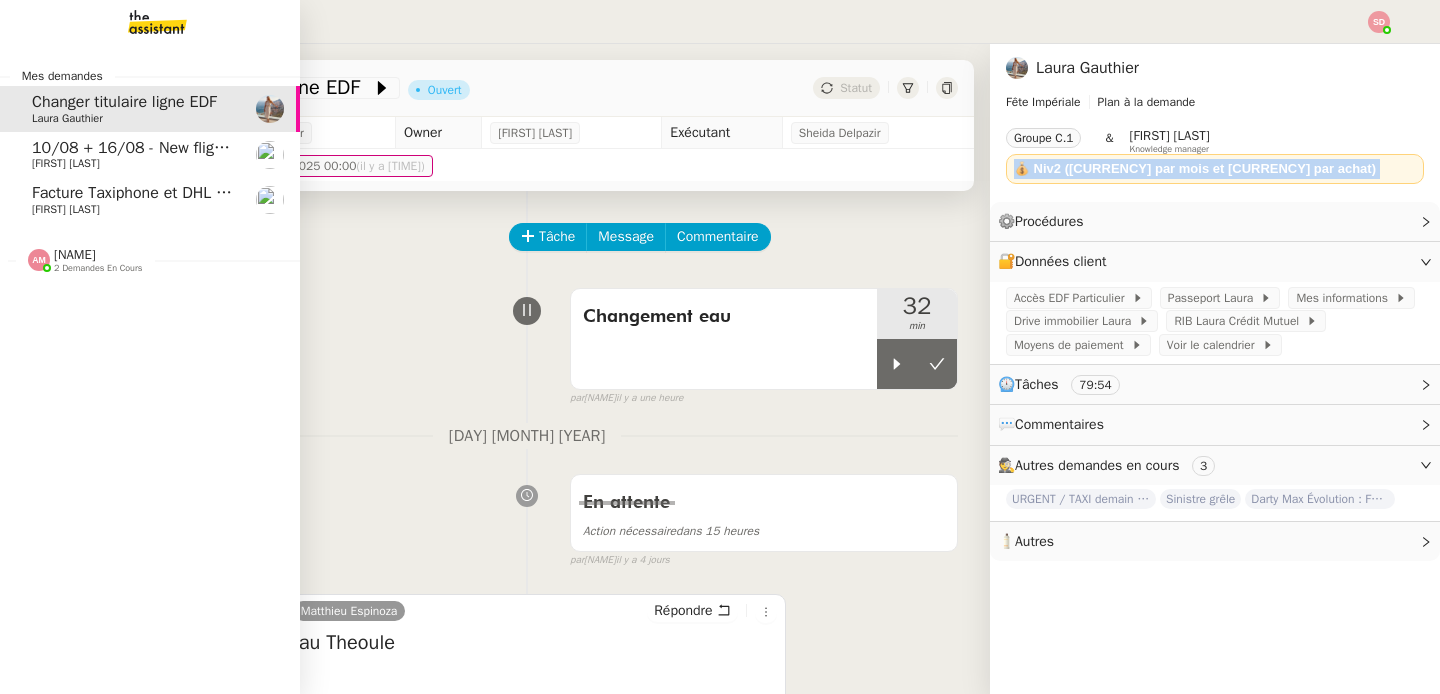 click on "Facture Taxiphone et DHL - août 2025    [FIRST] [LAST]" 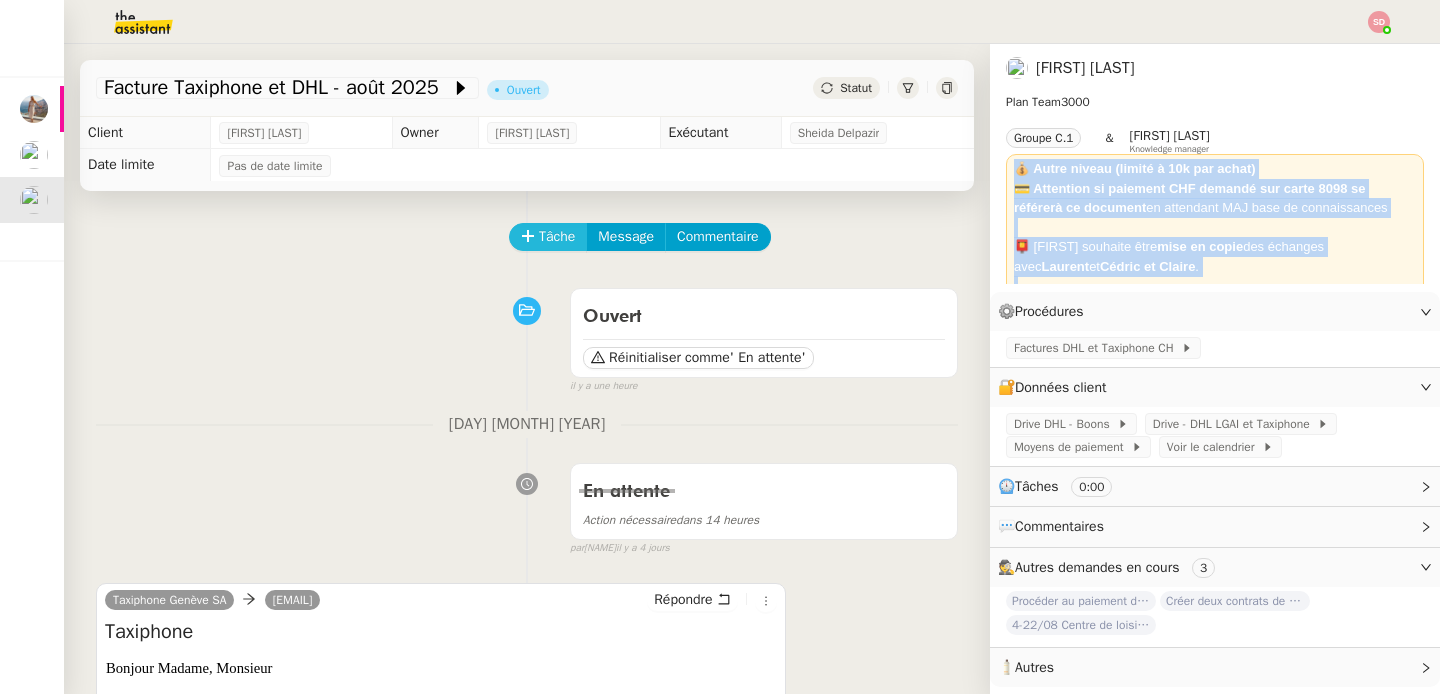 click 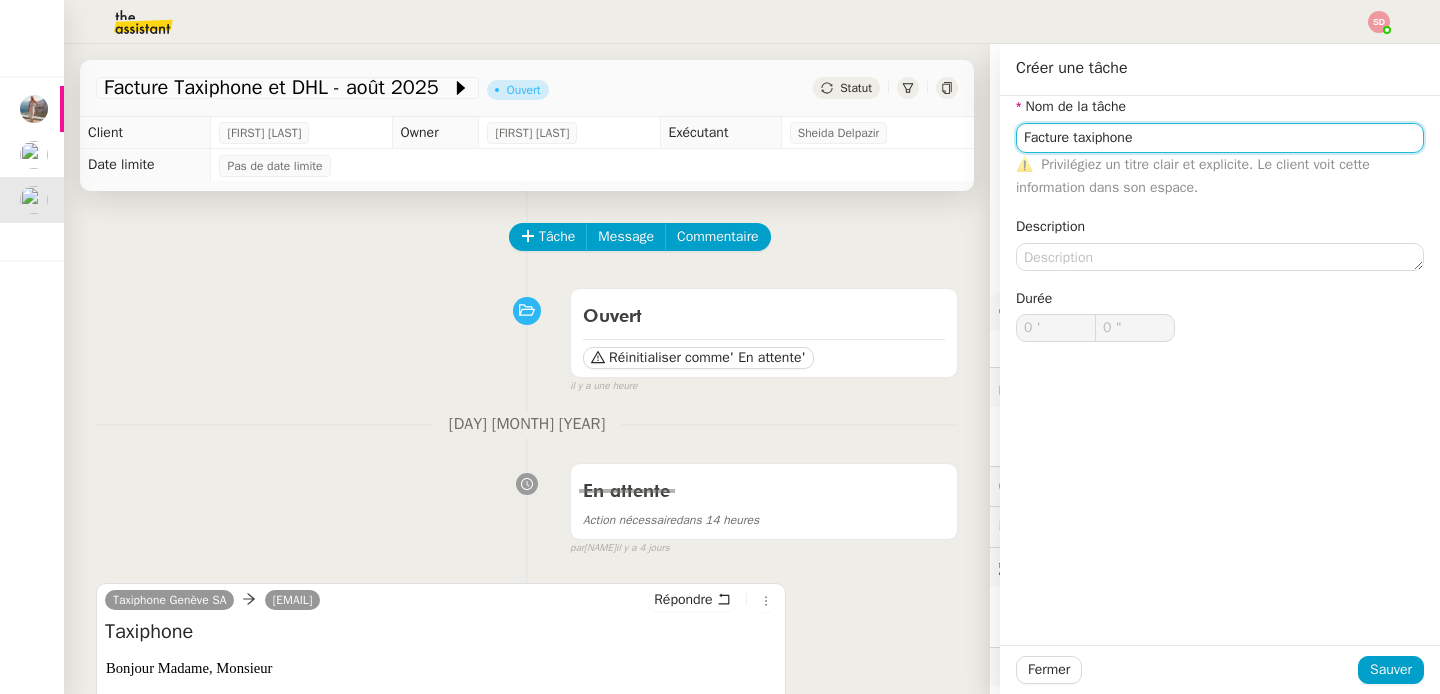 type on "Facture taxiphone" 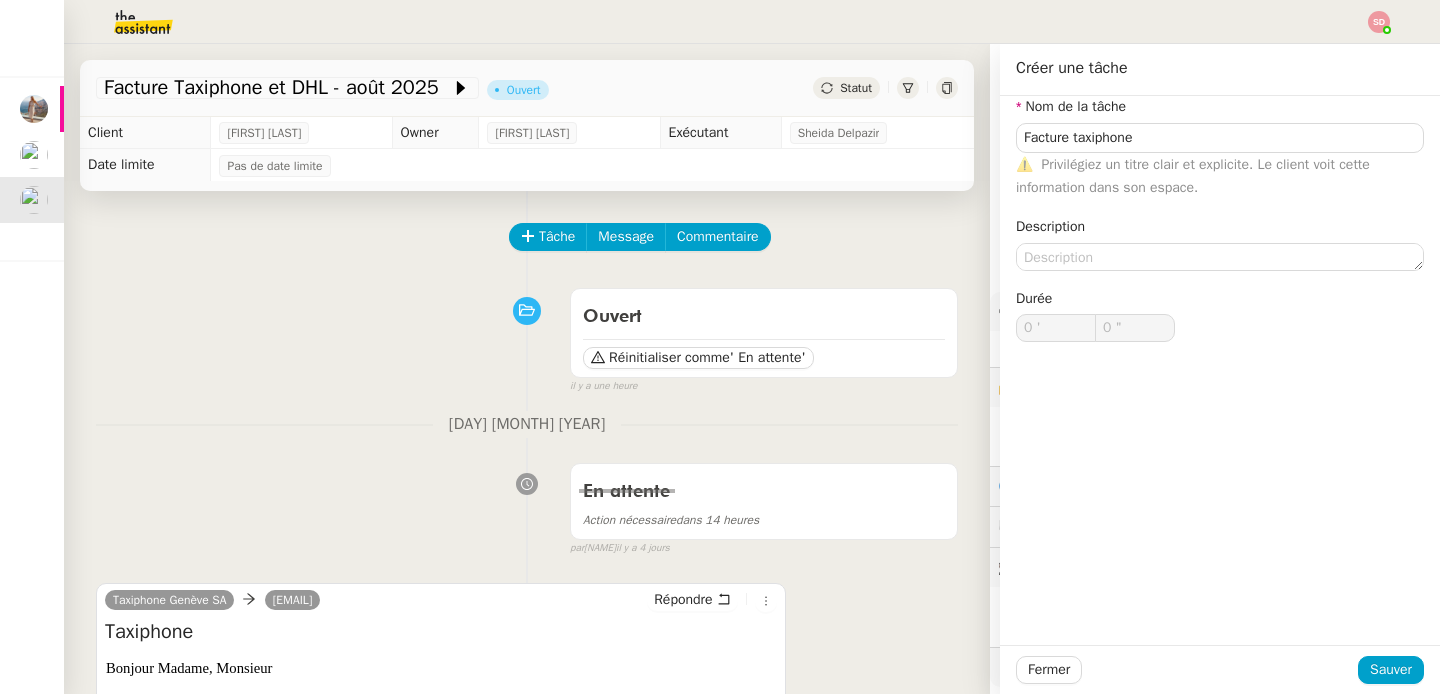 click on "Fermer Sauver" 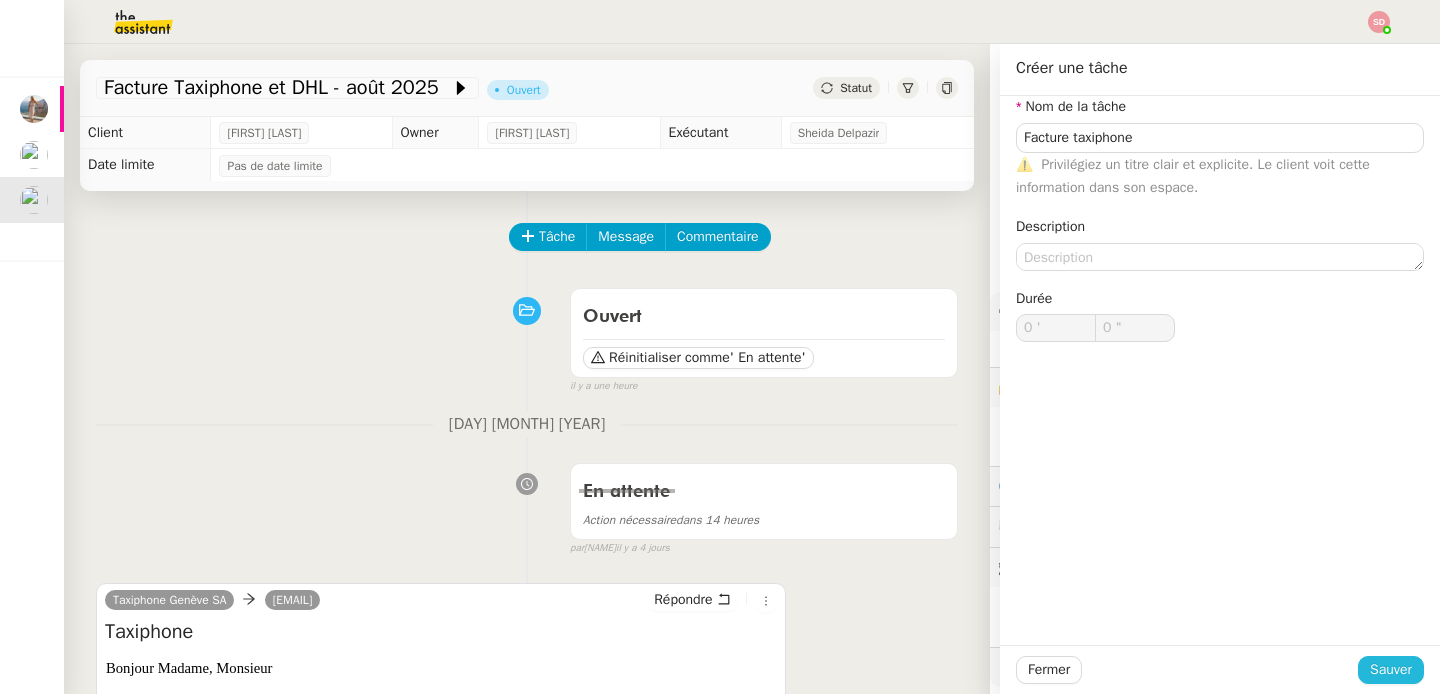 click on "Sauver" 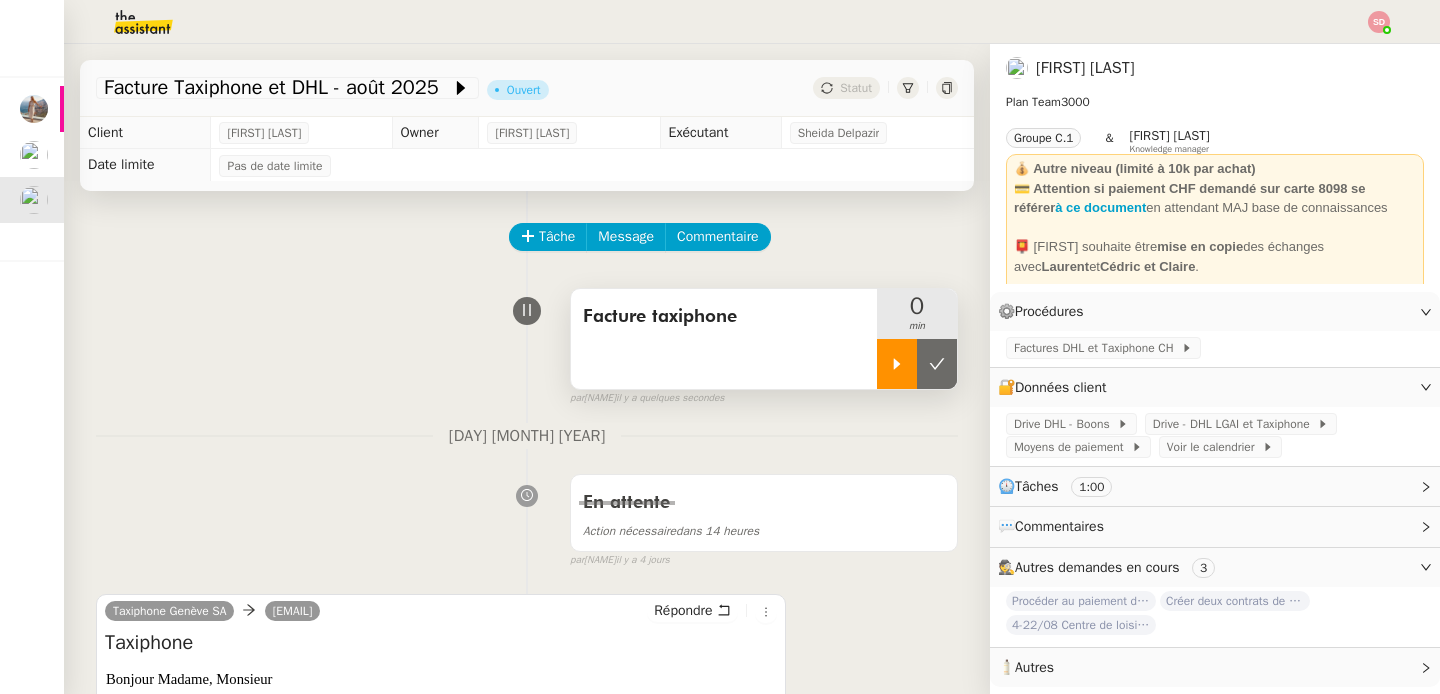 click 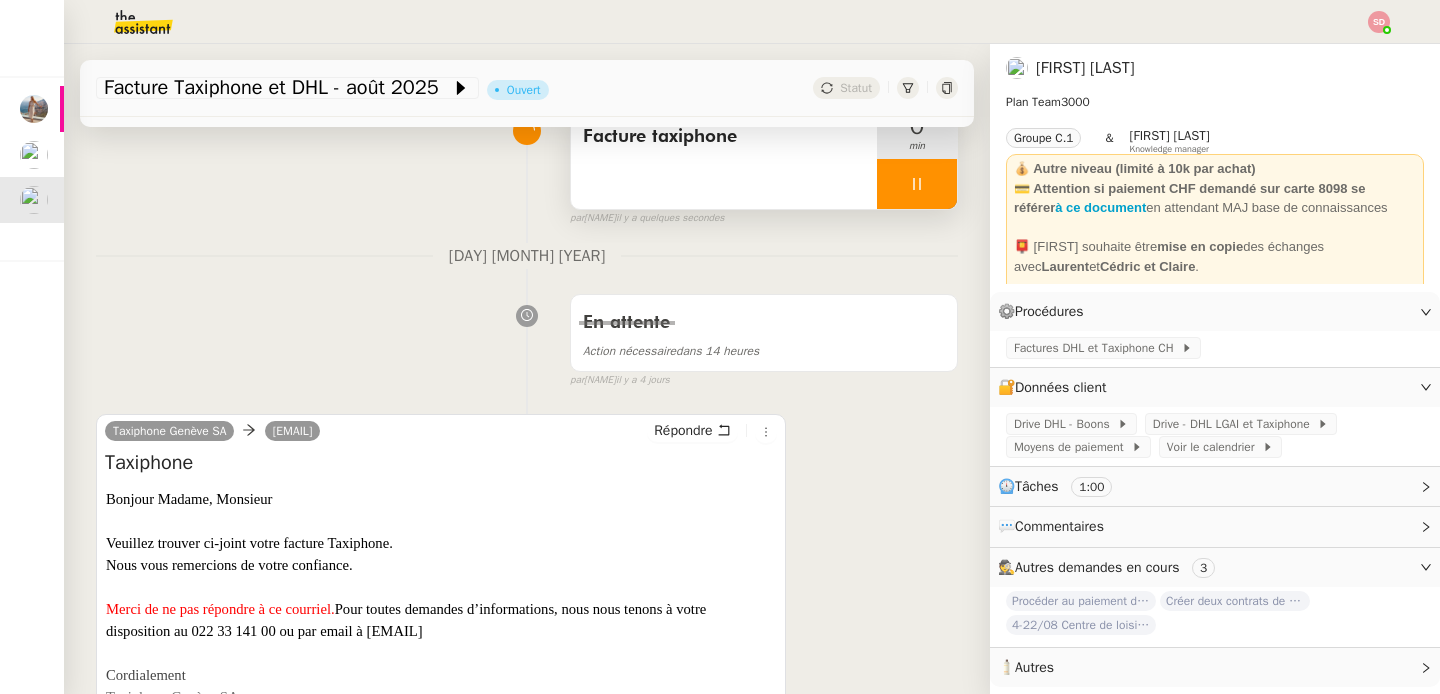 scroll, scrollTop: 434, scrollLeft: 0, axis: vertical 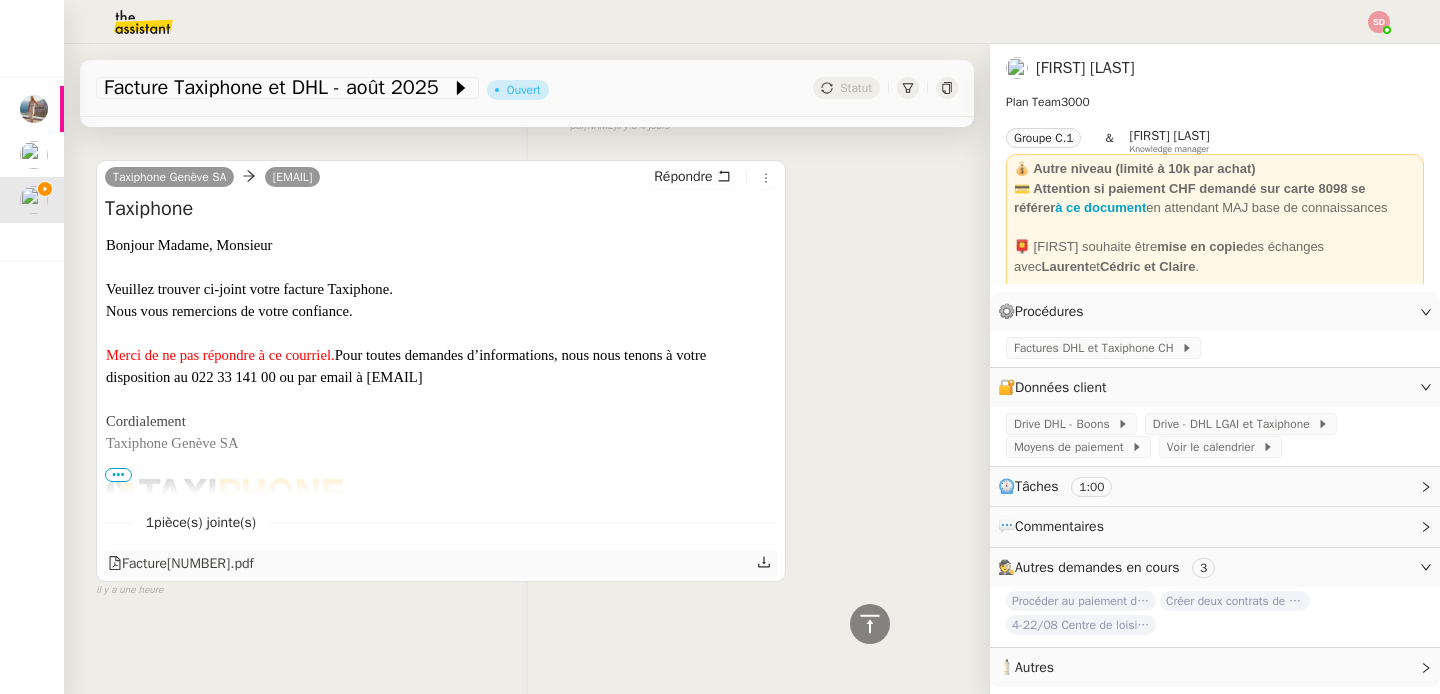 click on "Facture[NUMBER].pdf" 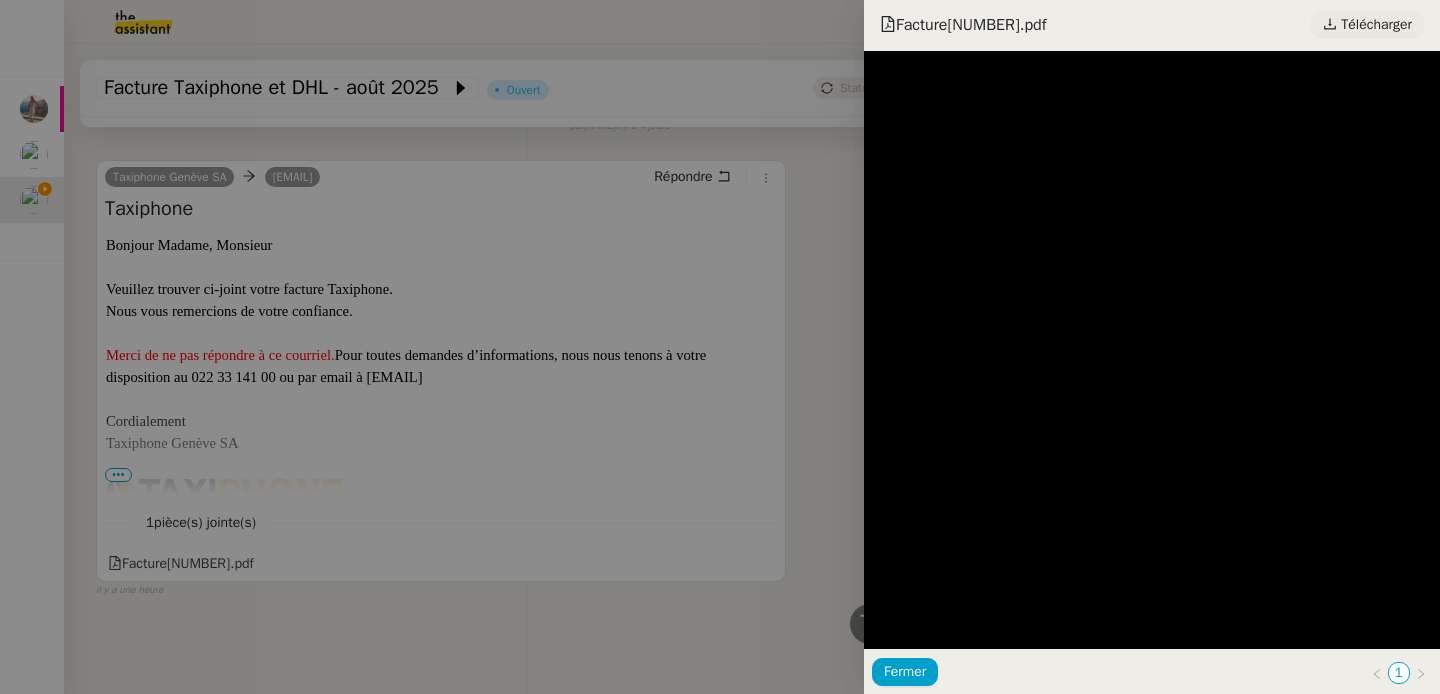 click on "Télécharger" at bounding box center [1376, 25] 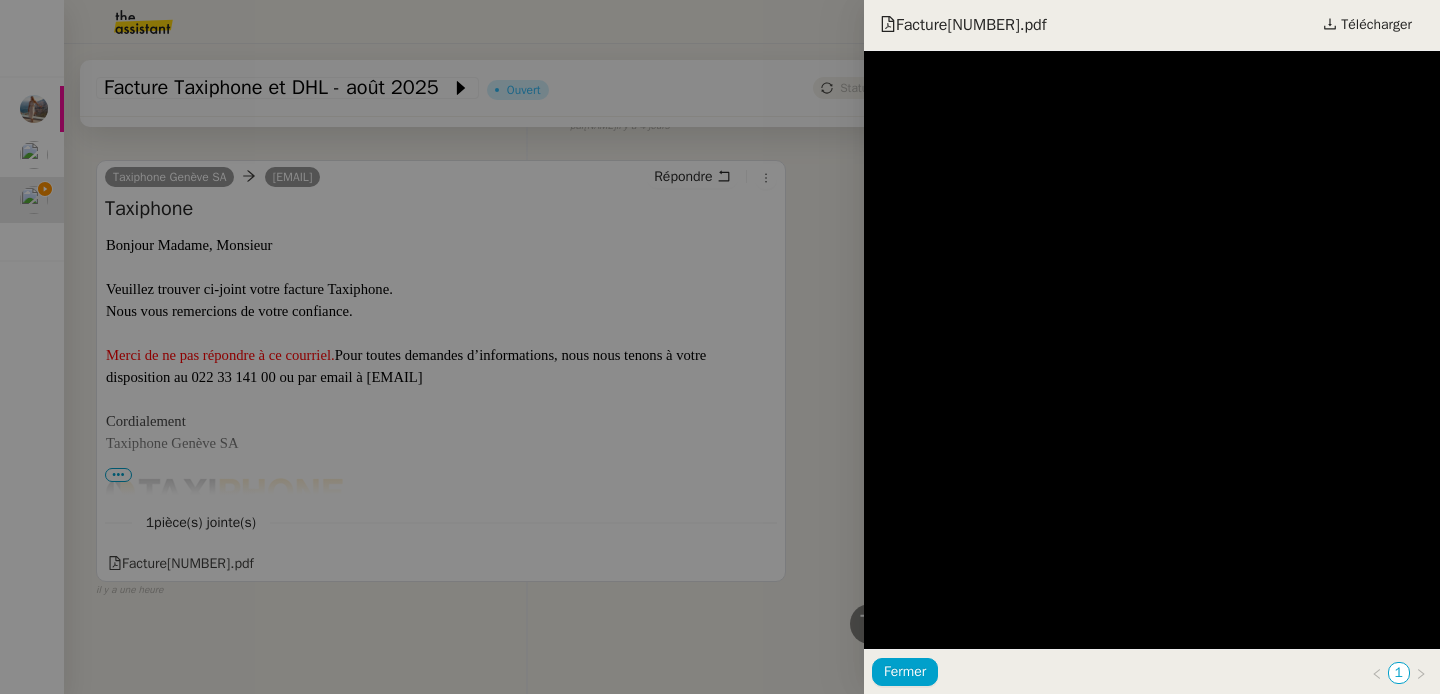 click at bounding box center (720, 347) 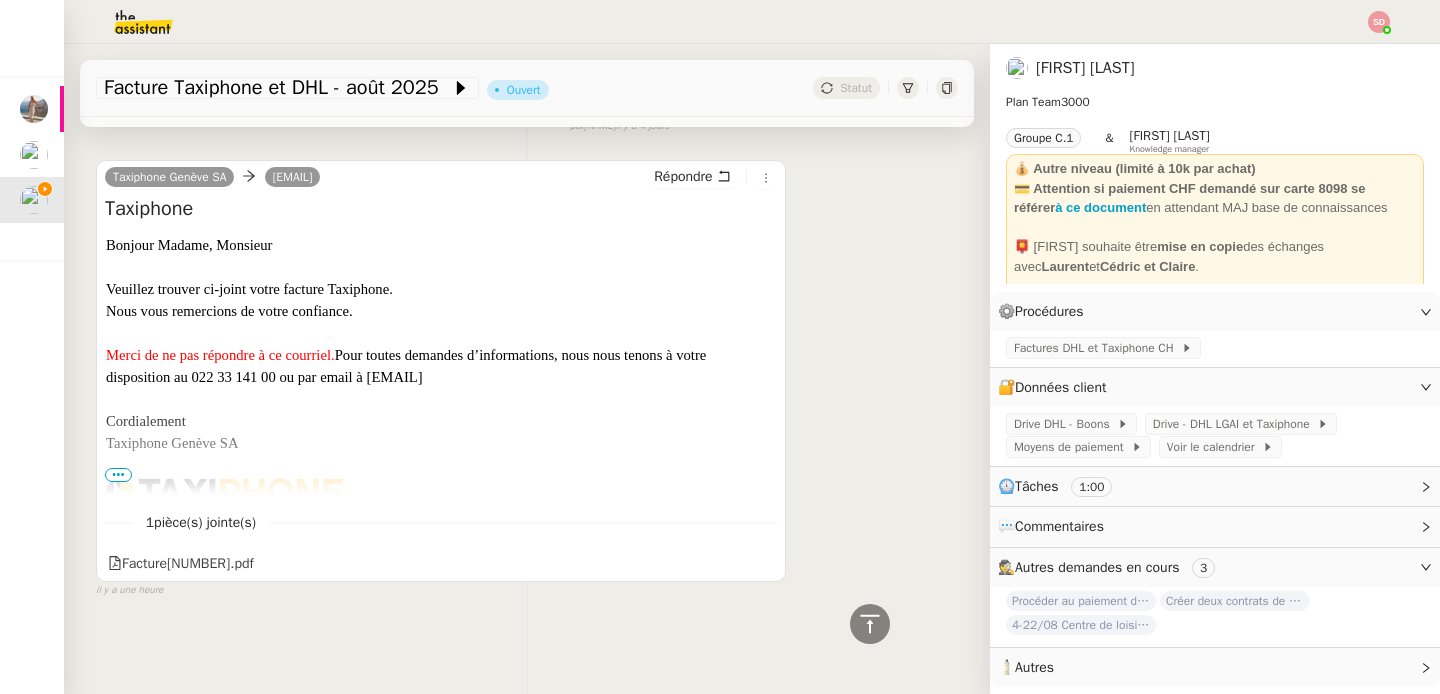 scroll, scrollTop: 0, scrollLeft: 0, axis: both 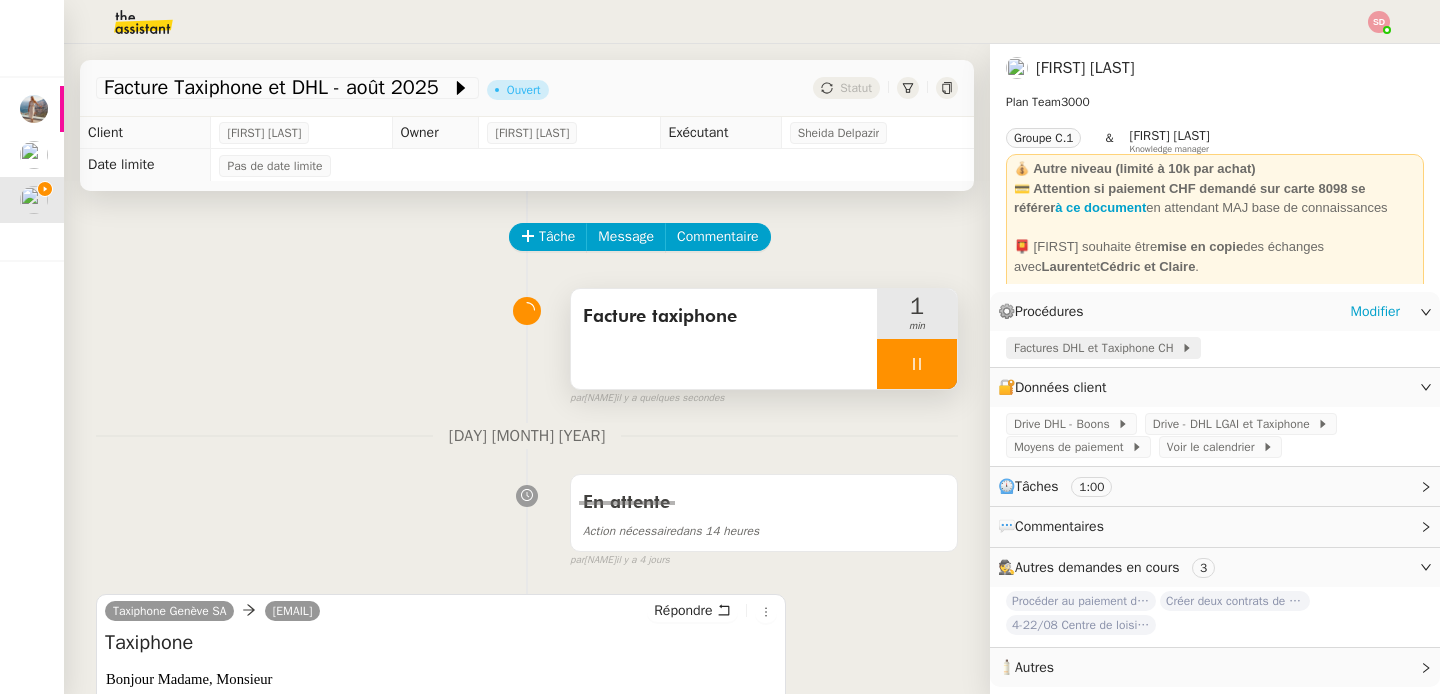 click on "Factures DHL et Taxiphone CH" 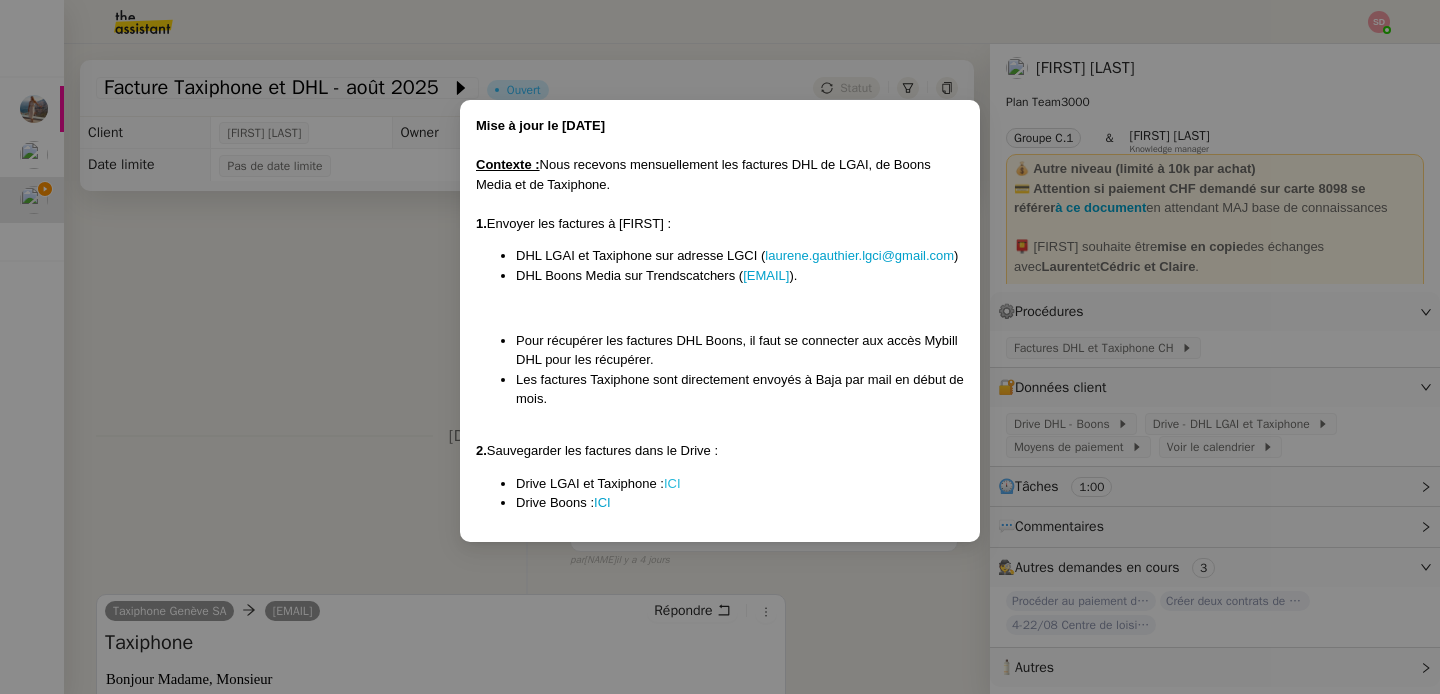 click on "ICI" at bounding box center (672, 483) 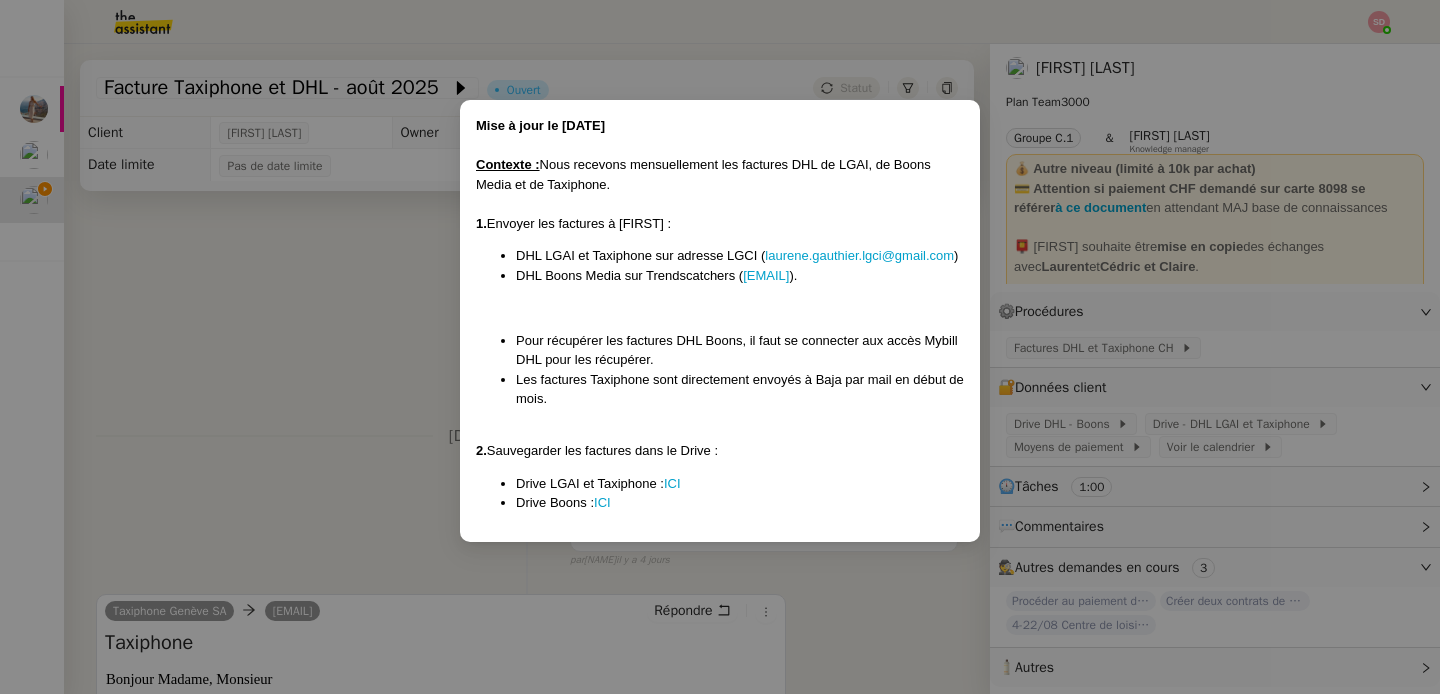 click on "Mise à jour le 08/04/2022 Contexte :  Nous recevons mensuellement les factures DHL de LGAI, de Boons Media et de Taxiphone. 1.  Envoyer les factures à [FIRST] : DHL LGAI et Taxiphone sur adresse LGCI ( [EMAIL] ) DHL Boons Media sur Trendscatchers ( [EMAIL] ). Pour récupérer les factures DHL Boons, il faut se connecter aux accès Mybill DHL pour les récupérer. Les factures Taxiphone sont directement envoyés à [FIRST] par mail en début de mois.  2.  Sauvegarder les factures dans le Drive : Drive LGAI et Taxiphone :  ICI Drive Boons :  ICI" at bounding box center [720, 347] 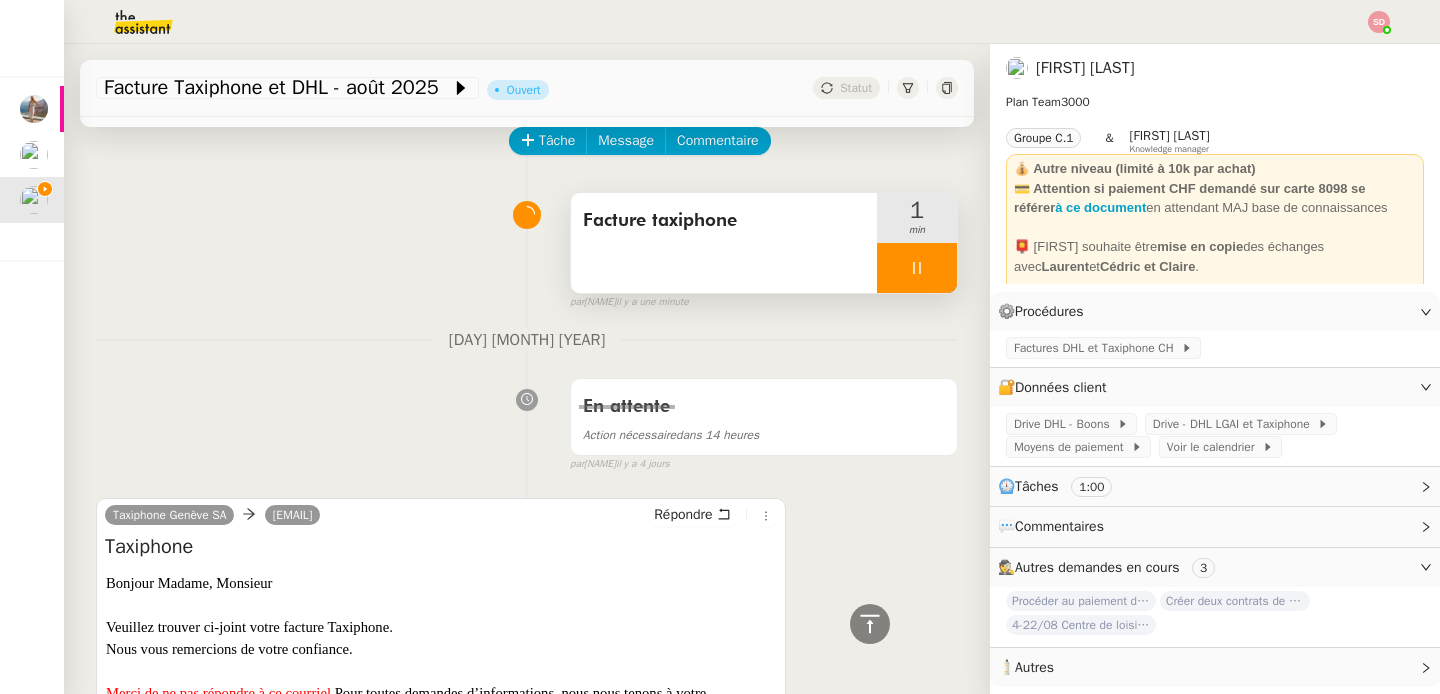 scroll, scrollTop: 0, scrollLeft: 0, axis: both 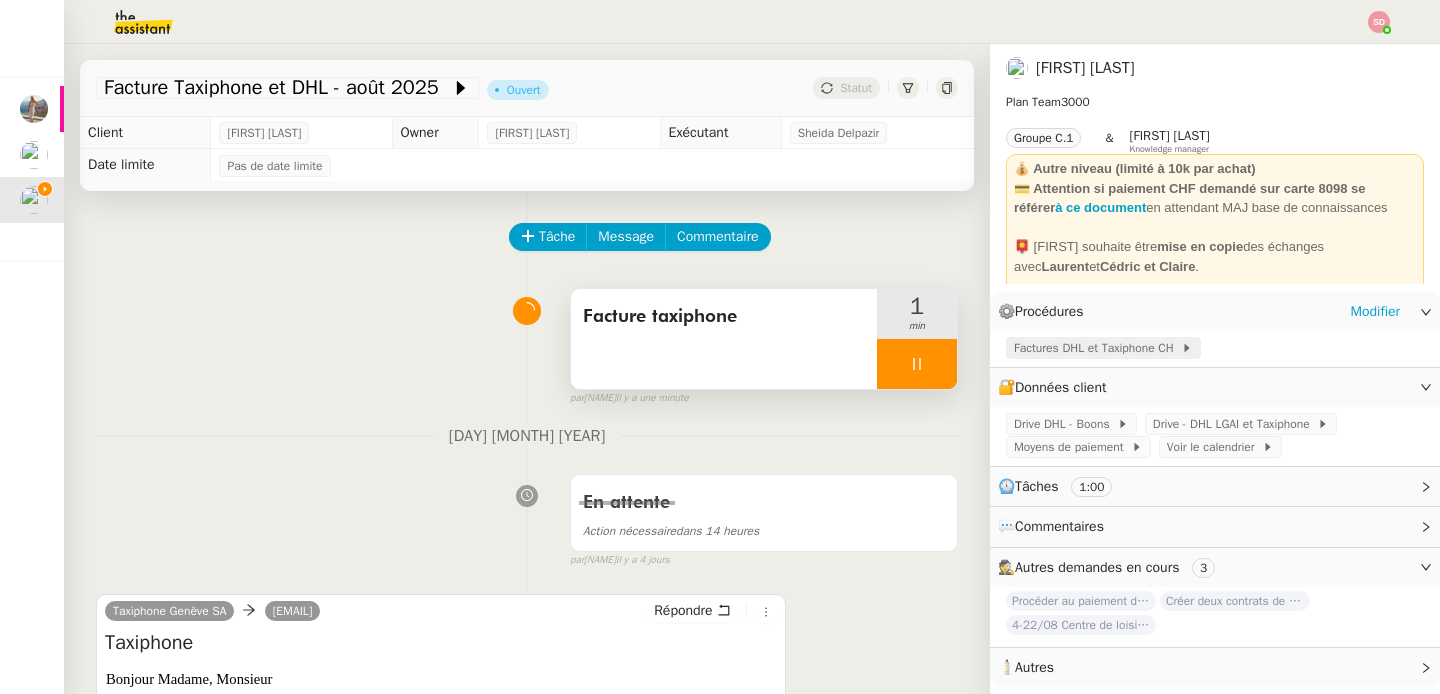 click on "Factures DHL et Taxiphone CH" 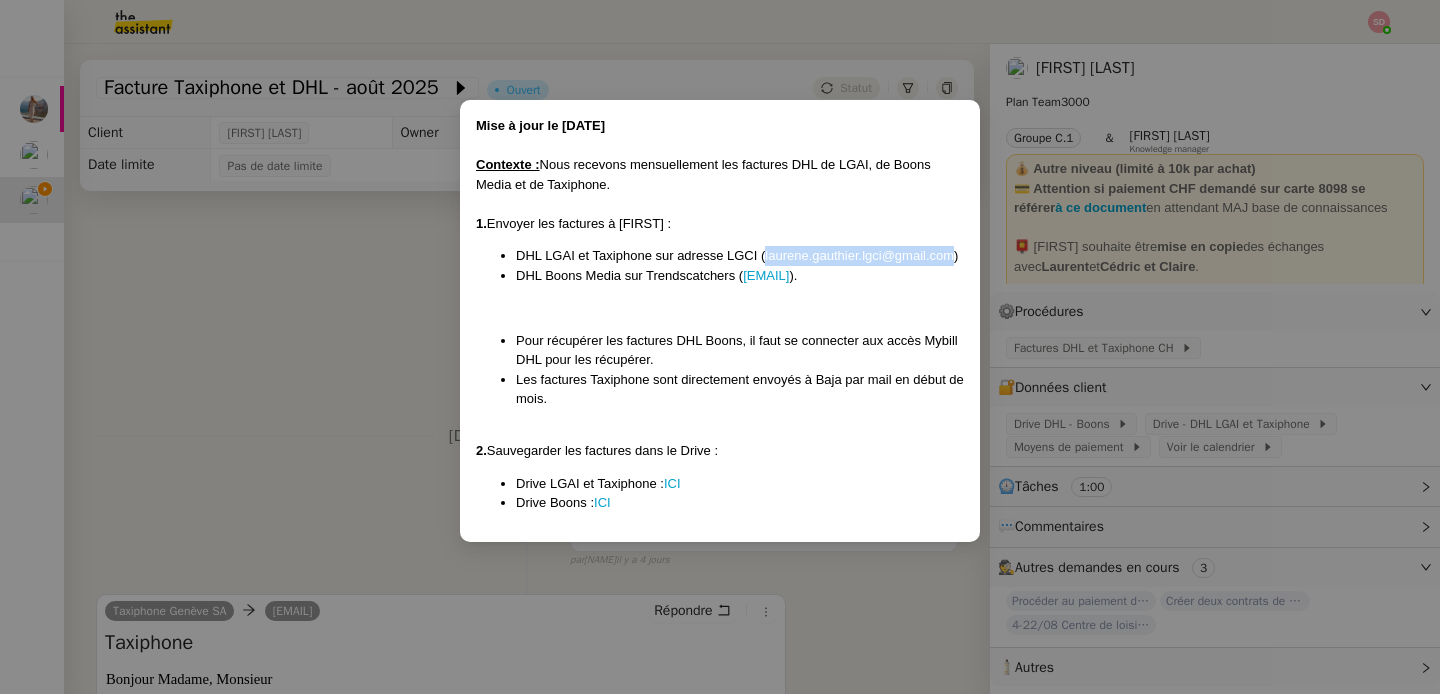 copy on "laurene.gauthier.lgci@gmail.com" 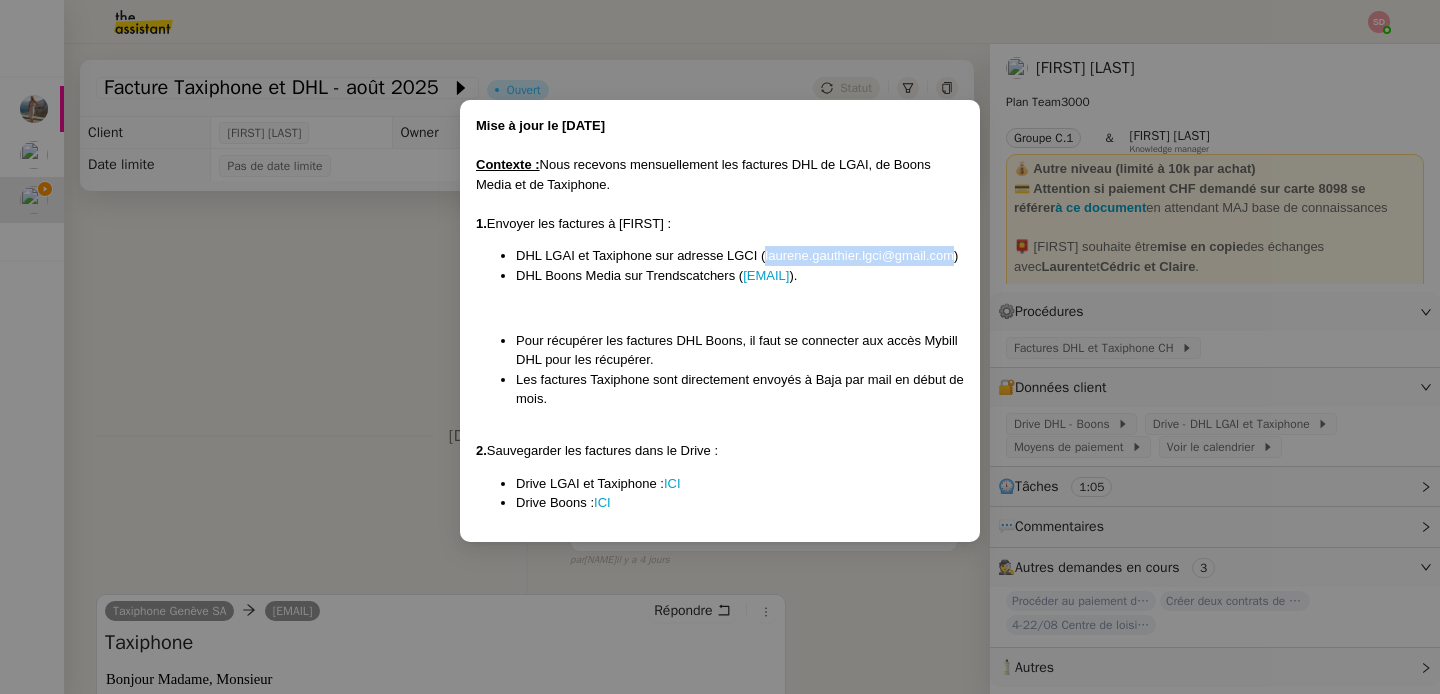 click on "Mise à jour le 08/04/2022 Contexte :  Nous recevons mensuellement les factures DHL de LGAI, de Boons Media et de Taxiphone. 1.  Envoyer les factures à [FIRST] : DHL LGAI et Taxiphone sur adresse LGCI ( [EMAIL] ) DHL Boons Media sur Trendscatchers ( [EMAIL] ). Pour récupérer les factures DHL Boons, il faut se connecter aux accès Mybill DHL pour les récupérer. Les factures Taxiphone sont directement envoyés à [FIRST] par mail en début de mois.  2.  Sauvegarder les factures dans le Drive : Drive LGAI et Taxiphone :  ICI Drive Boons :  ICI" at bounding box center (720, 347) 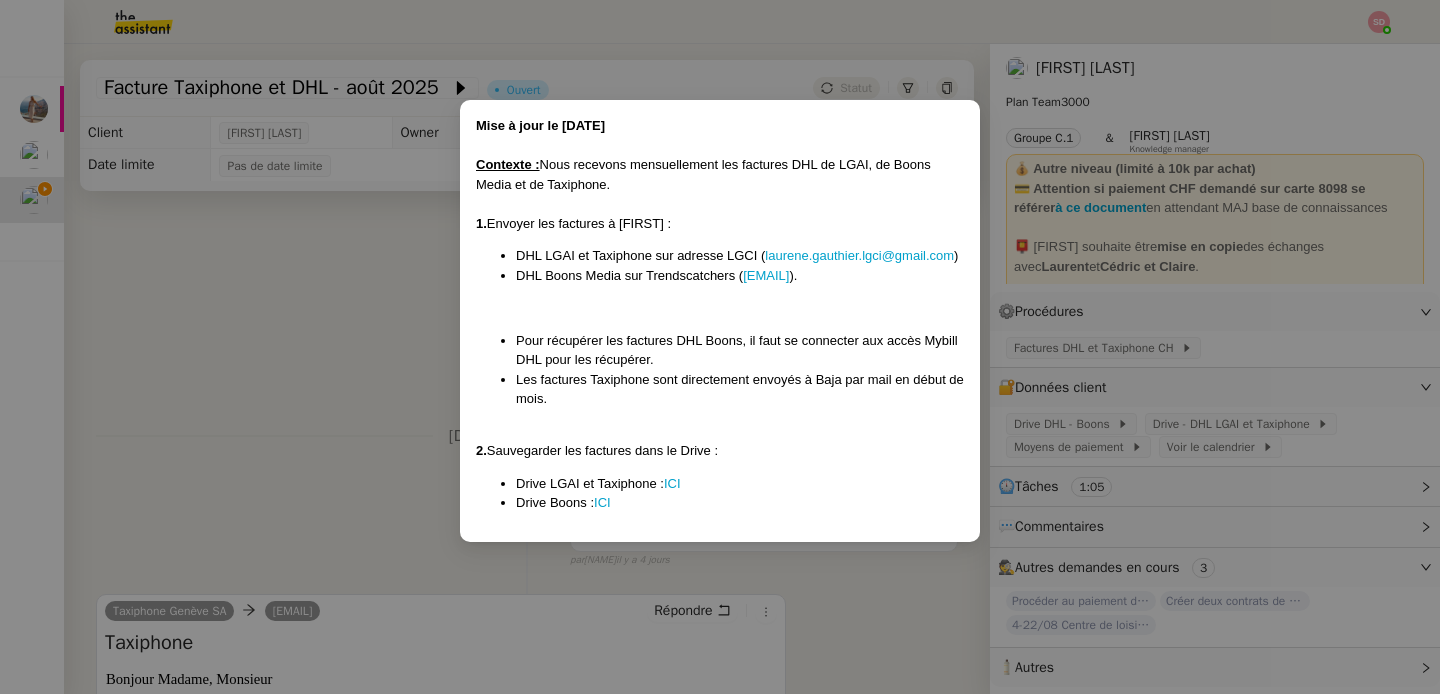click on "Mise à jour le 08/04/2022 Contexte :  Nous recevons mensuellement les factures DHL de LGAI, de Boons Media et de Taxiphone. 1.  Envoyer les factures à [FIRST] : DHL LGAI et Taxiphone sur adresse LGCI ( [EMAIL] ) DHL Boons Media sur Trendscatchers ( [EMAIL] ). Pour récupérer les factures DHL Boons, il faut se connecter aux accès Mybill DHL pour les récupérer. Les factures Taxiphone sont directement envoyés à [FIRST] par mail en début de mois.  2.  Sauvegarder les factures dans le Drive : Drive LGAI et Taxiphone :  ICI Drive Boons :  ICI" at bounding box center [720, 347] 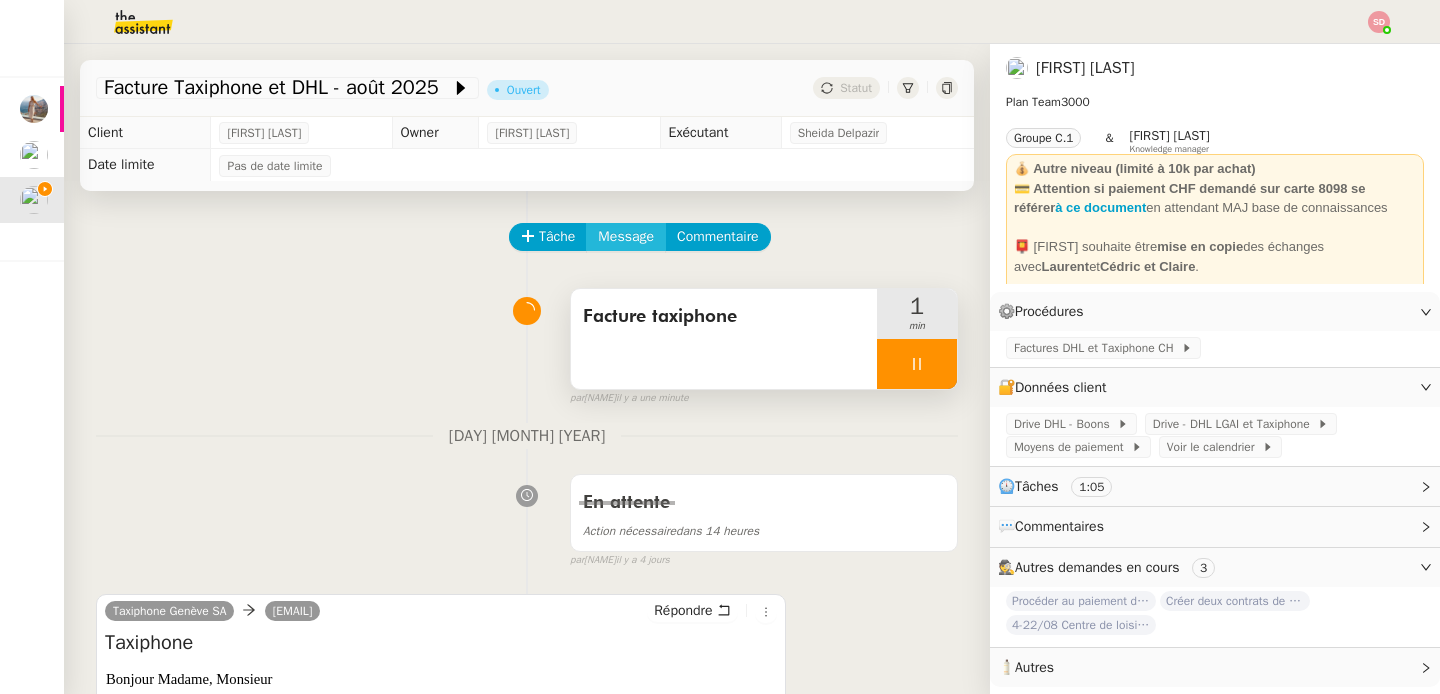 click on "Message" 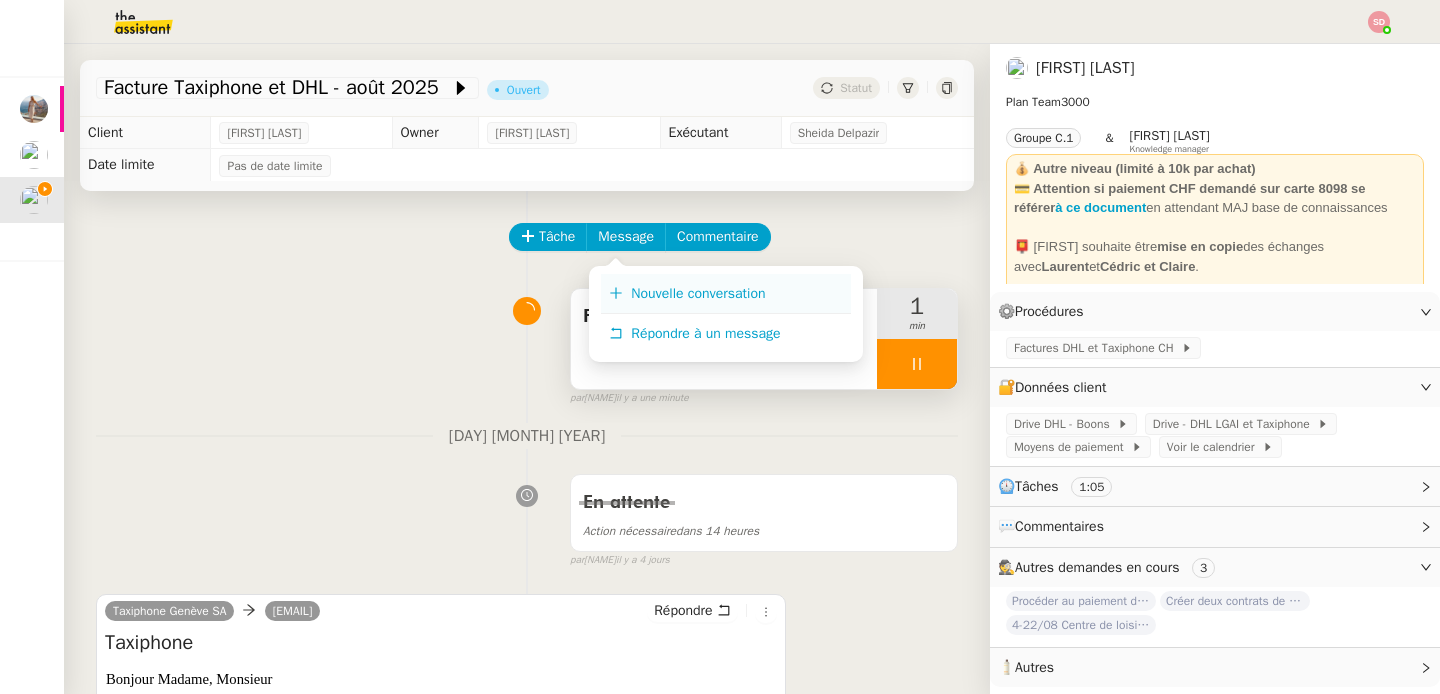 click on "Nouvelle conversation" at bounding box center (726, 294) 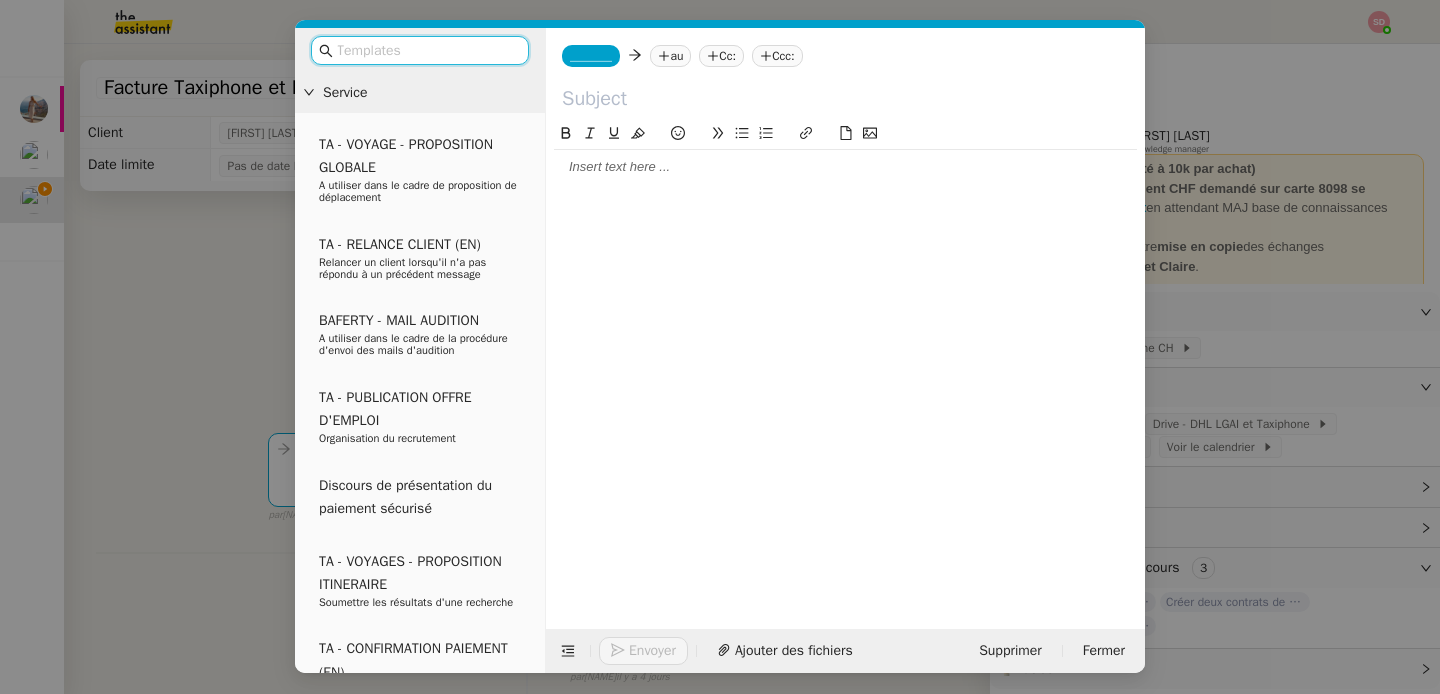 click on "_______" 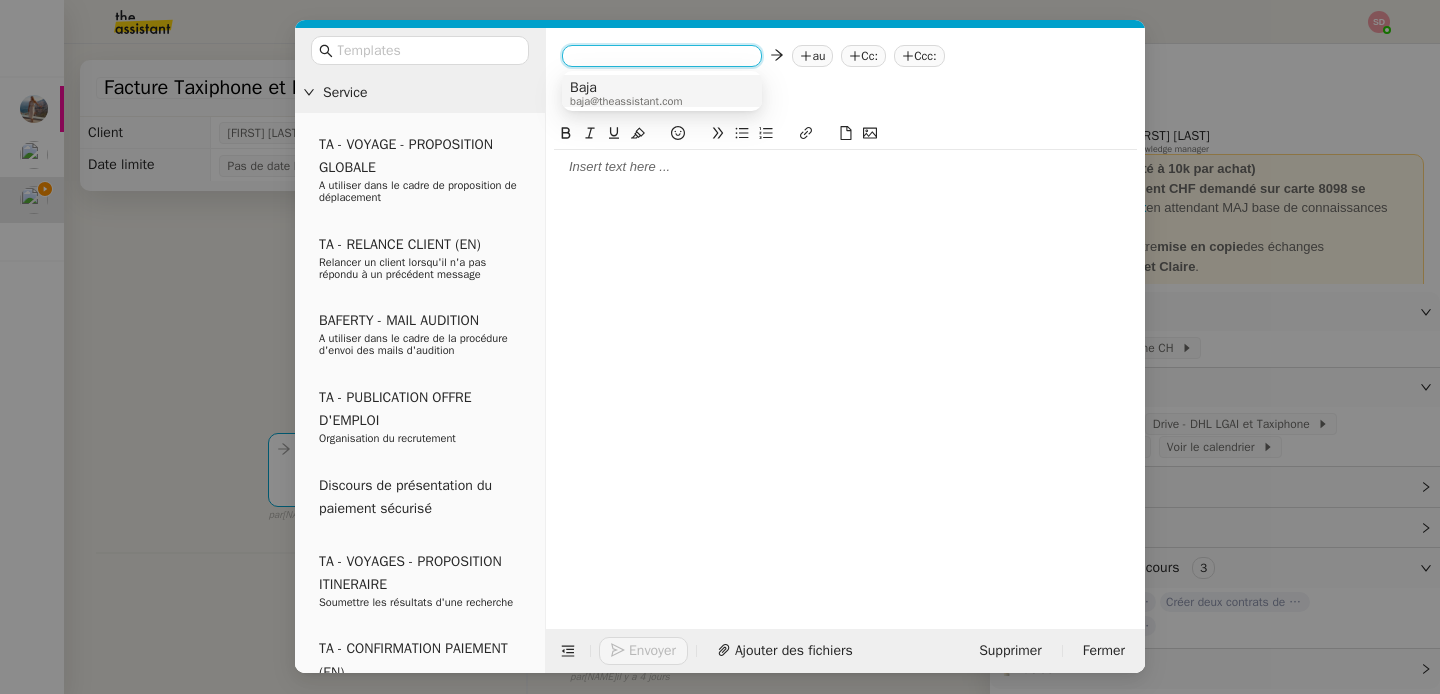 click on "Baja" at bounding box center (626, 88) 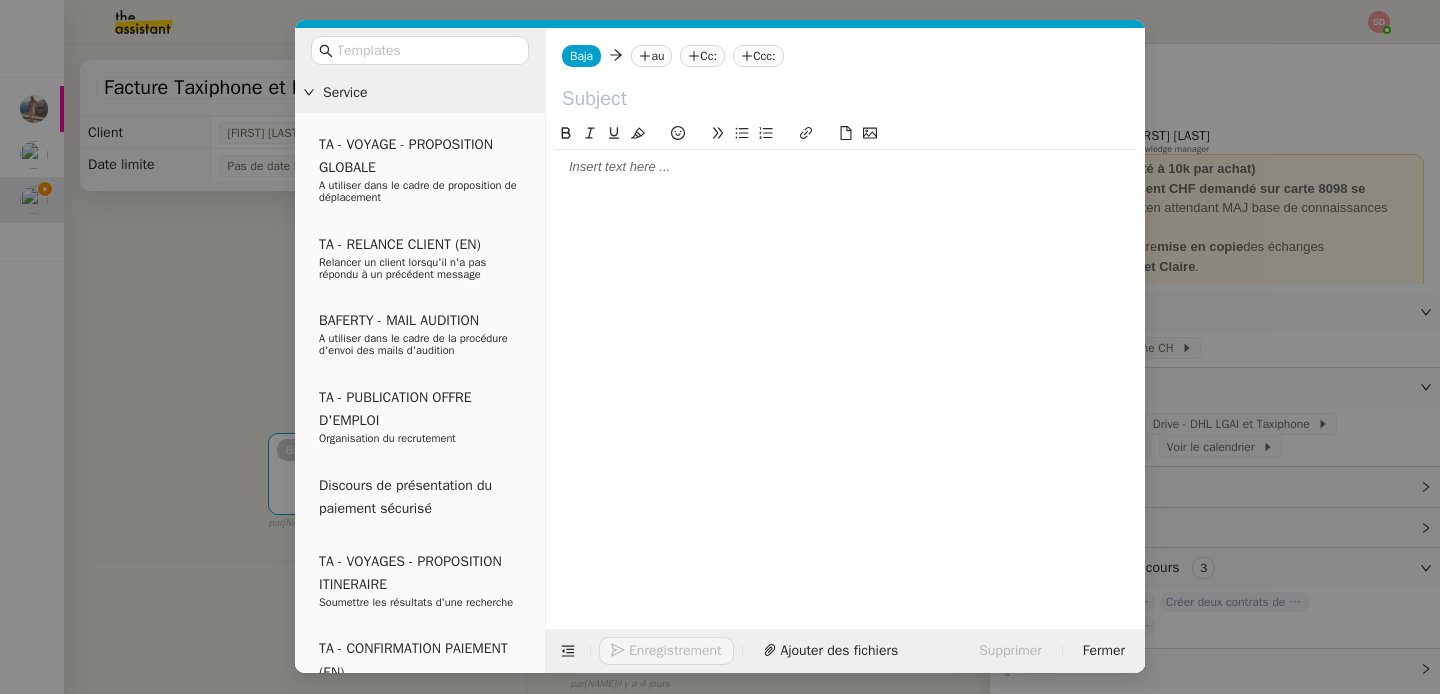 click on "au" 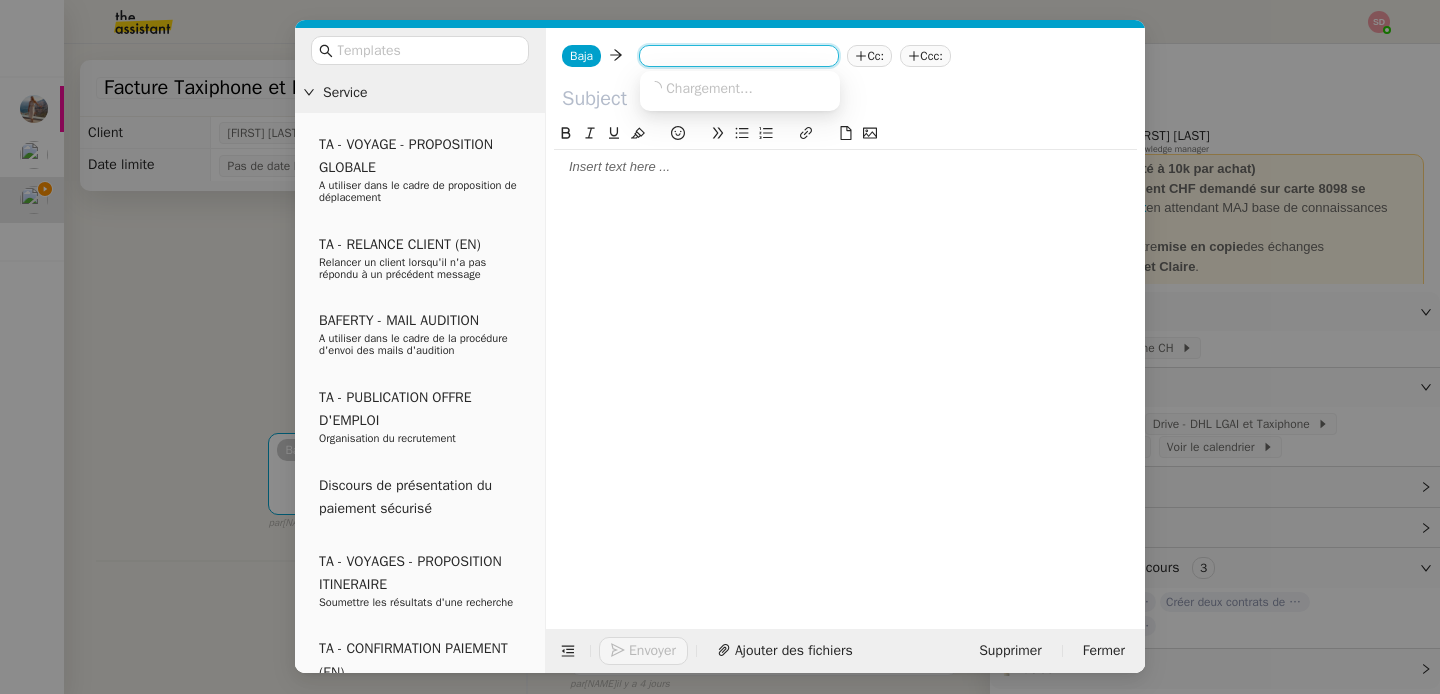 paste on "laurene.gauthier.lgci@gmail.com" 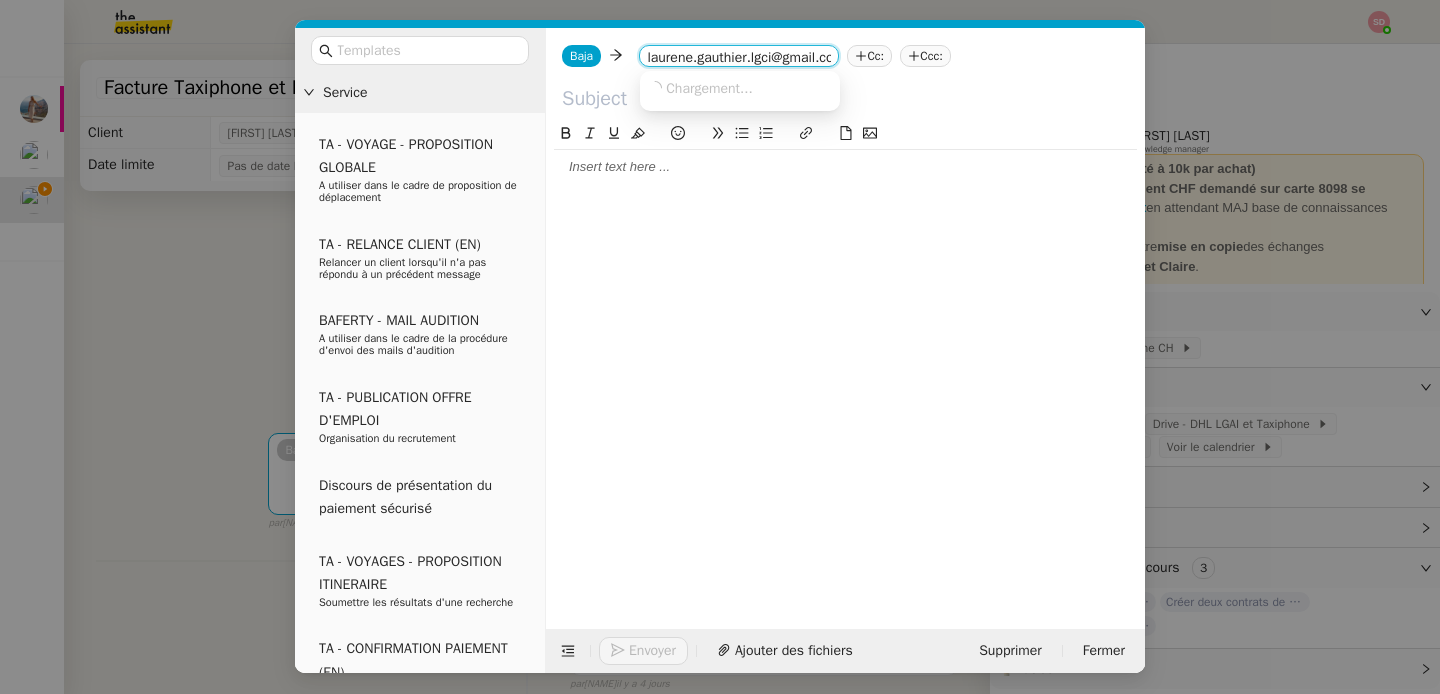 scroll, scrollTop: 0, scrollLeft: 25, axis: horizontal 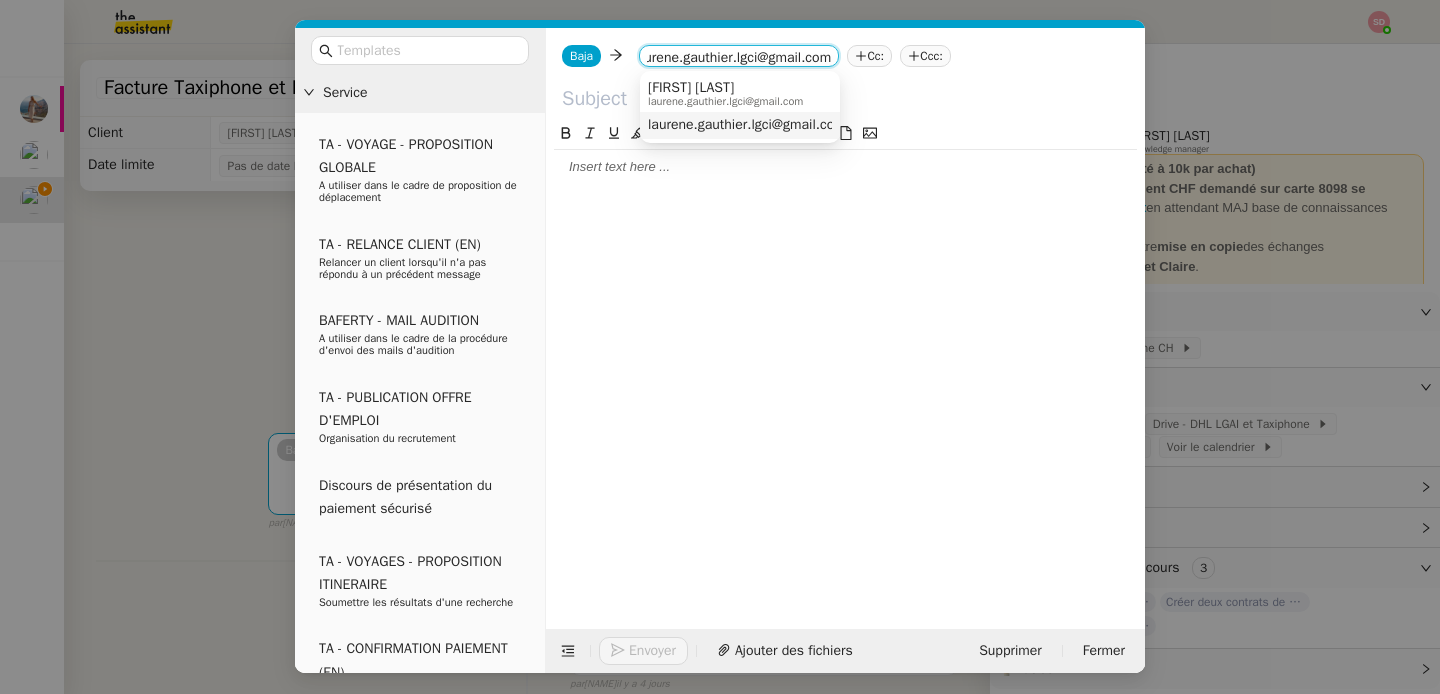 click on "laurene.gauthier.lgci@gmail.com" at bounding box center [747, 125] 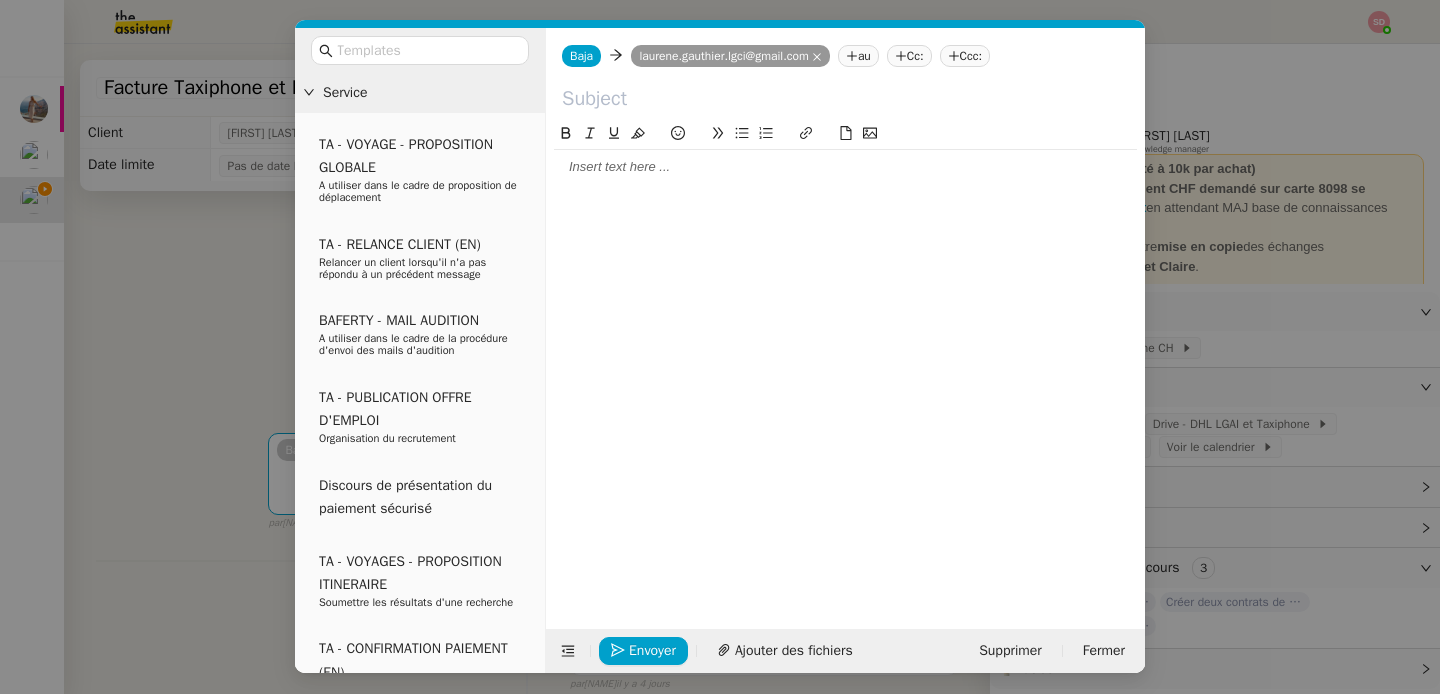 scroll, scrollTop: 0, scrollLeft: 0, axis: both 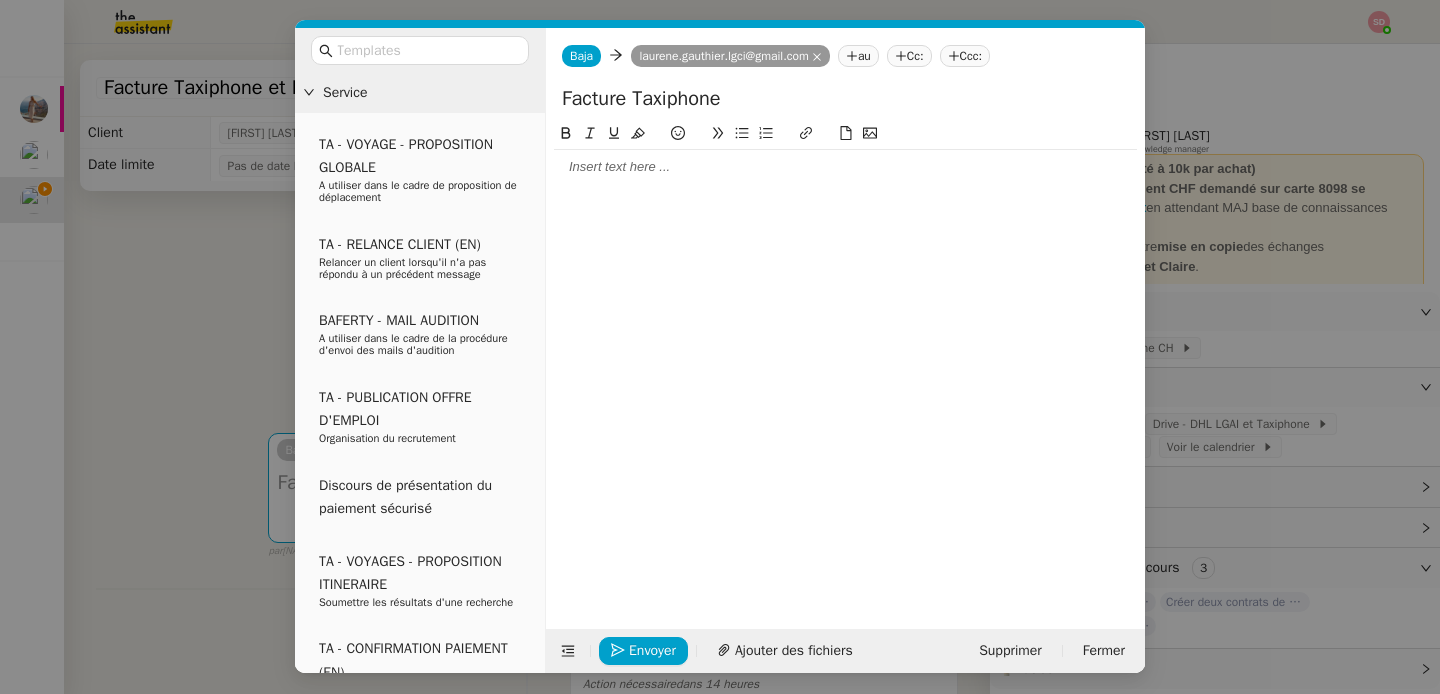 type on "Facture Taxiphone" 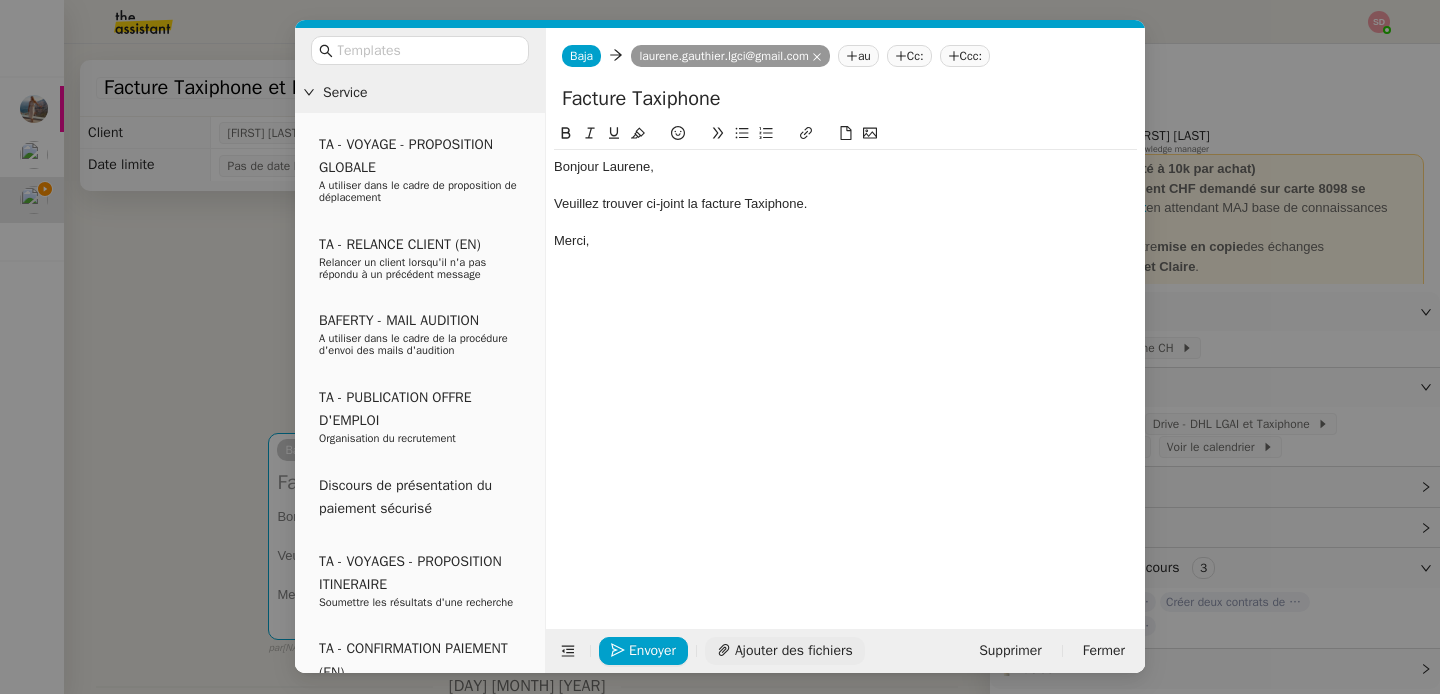 click on "Ajouter des fichiers" 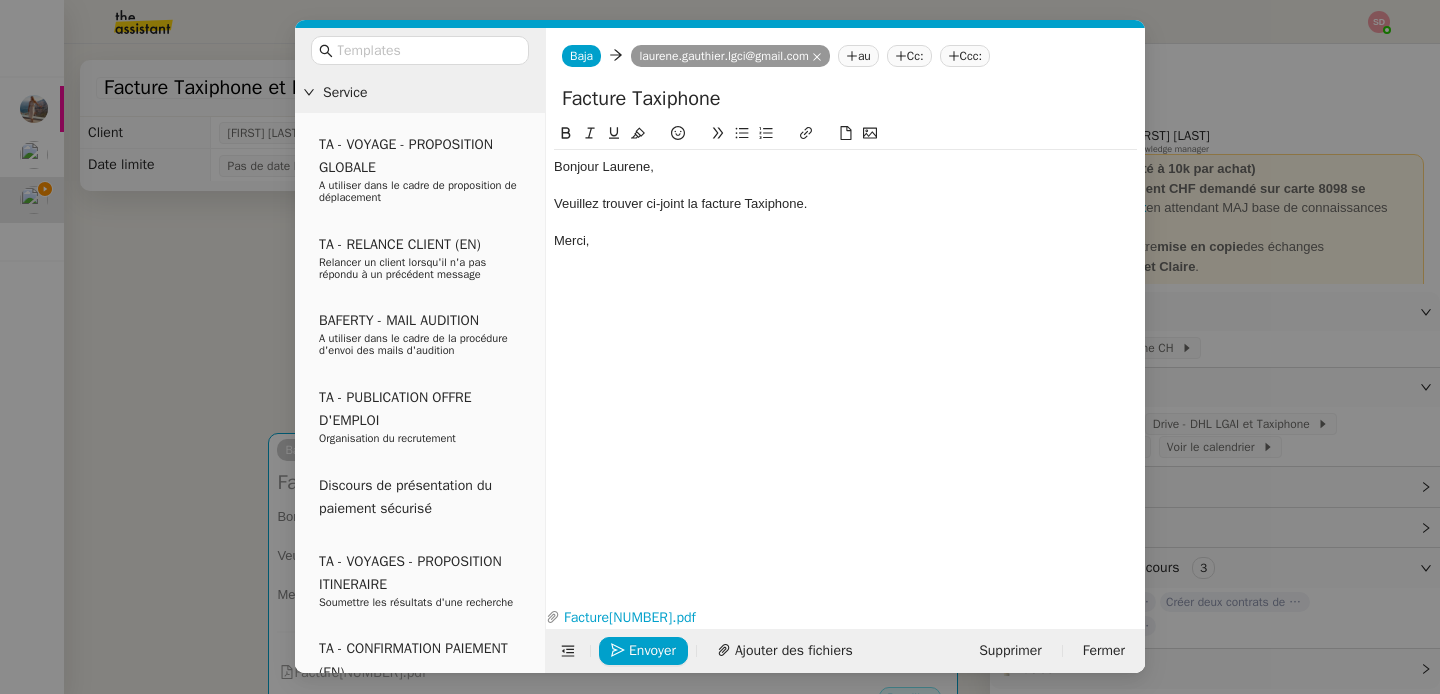 click on "Merci," 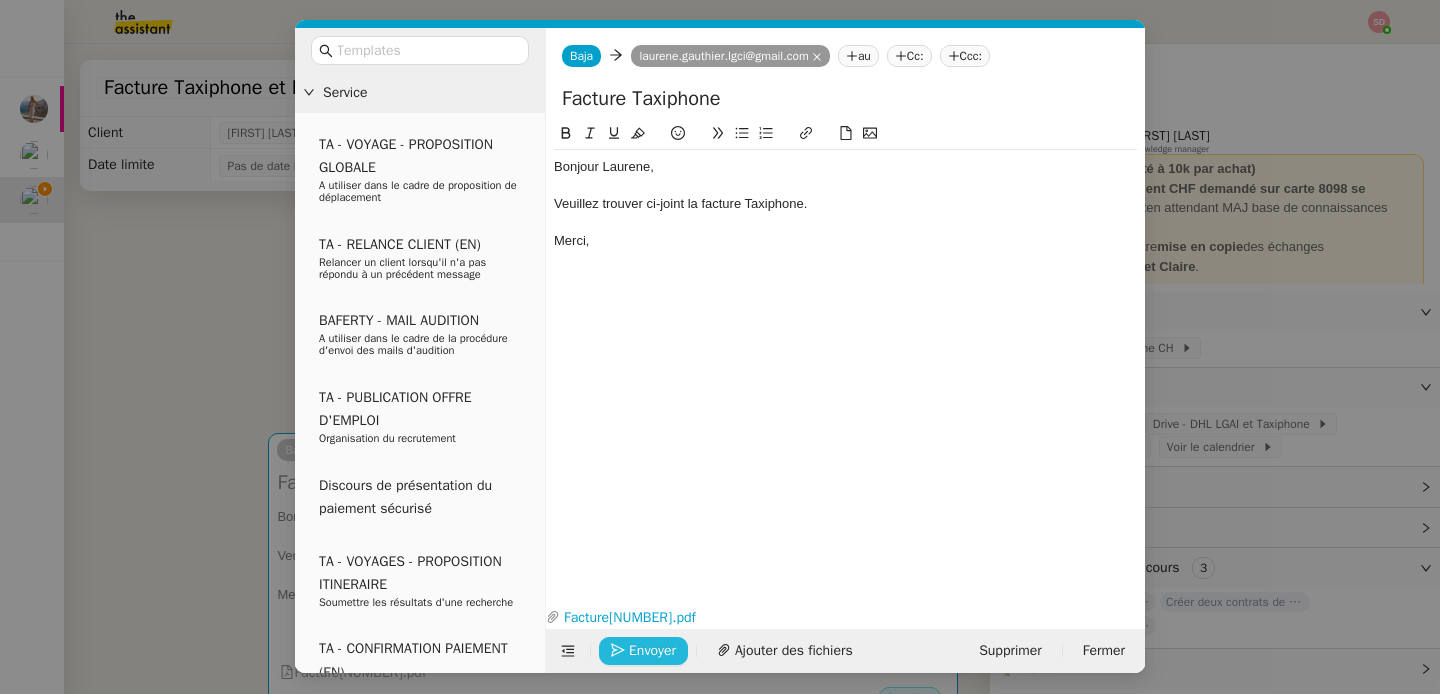 click on "Envoyer" 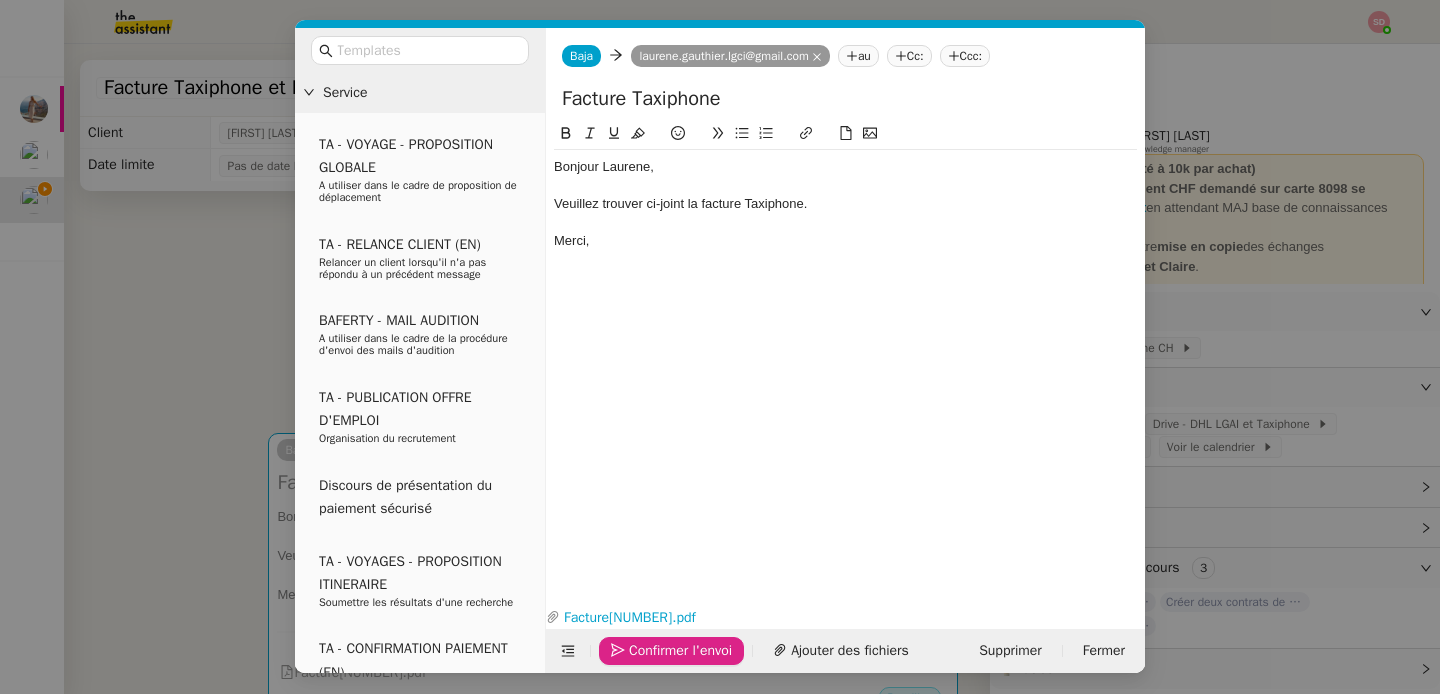 click on "Confirmer l'envoi" 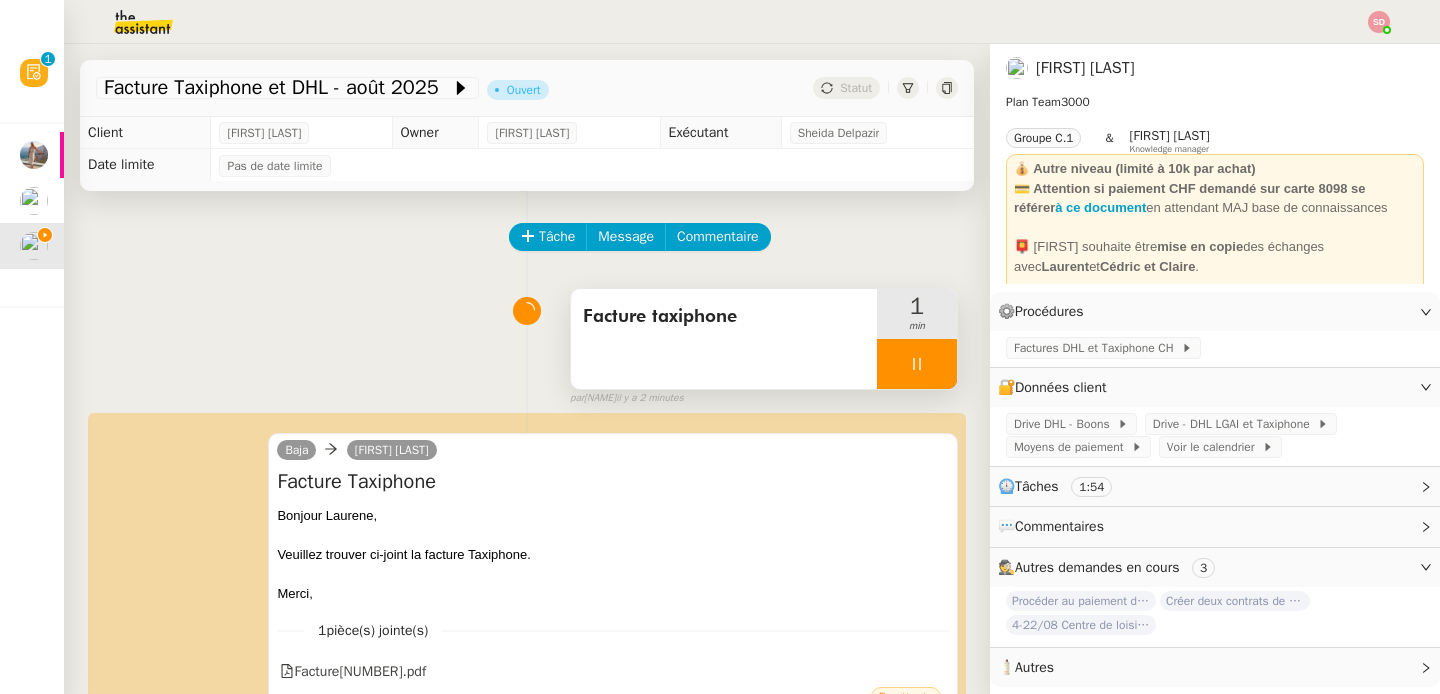 click at bounding box center (917, 364) 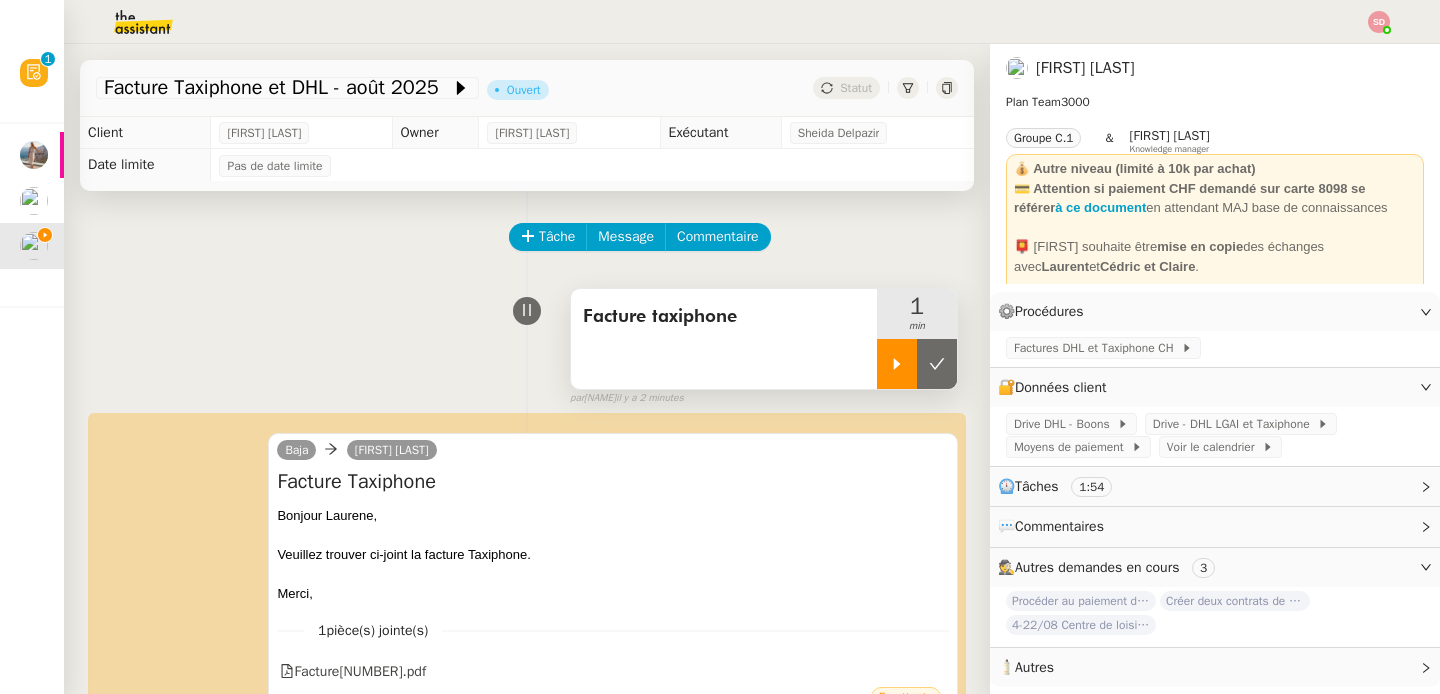 click 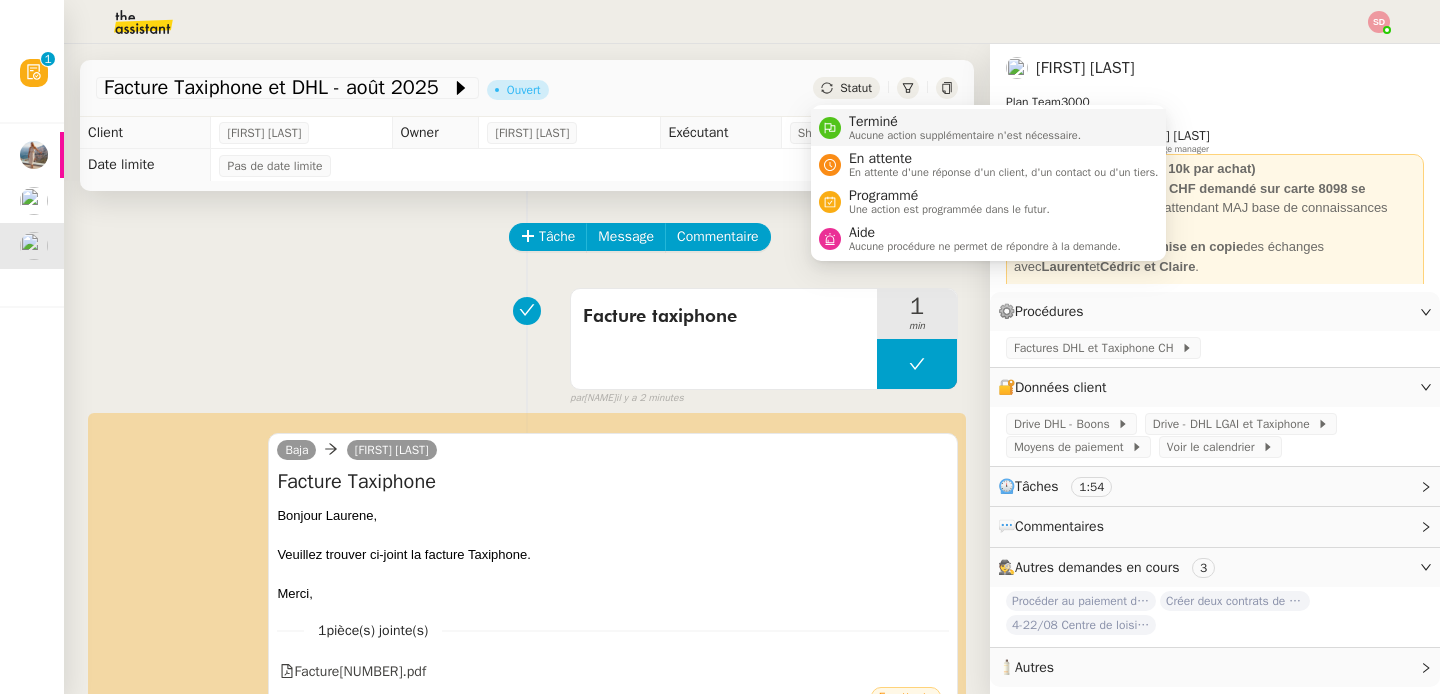 click on "Terminé Aucune action supplémentaire n'est nécessaire." at bounding box center [961, 127] 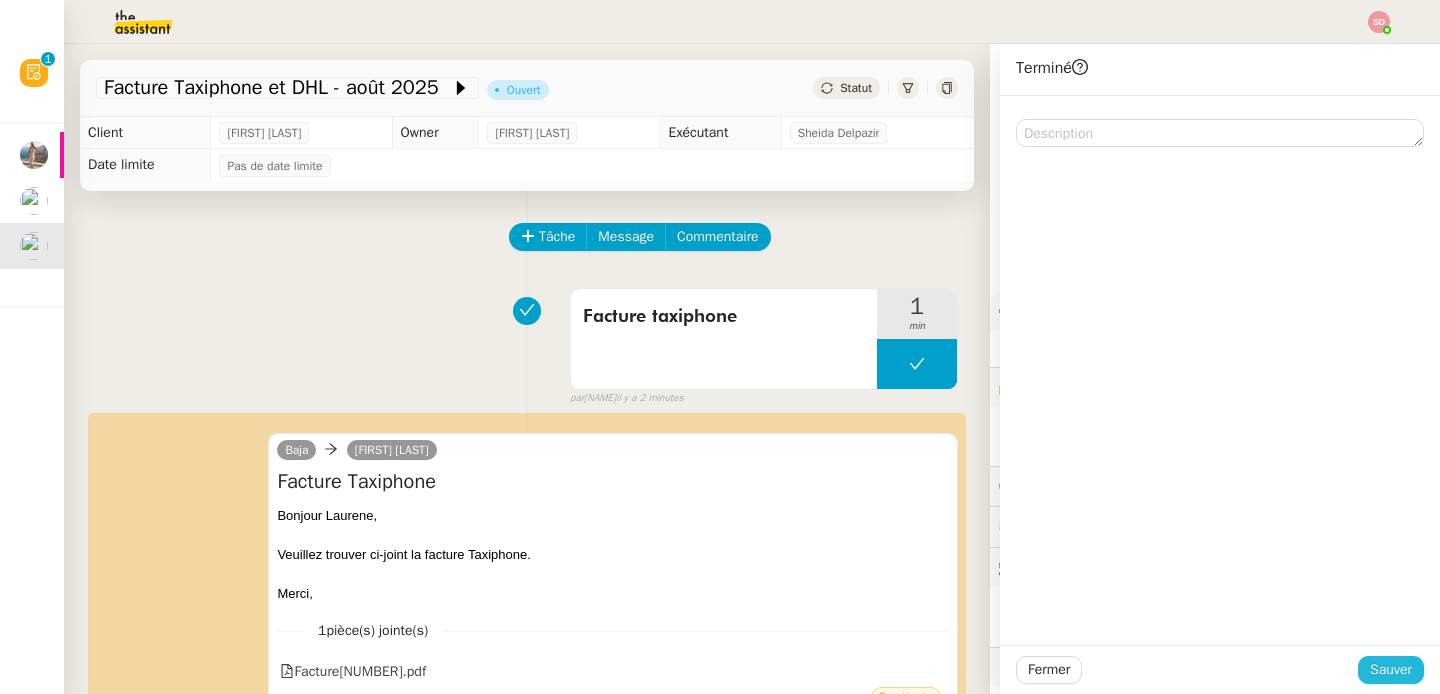 click on "Sauver" 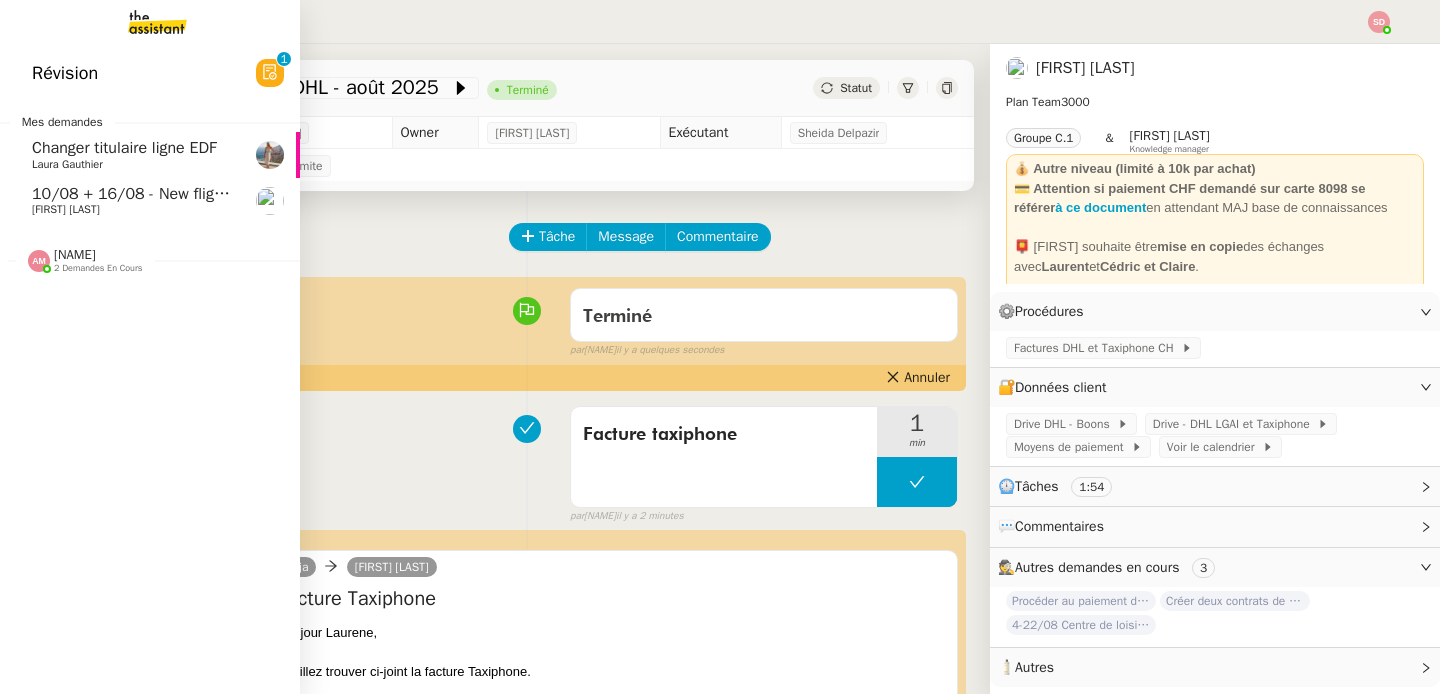 click on "10/08 + 16/08 - New flight request - Steve Machin" 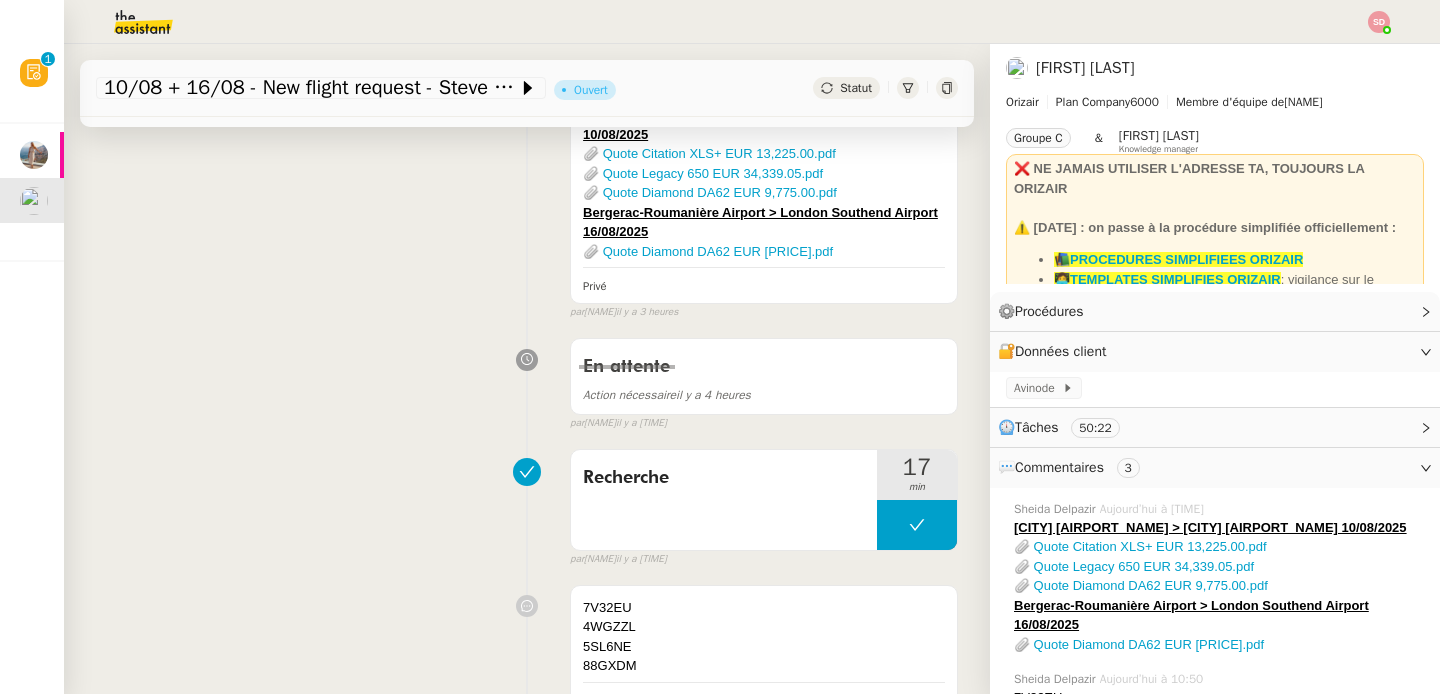 scroll, scrollTop: 866, scrollLeft: 0, axis: vertical 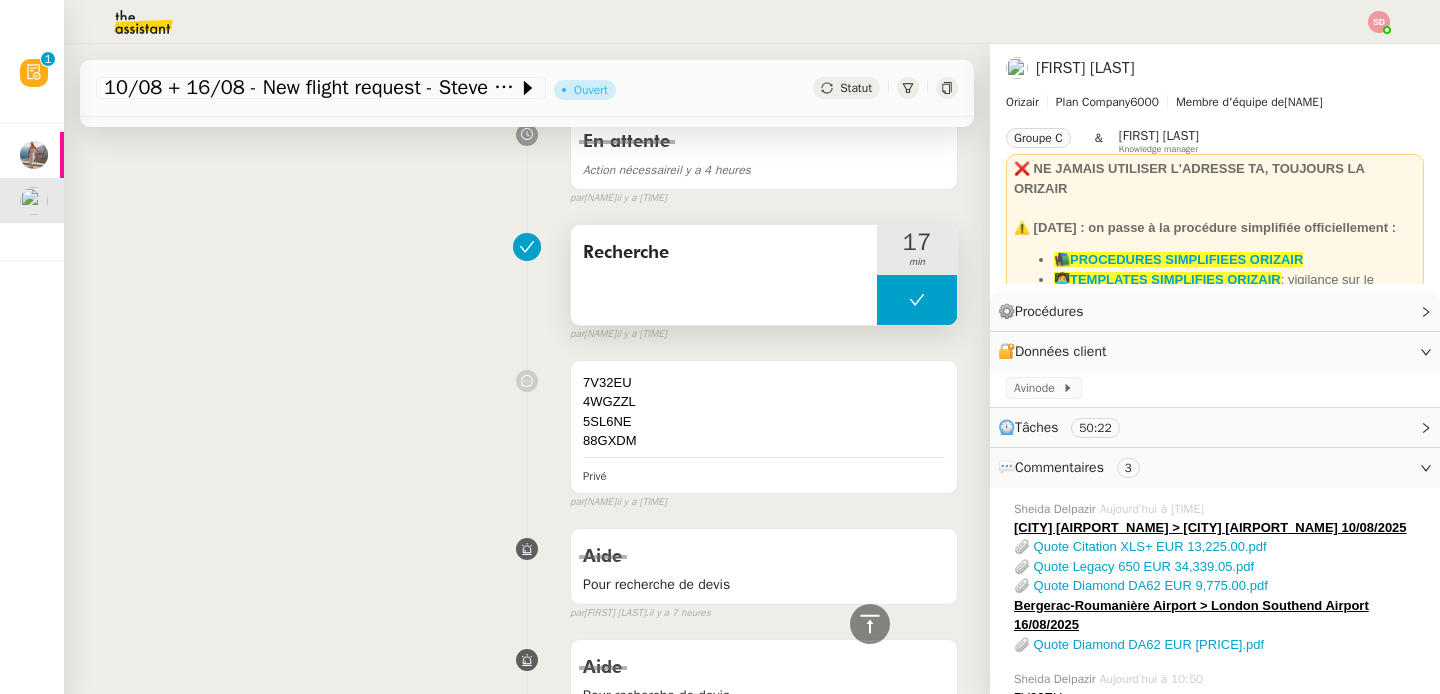 click at bounding box center (917, 300) 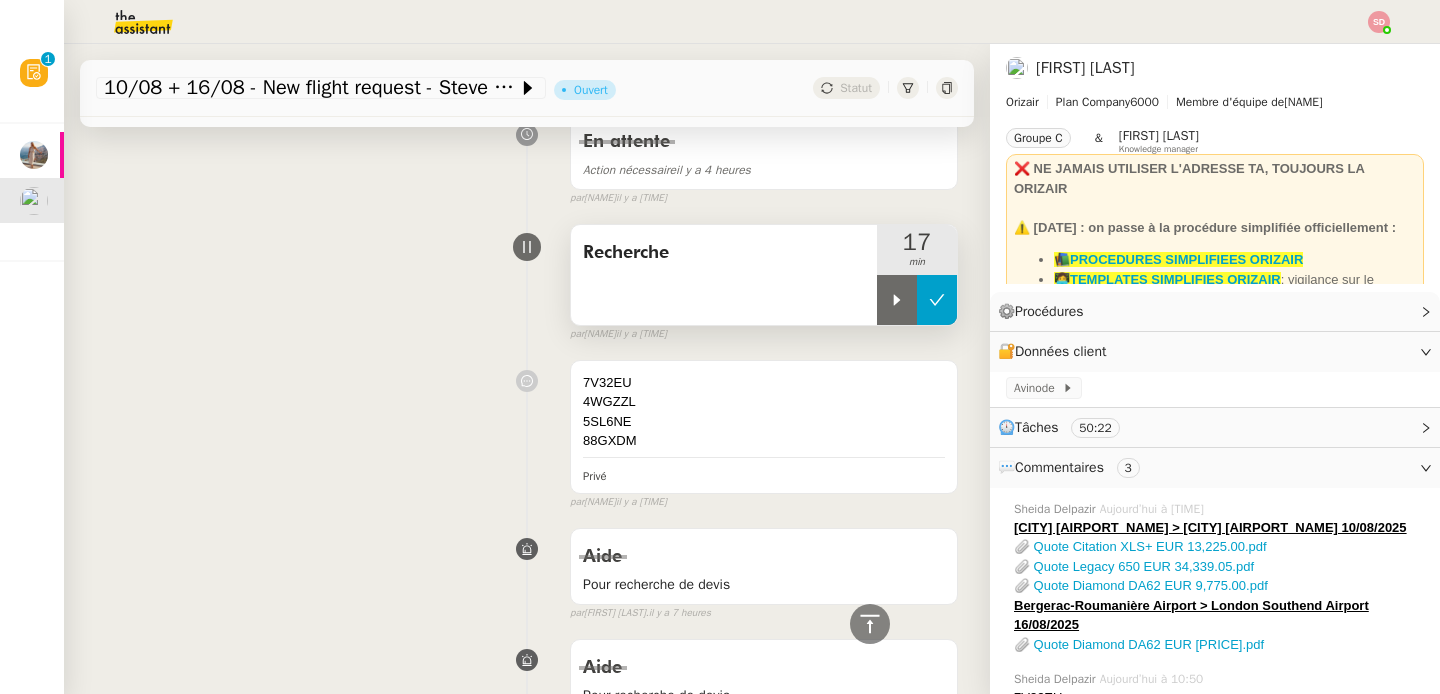 click 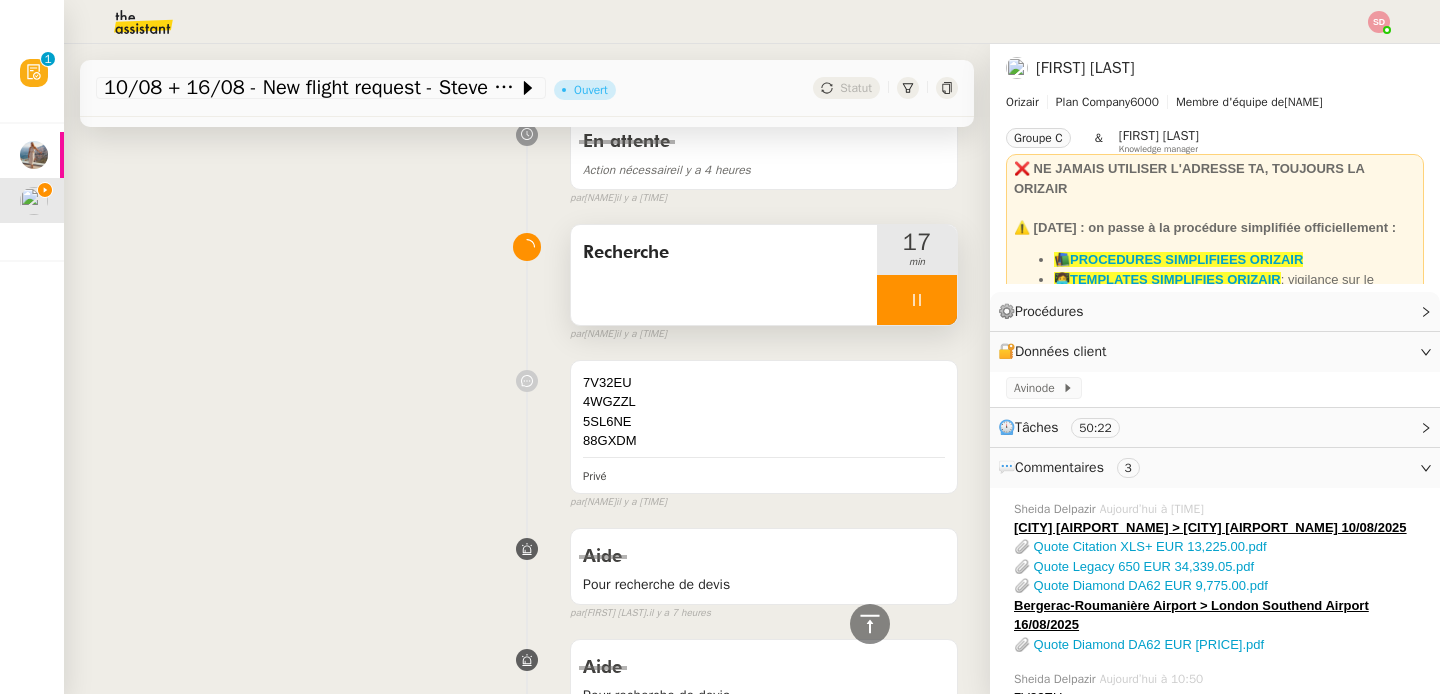 scroll, scrollTop: 0, scrollLeft: 0, axis: both 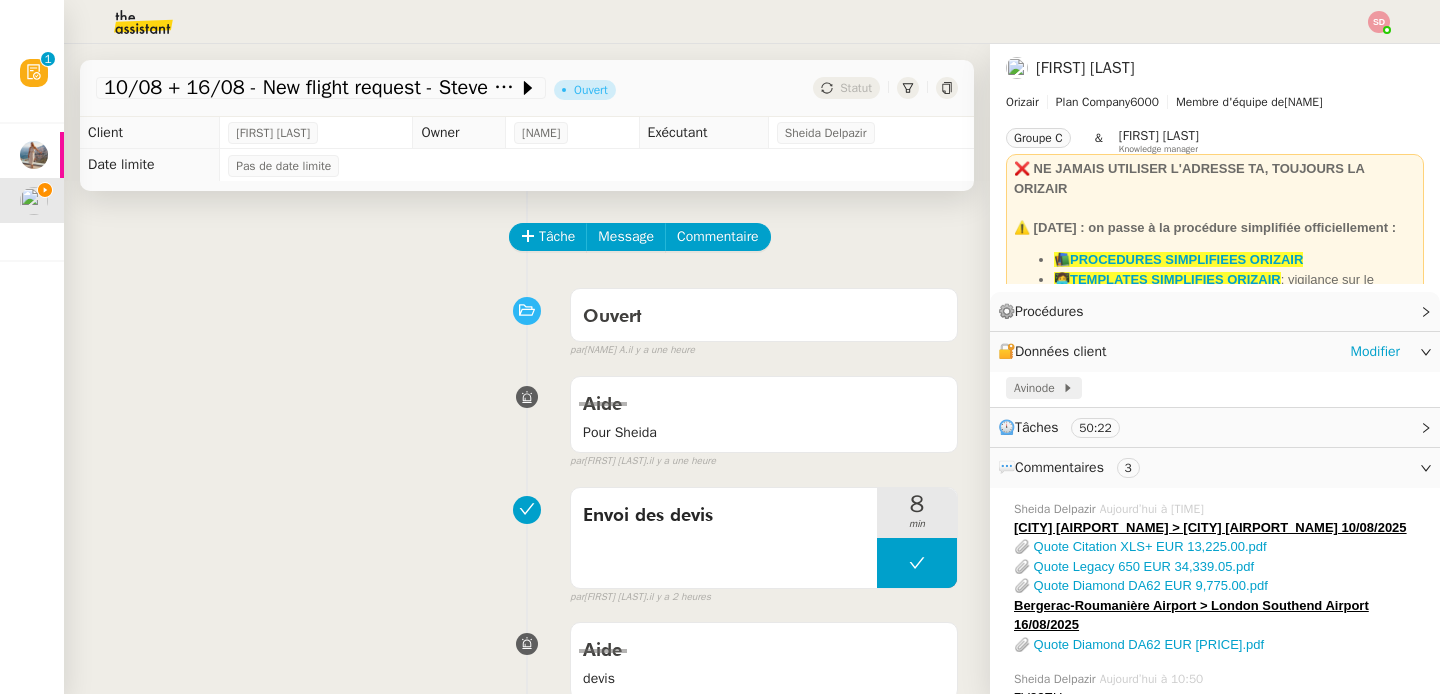 click on "Avinode" 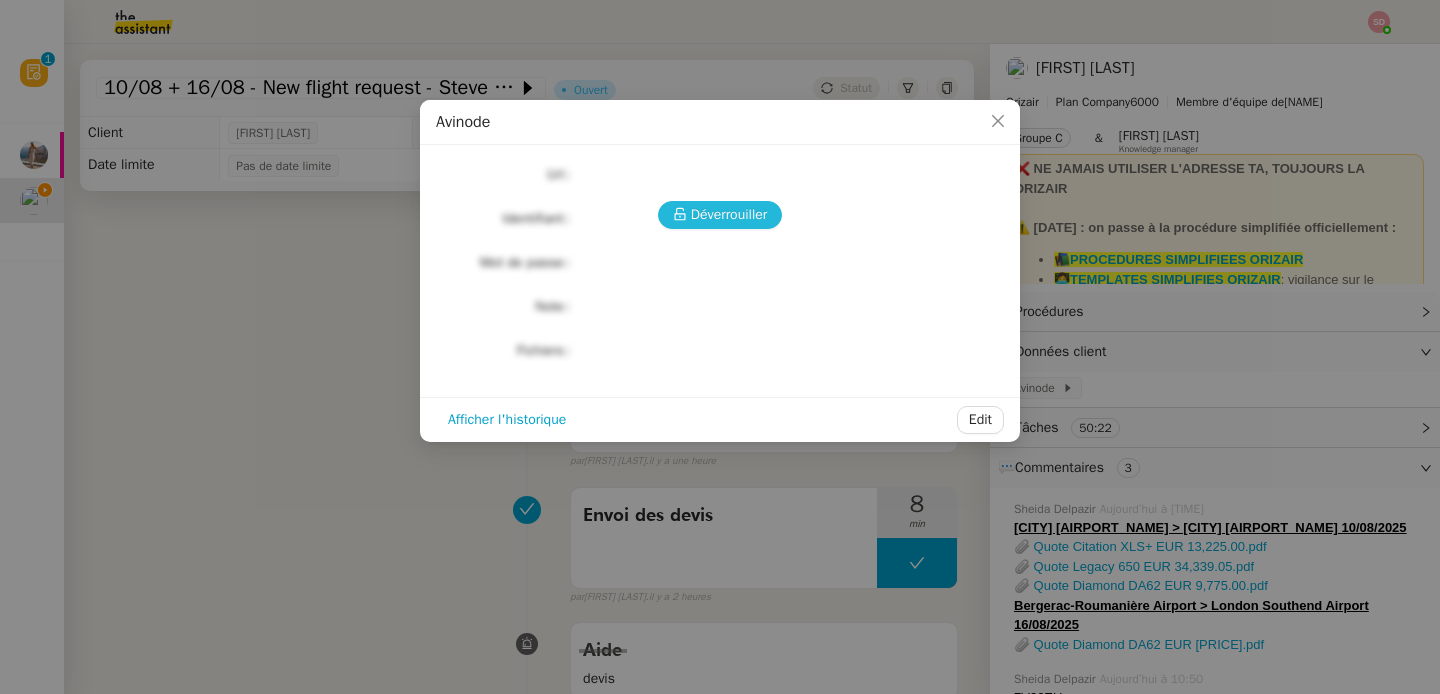 click on "Déverrouiller" at bounding box center (729, 214) 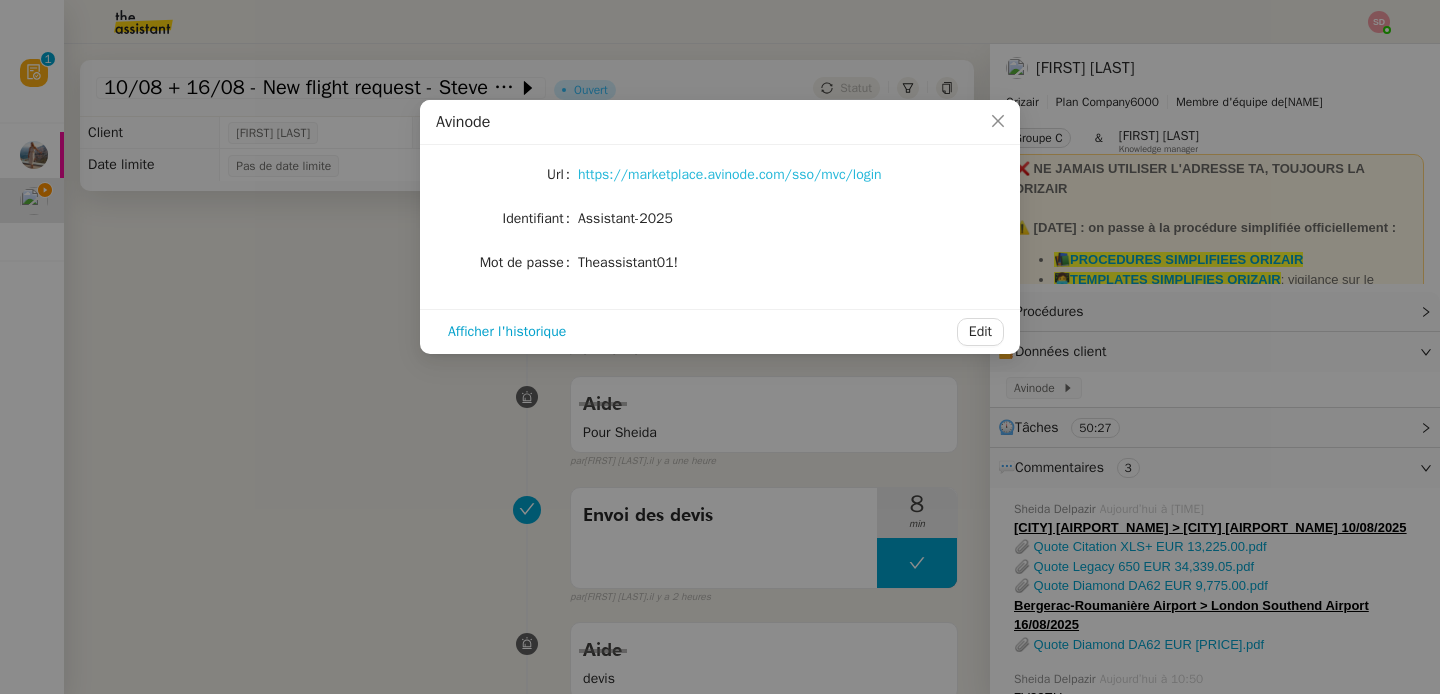 click on "https://marketplace.avinode.com/sso/mvc/login" 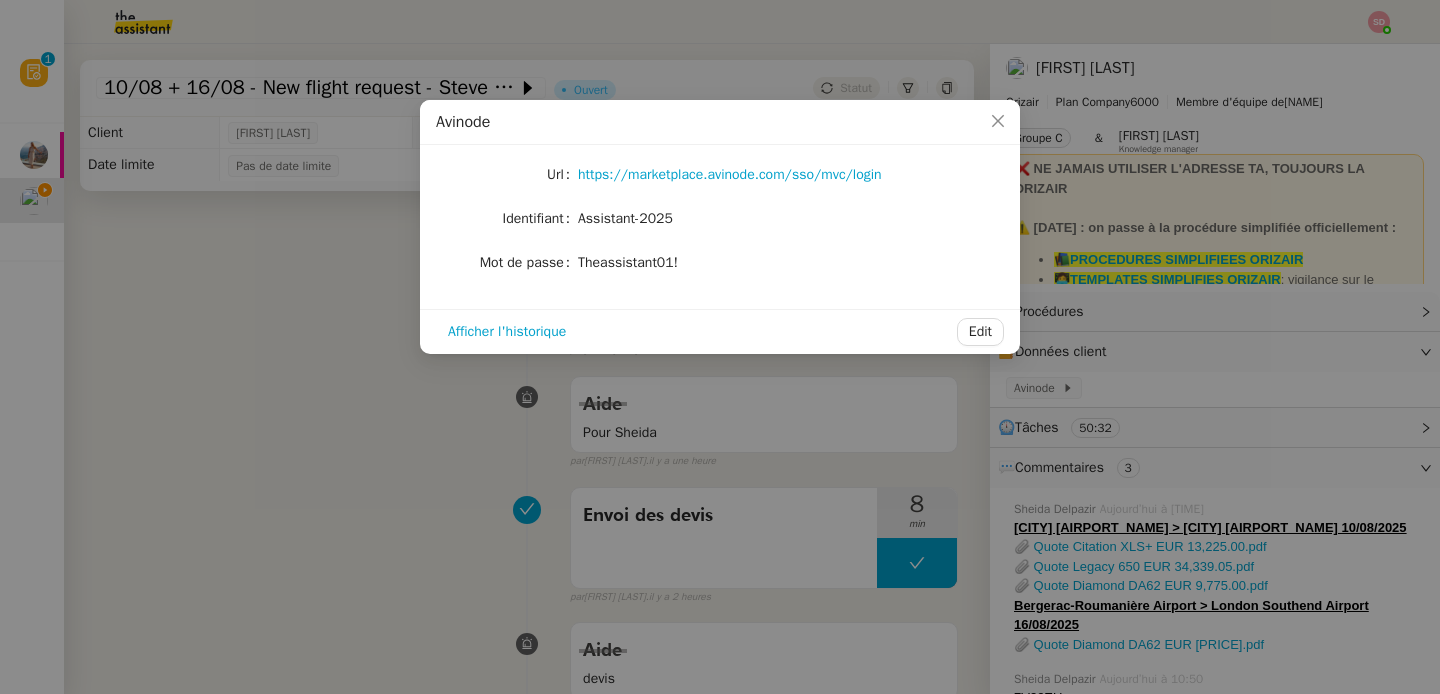 click on "Assistant-2025" 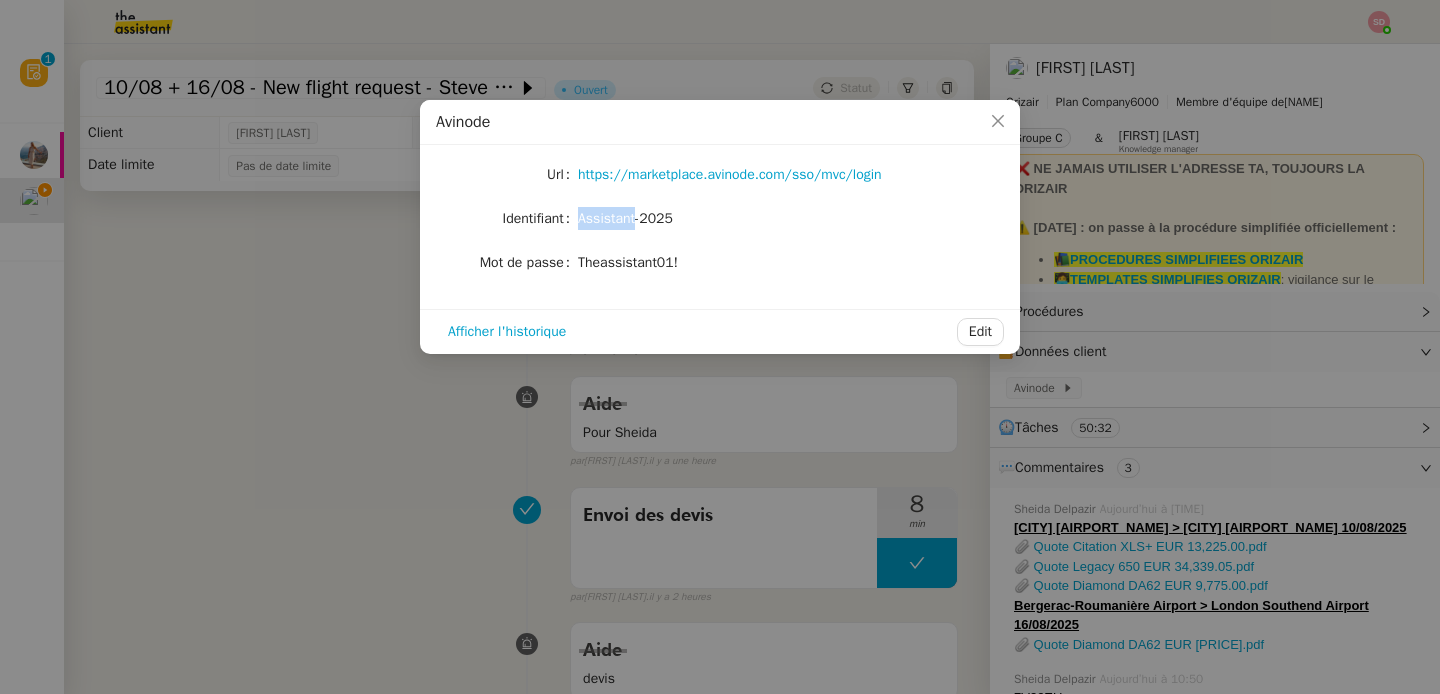 click on "Assistant-2025" 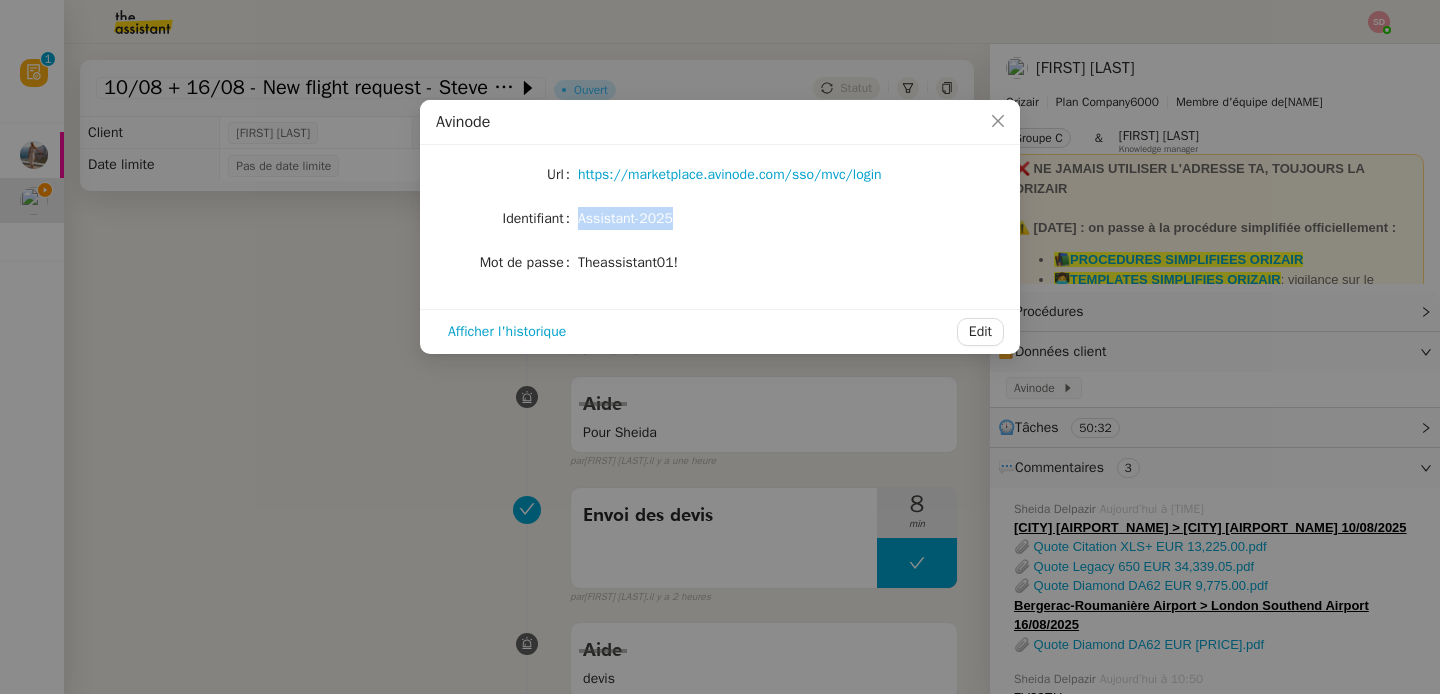 click on "Assistant-2025" 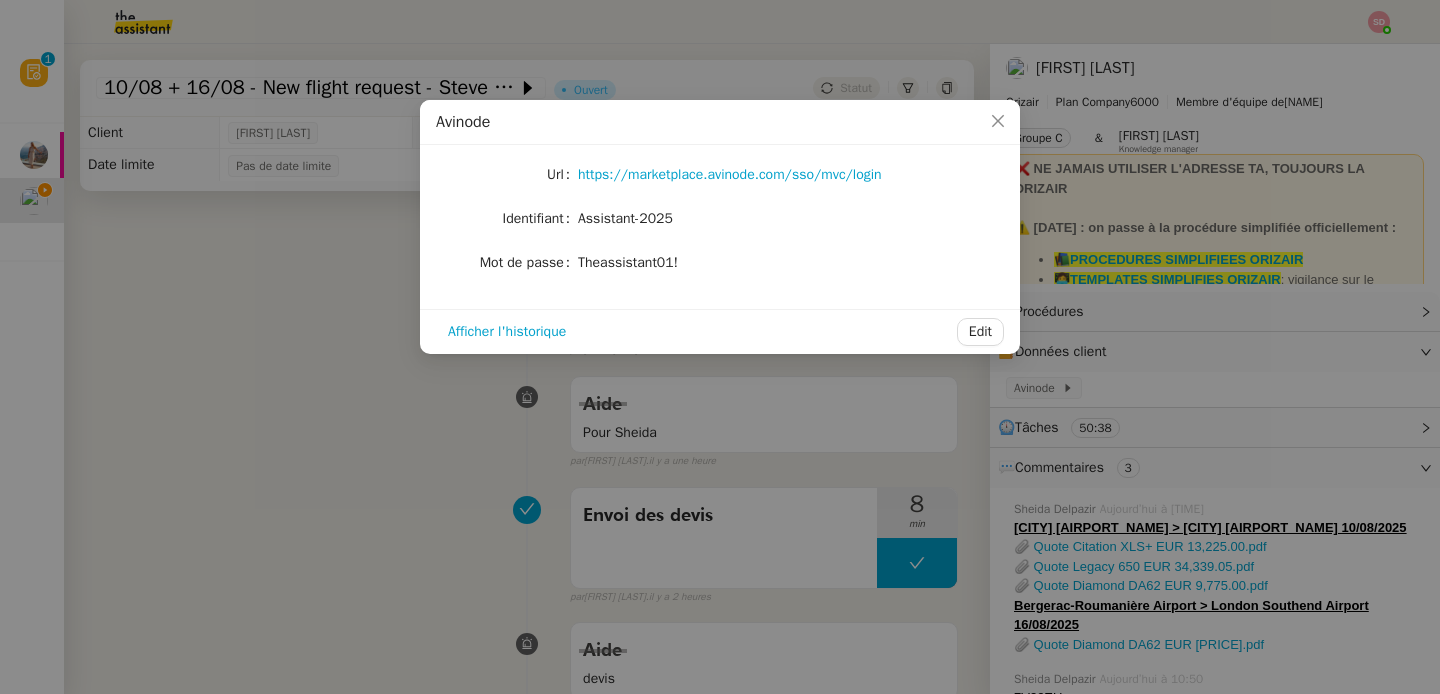 click on "Theassistant01!" 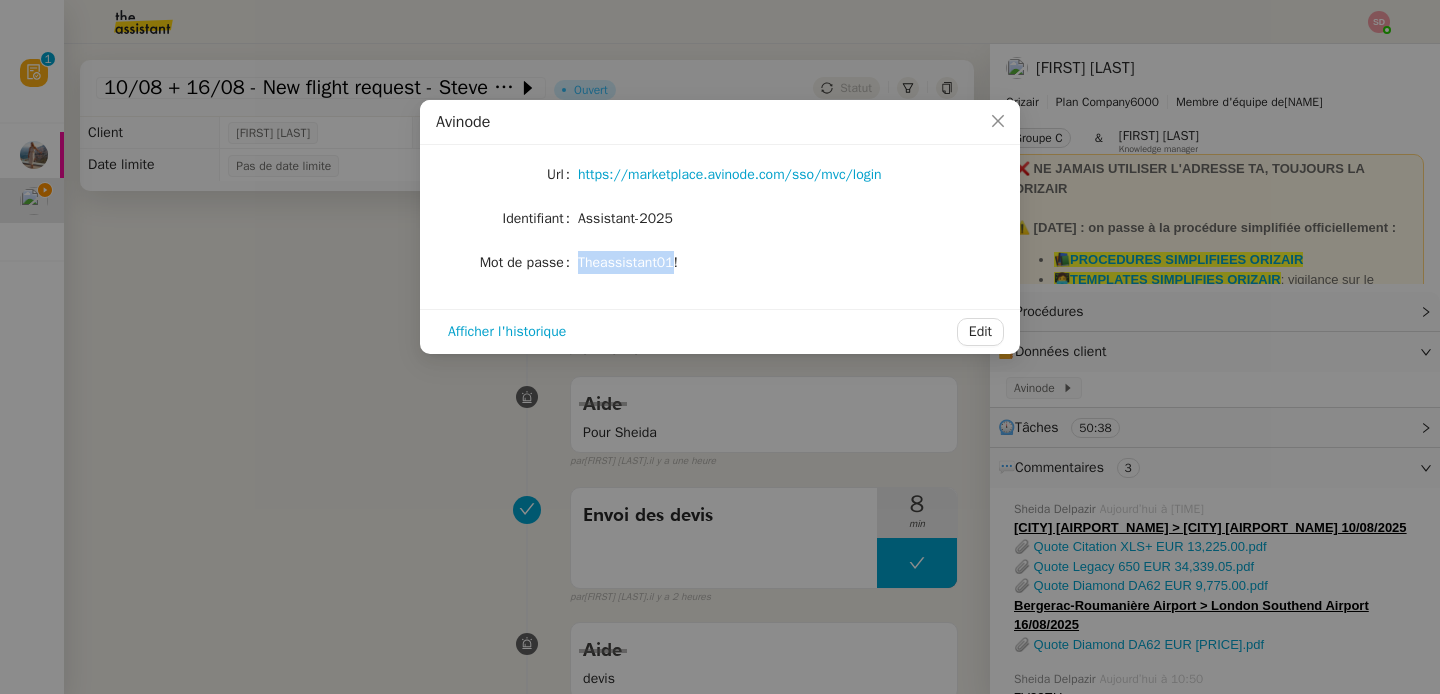 click on "Theassistant01!" 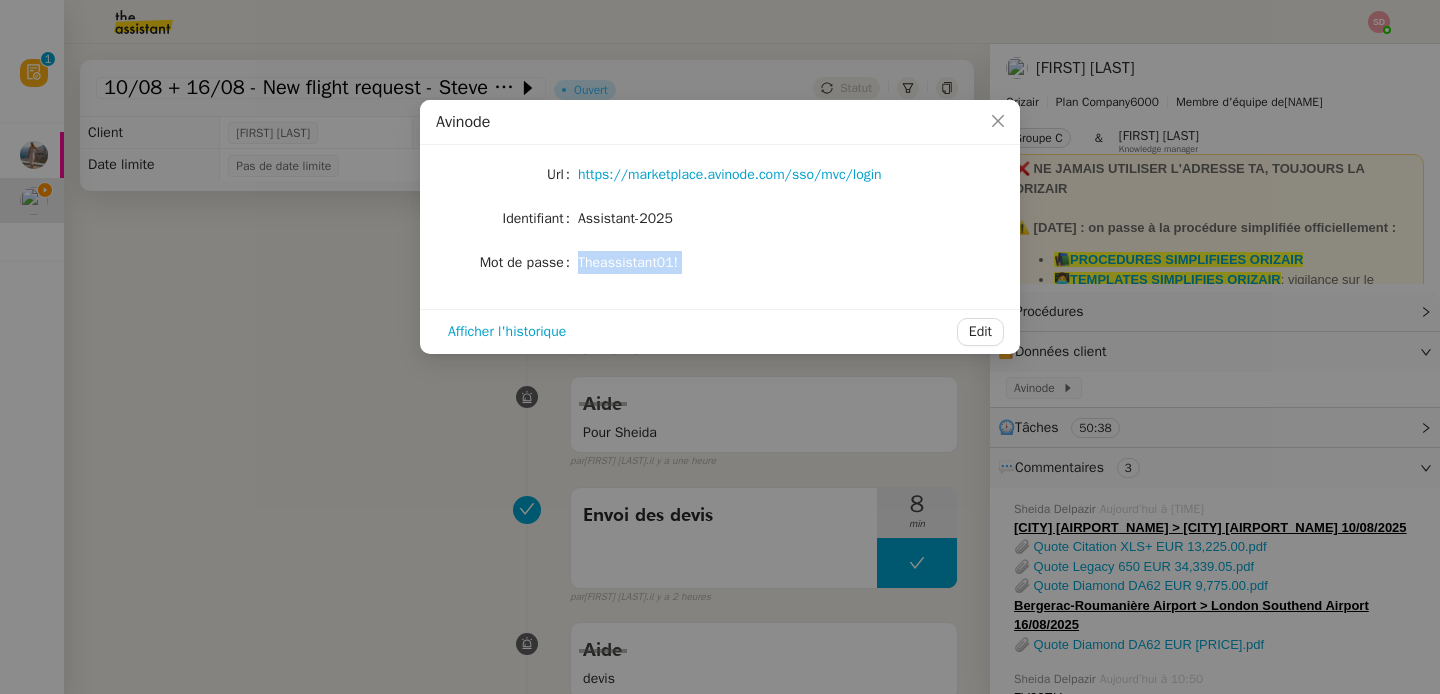 click on "Theassistant01!" 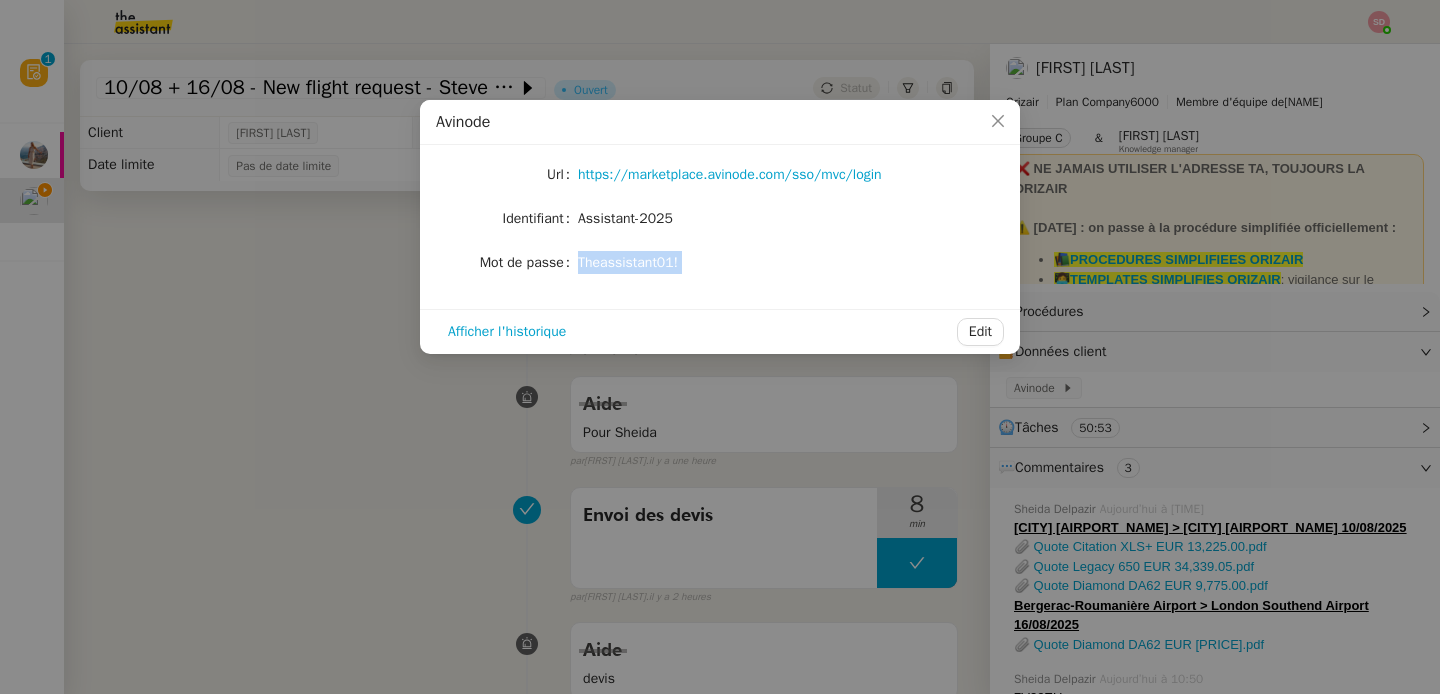 click on "Avinode  Url https://marketplace.avinode.com/sso/mvc/login    Identifiant Assistant-2025 Mot de passe Theassistant01! Afficher l'historique Edit" at bounding box center (720, 347) 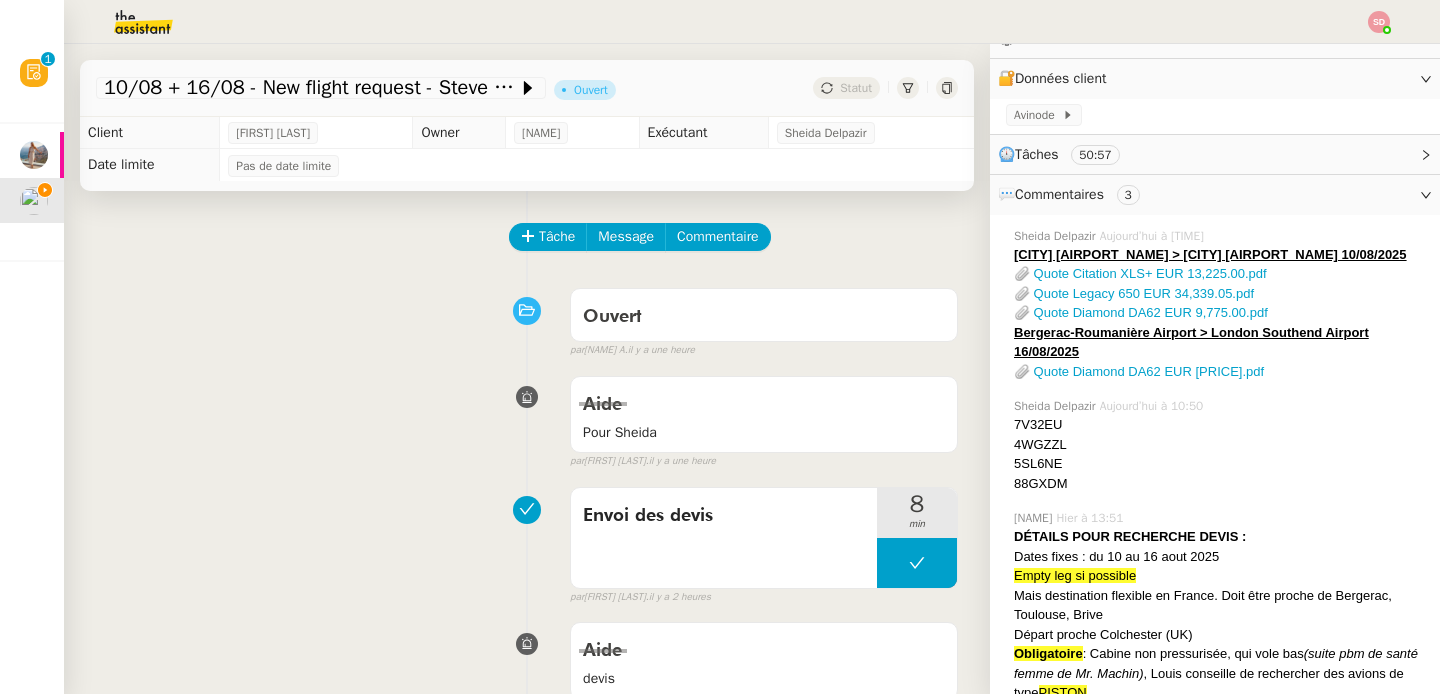 scroll, scrollTop: 299, scrollLeft: 0, axis: vertical 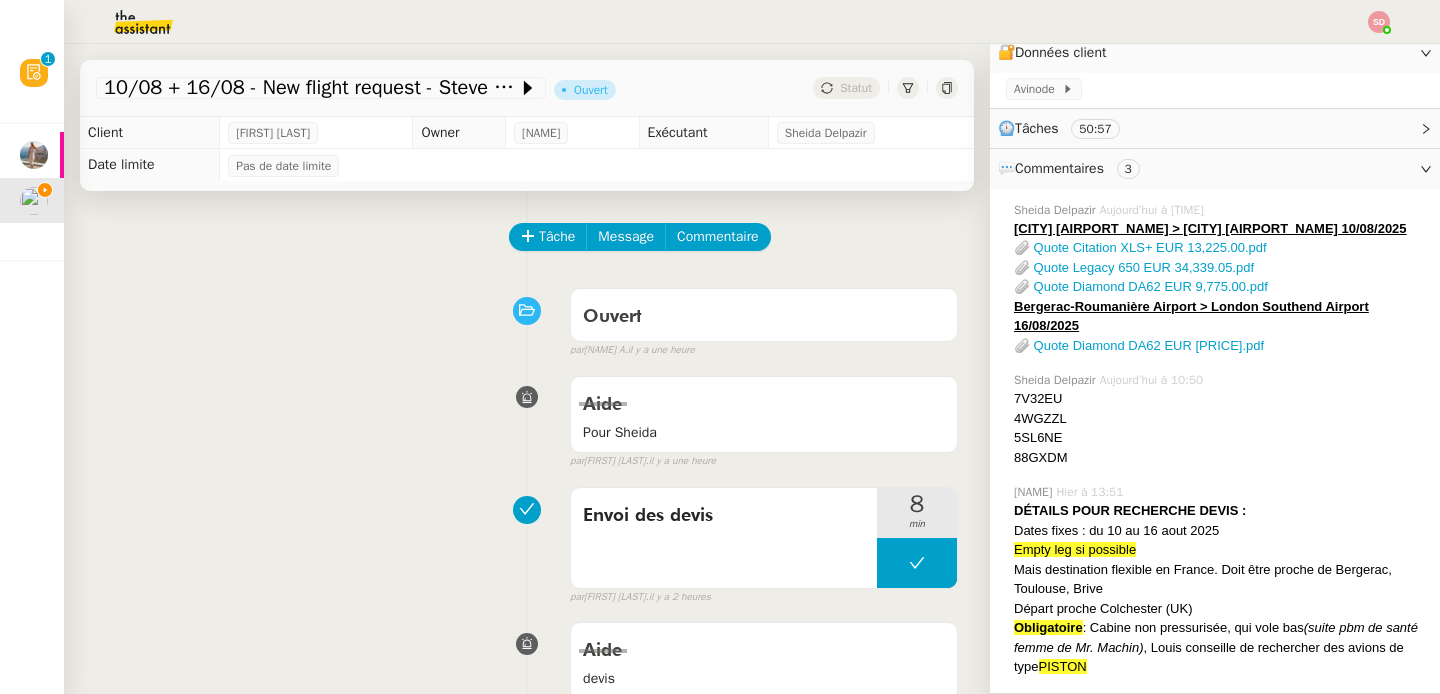 click on "7V32EU" 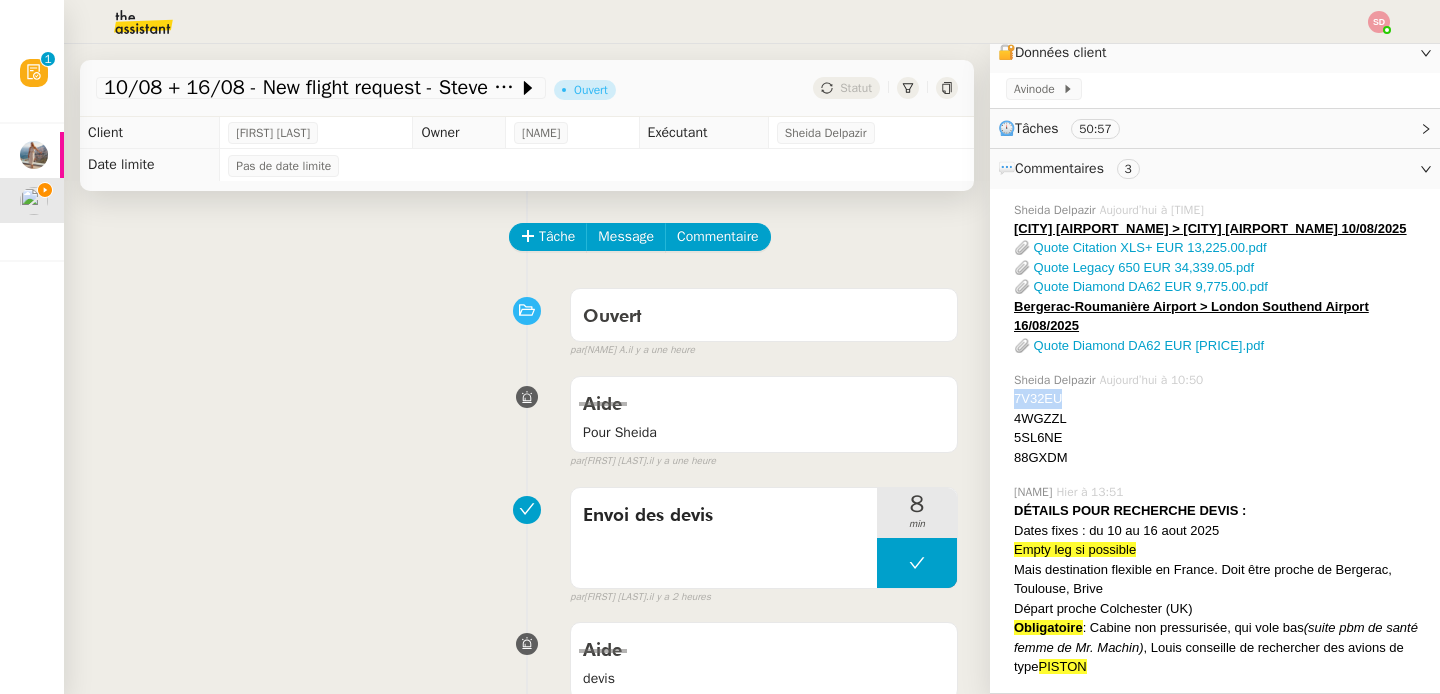 click on "7V32EU" 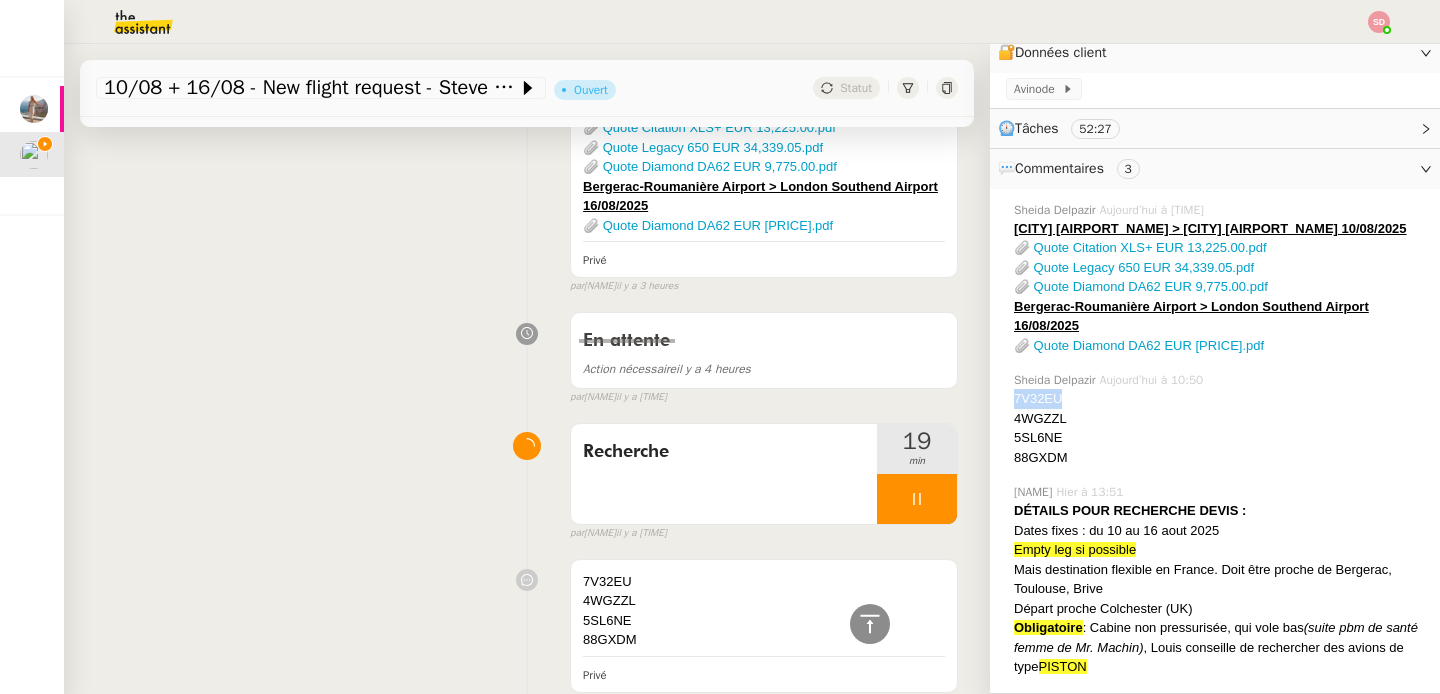 scroll, scrollTop: 0, scrollLeft: 0, axis: both 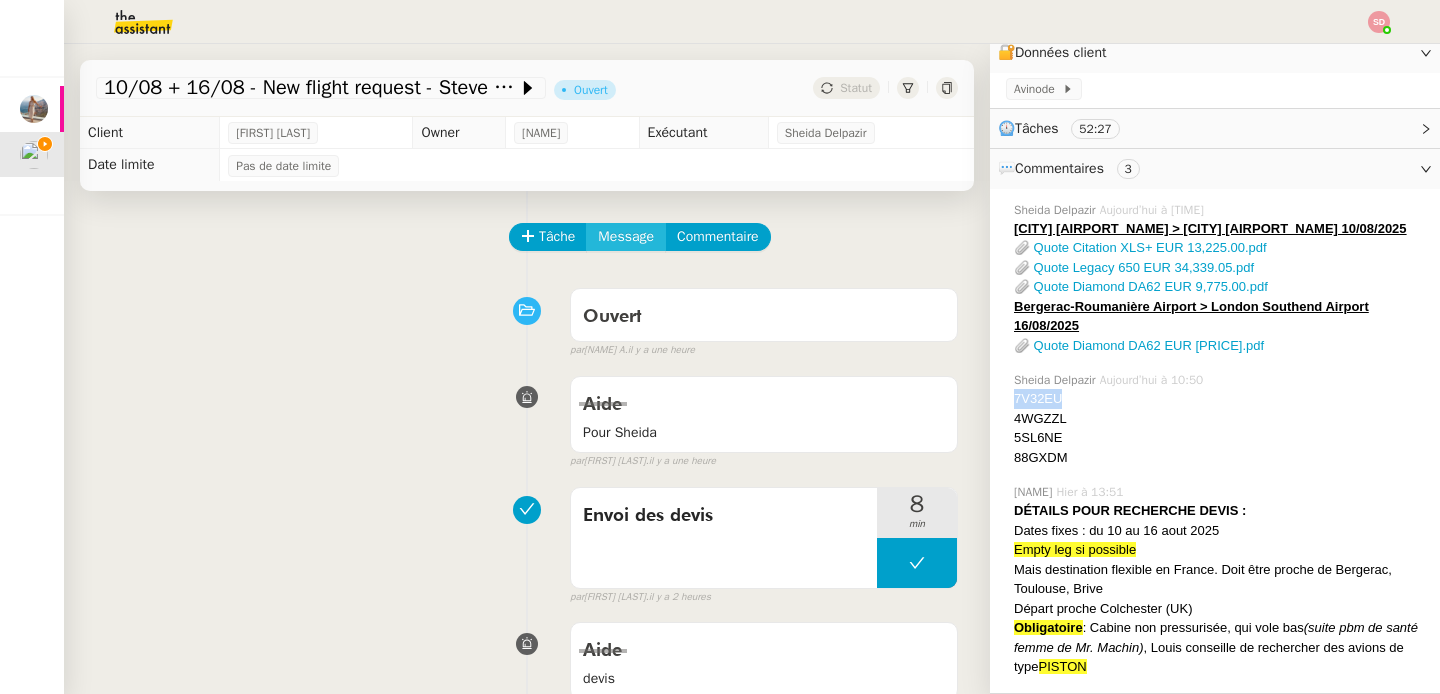 click on "Message" 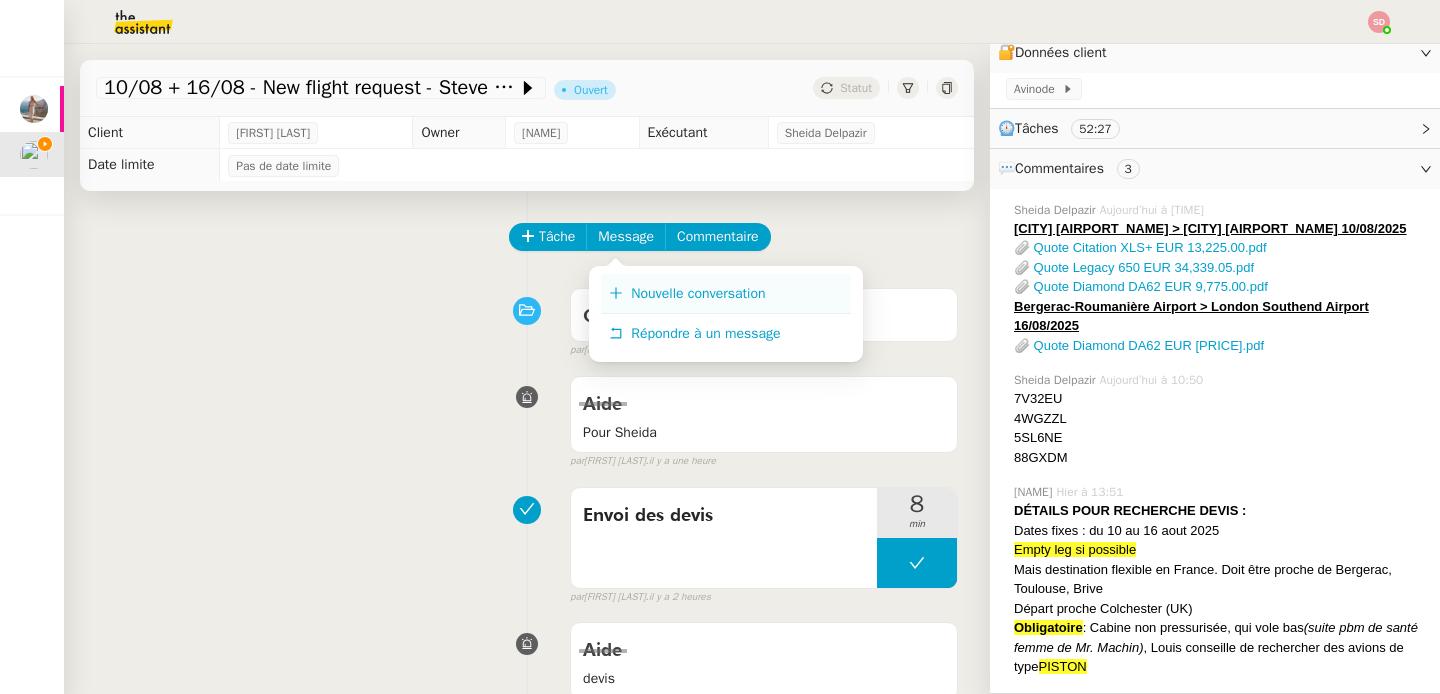 click on "Nouvelle conversation" at bounding box center [726, 294] 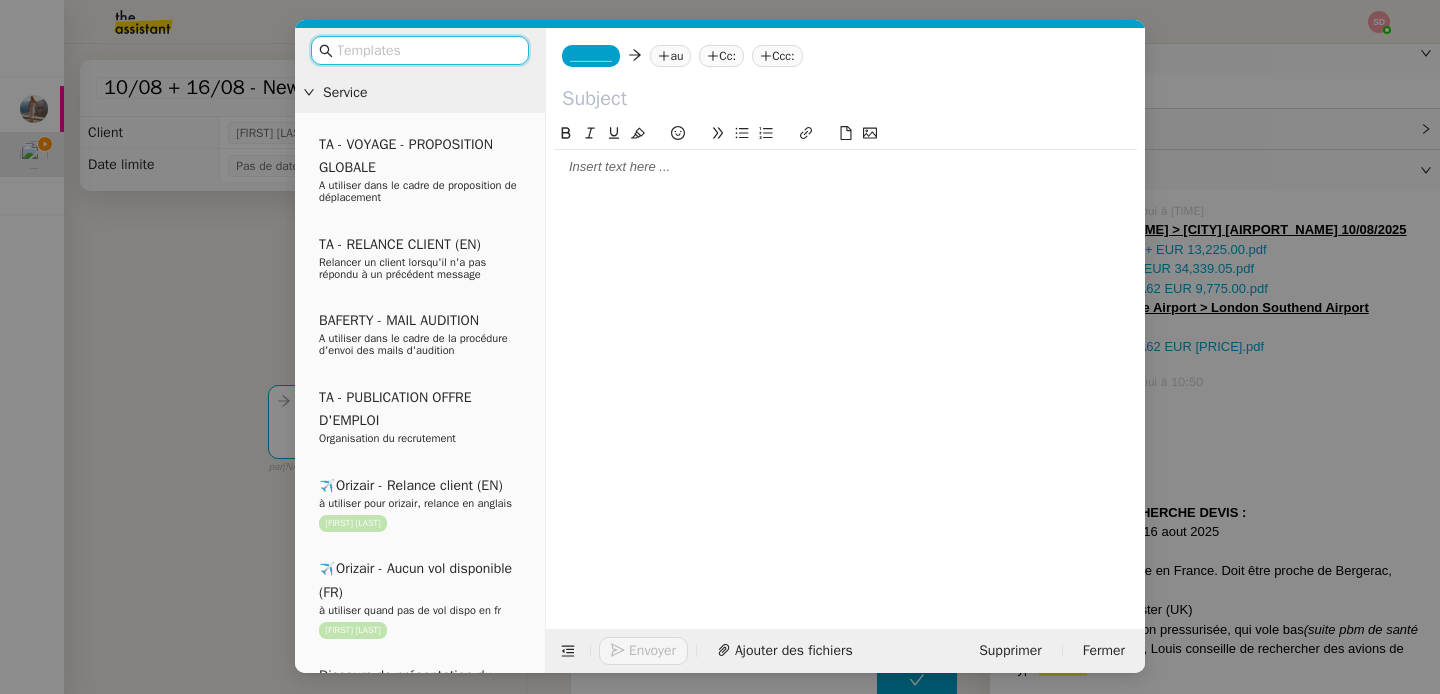 click 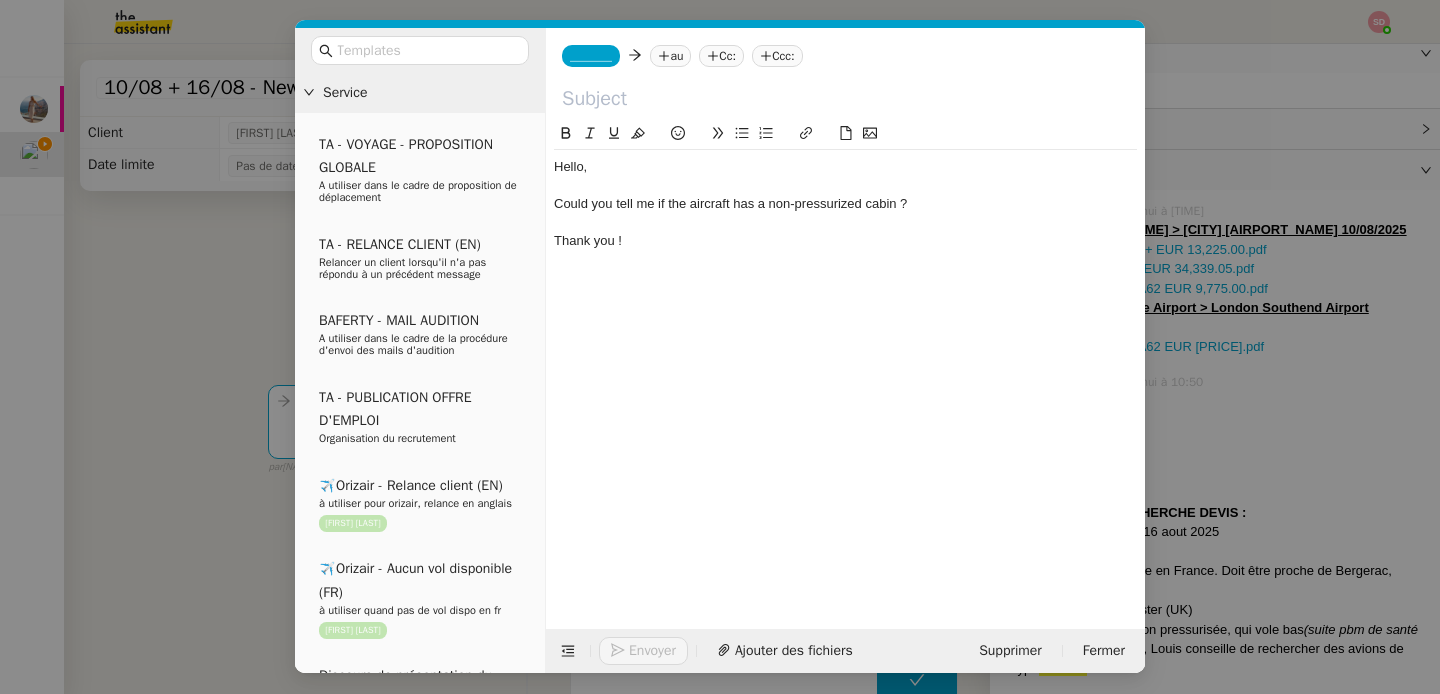 scroll, scrollTop: 0, scrollLeft: 0, axis: both 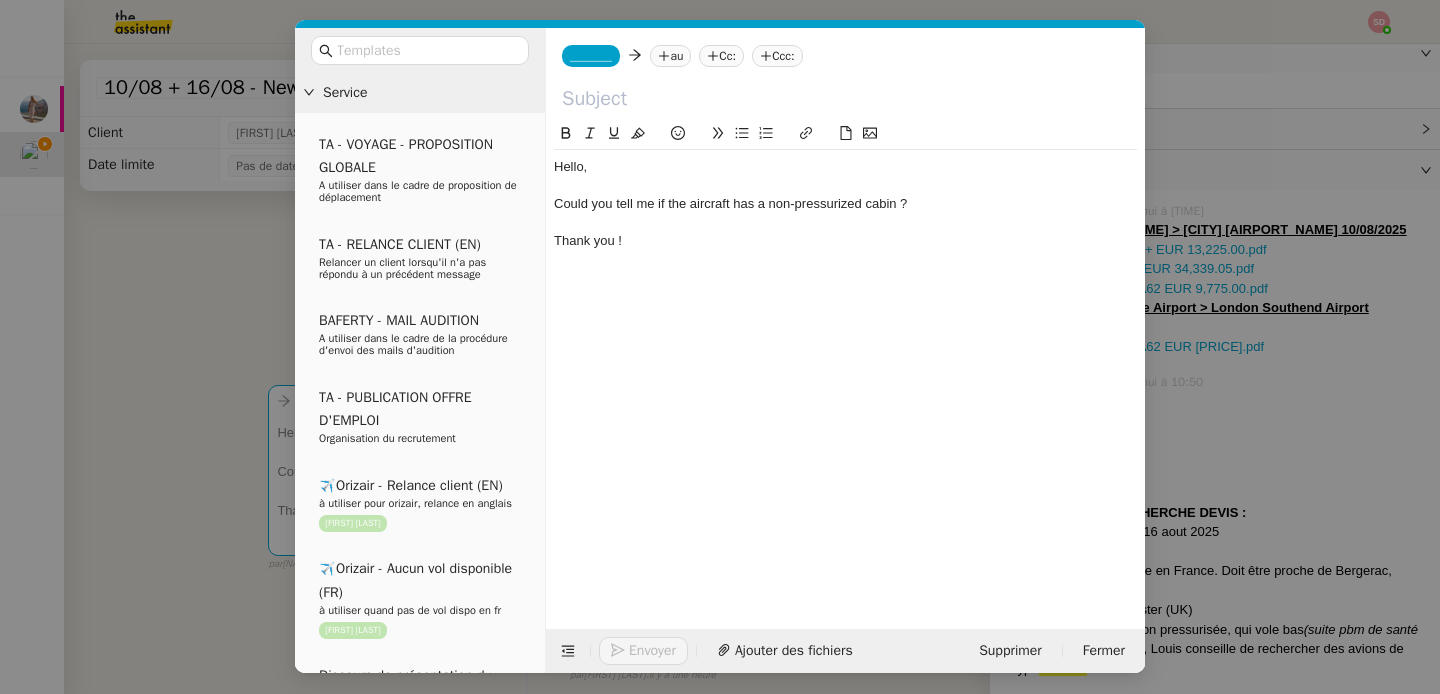 click on "Service TA - VOYAGE - PROPOSITION GLOBALE    A utiliser dans le cadre de proposition de déplacement TA - RELANCE CLIENT (EN)    Relancer un client lorsqu'il n'a pas répondu à un précédent message BAFERTY - MAIL AUDITION    A utiliser dans le cadre de la procédure d'envoi des mails d'audition TA - PUBLICATION OFFRE D'EMPLOI     Organisation du recrutement ✈️Orizair - Relance client (EN)     à utiliser pour orizair, relance en anglais  [NAME] ✈️Orizair - Aucun vol disponible (FR)    à utiliser quand pas de vol dispo en fr  [NAME] Discours de présentation du paiement sécurisé    ✈️Orizair - Relance client (FR)    à utiliser pour orizair, première relance en français  [NAME] TA - VOYAGES - PROPOSITION ITINERAIRE    Soumettre les résultats d'une recherche Orizair - Empty Legs - Confirmation opérateur (EN)    à utiliser dans la communication sur avinode pour les empty legs  [NAME] TA - CONFIRMATION PAIEMENT (EN)    TA - COURRIER EXPEDIE (recommandé)" at bounding box center (720, 347) 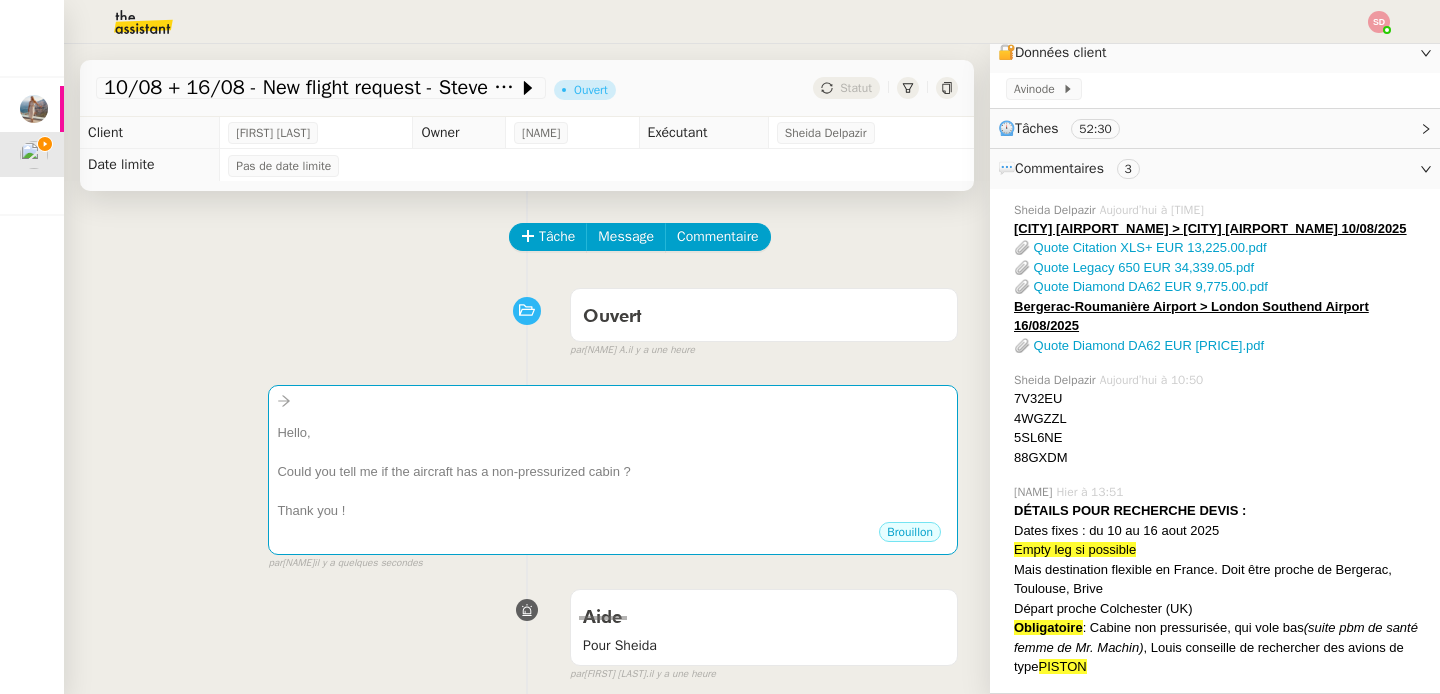 click on "4WGZZL" 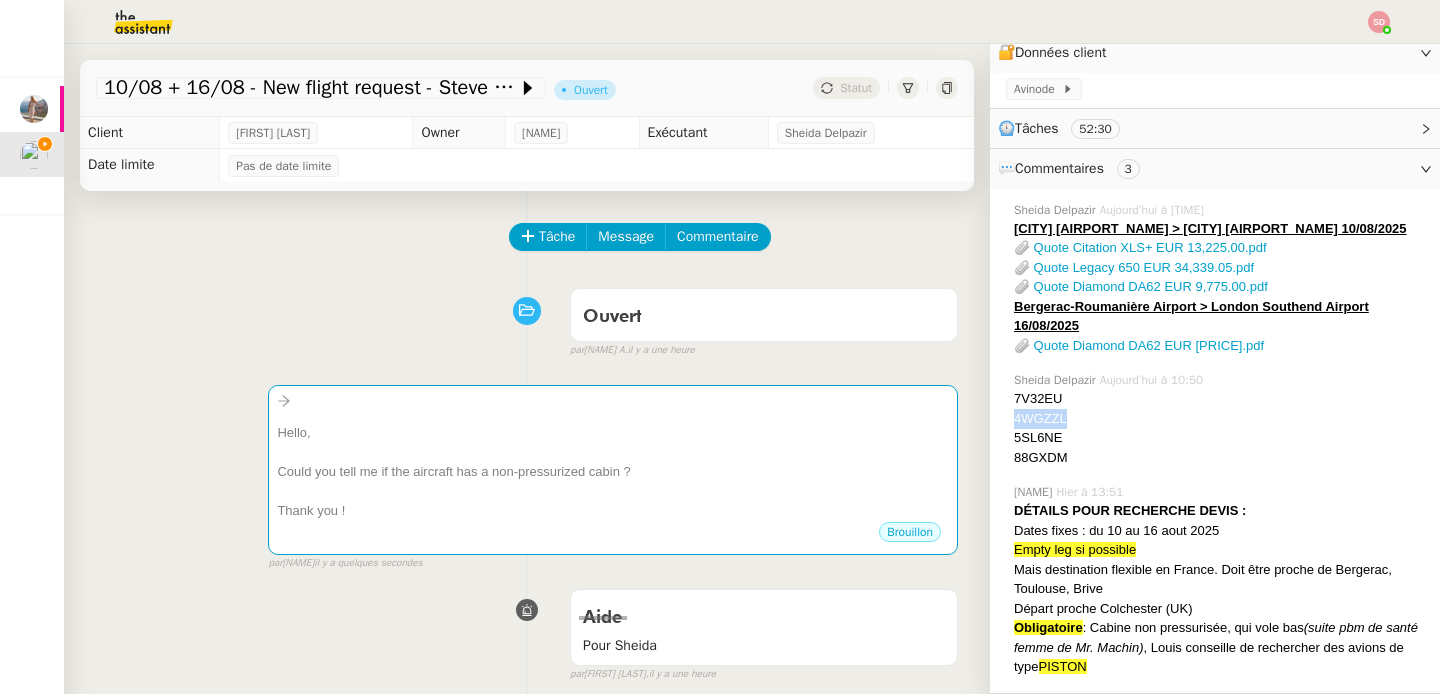 click on "4WGZZL" 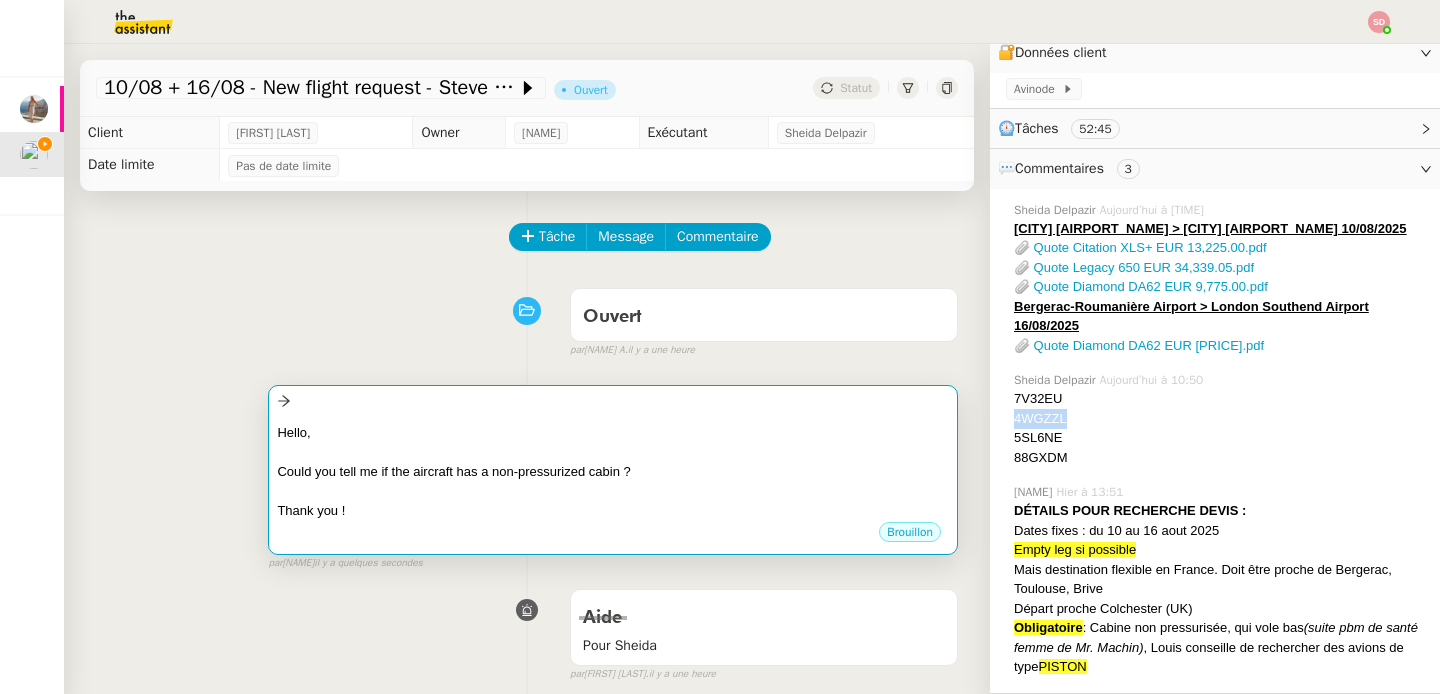 click on "Brouillon" at bounding box center (613, 535) 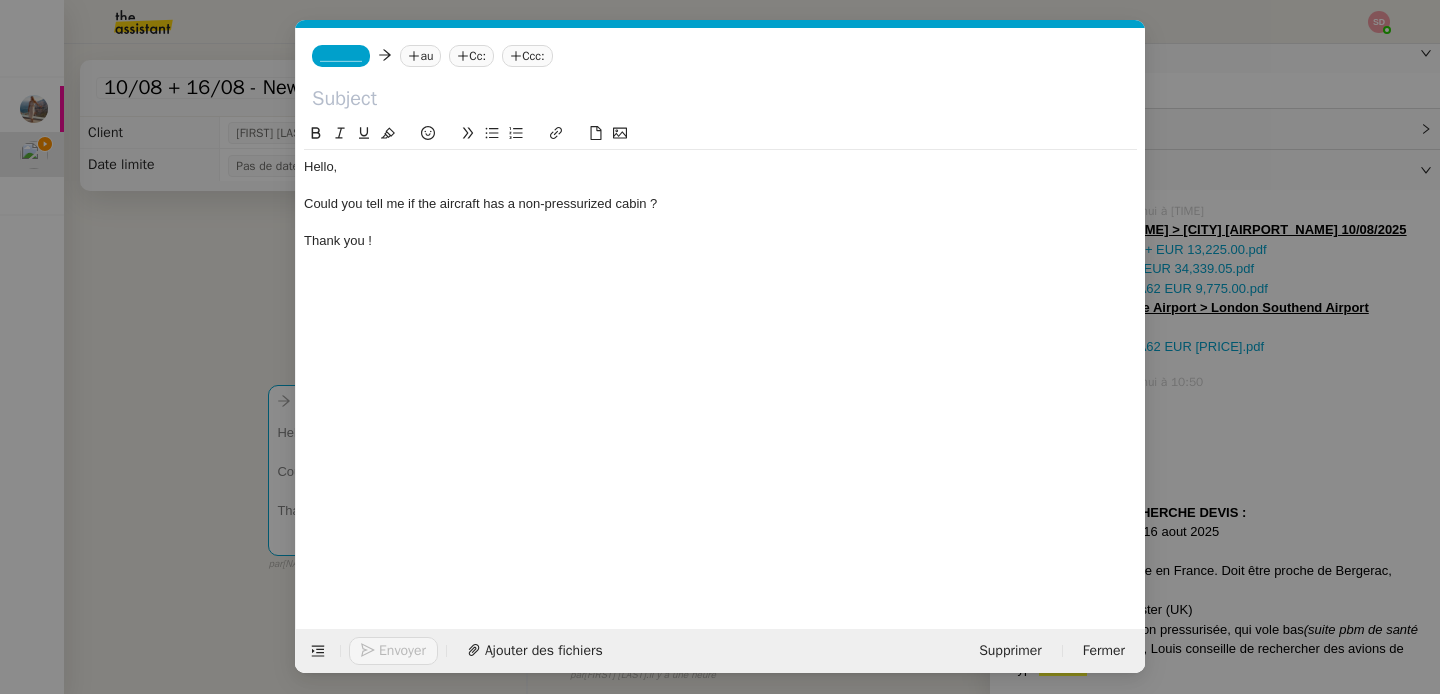 scroll, scrollTop: 0, scrollLeft: 42, axis: horizontal 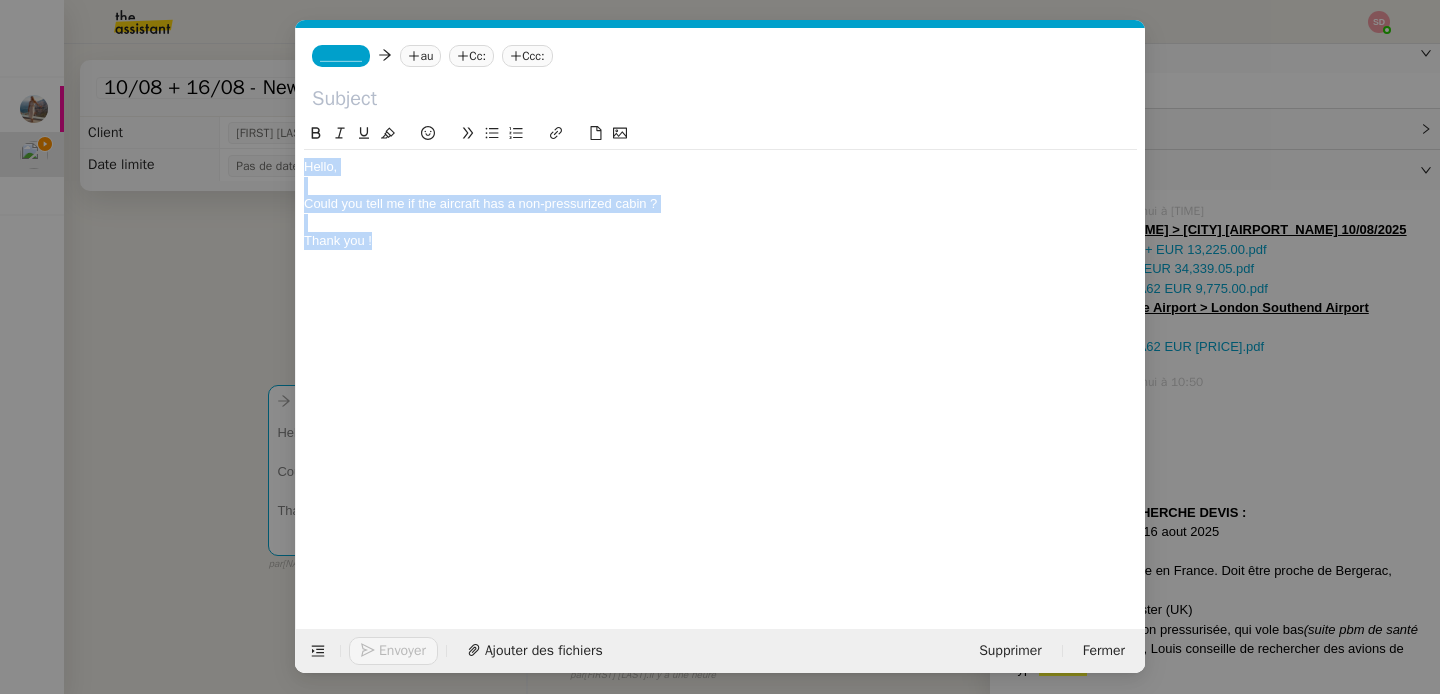drag, startPoint x: 304, startPoint y: 168, endPoint x: 400, endPoint y: 257, distance: 130.90837 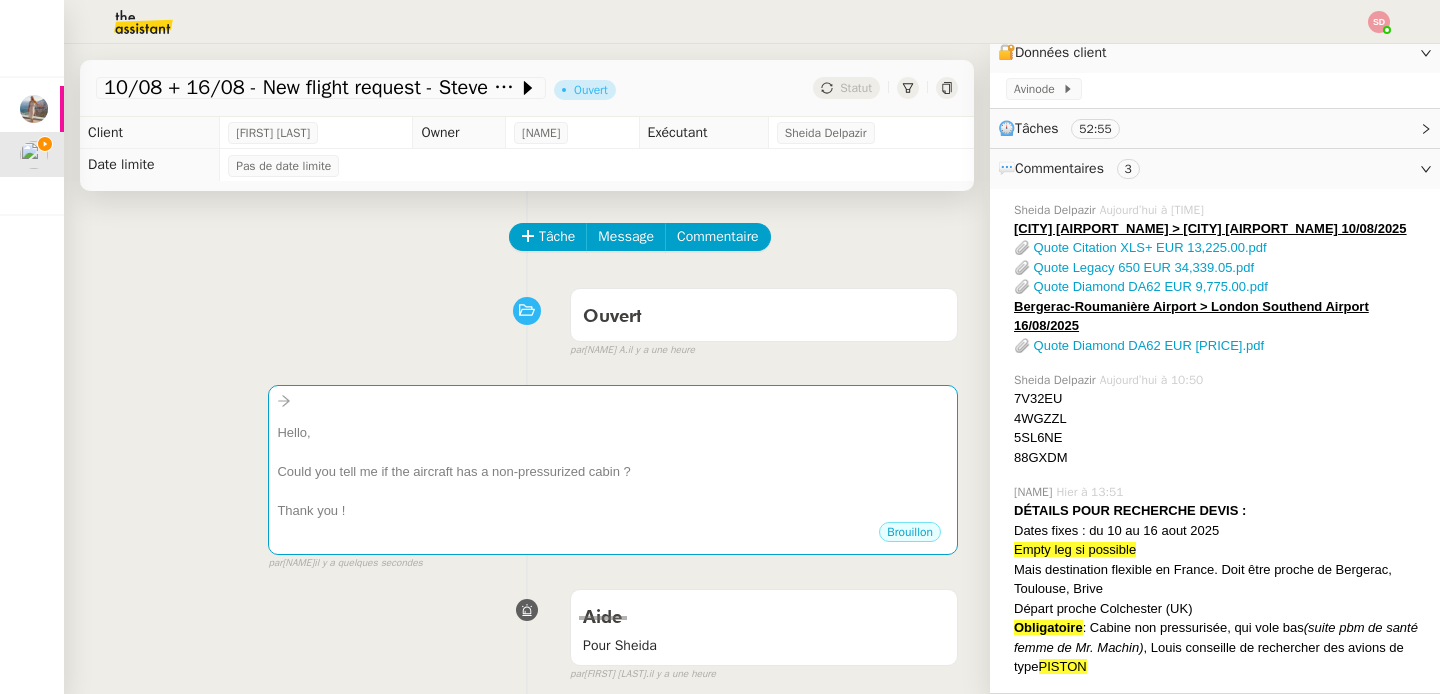 click on "5SL6NE" 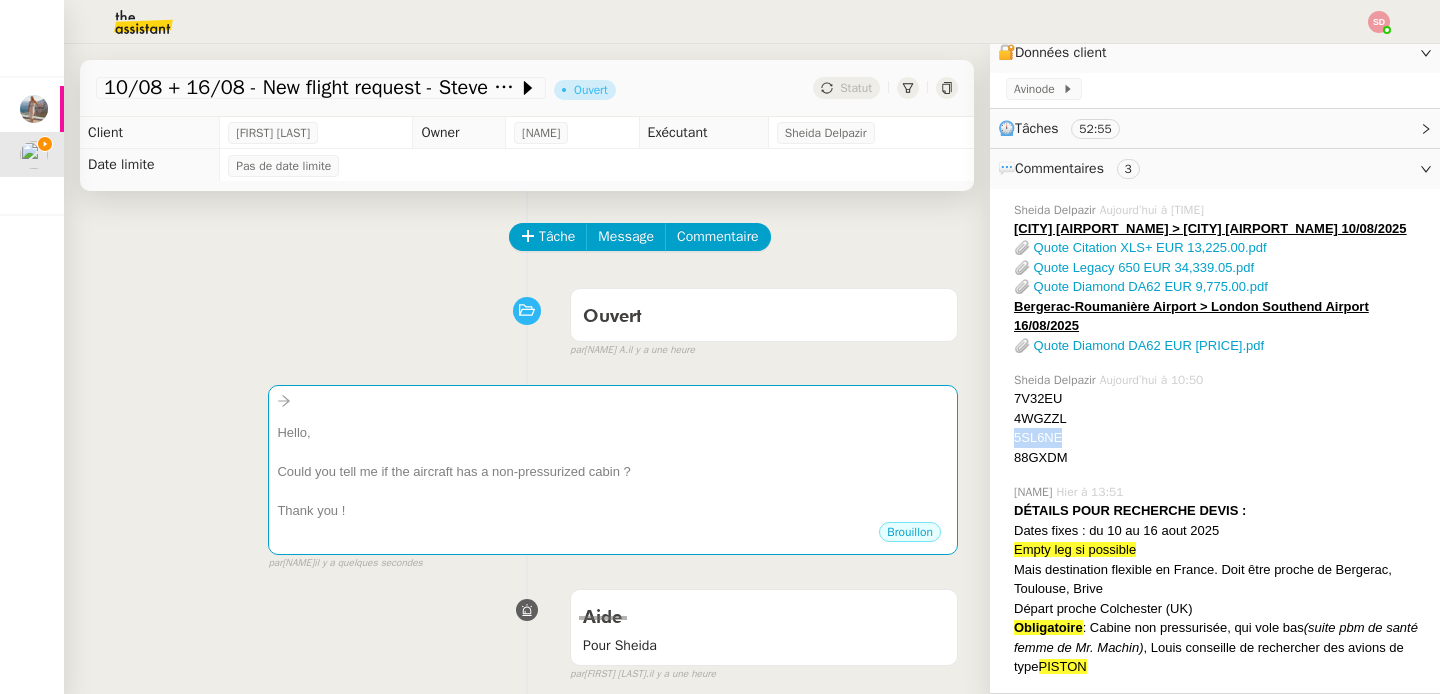 click on "5SL6NE" 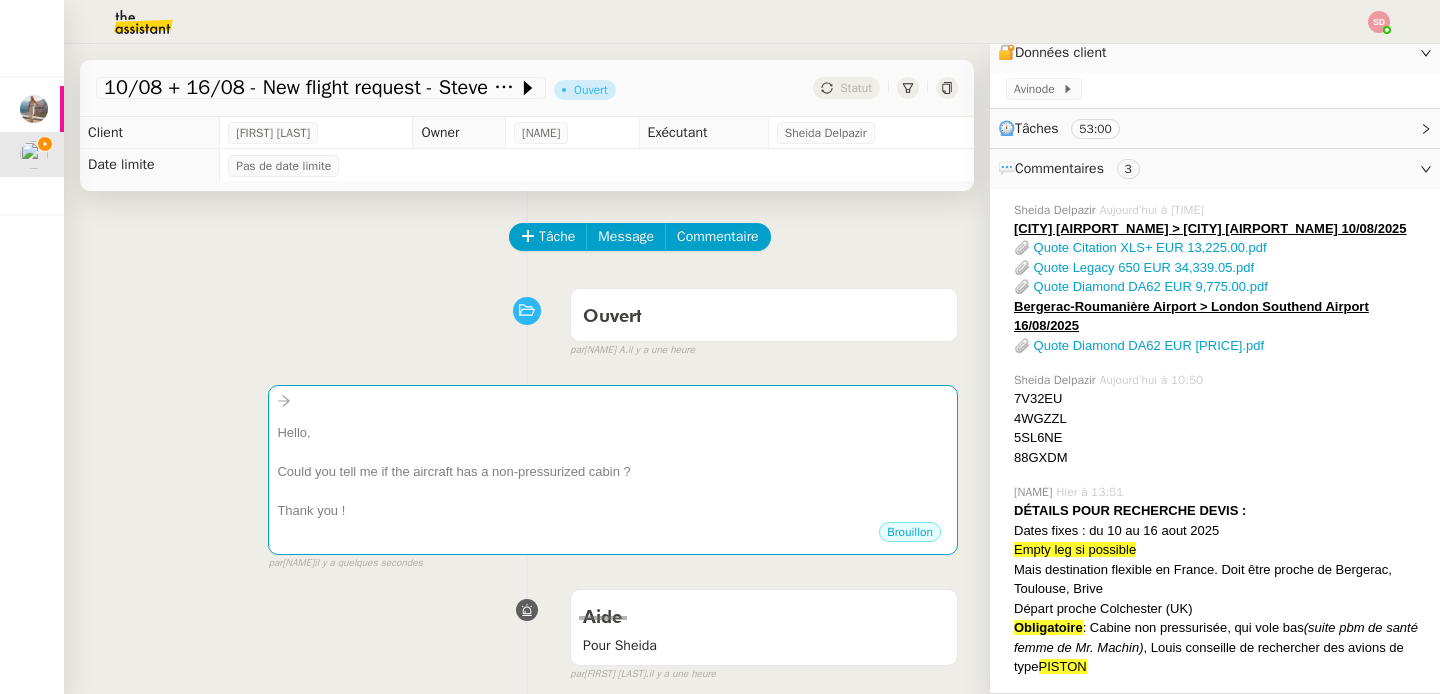 click on "88GXDM" 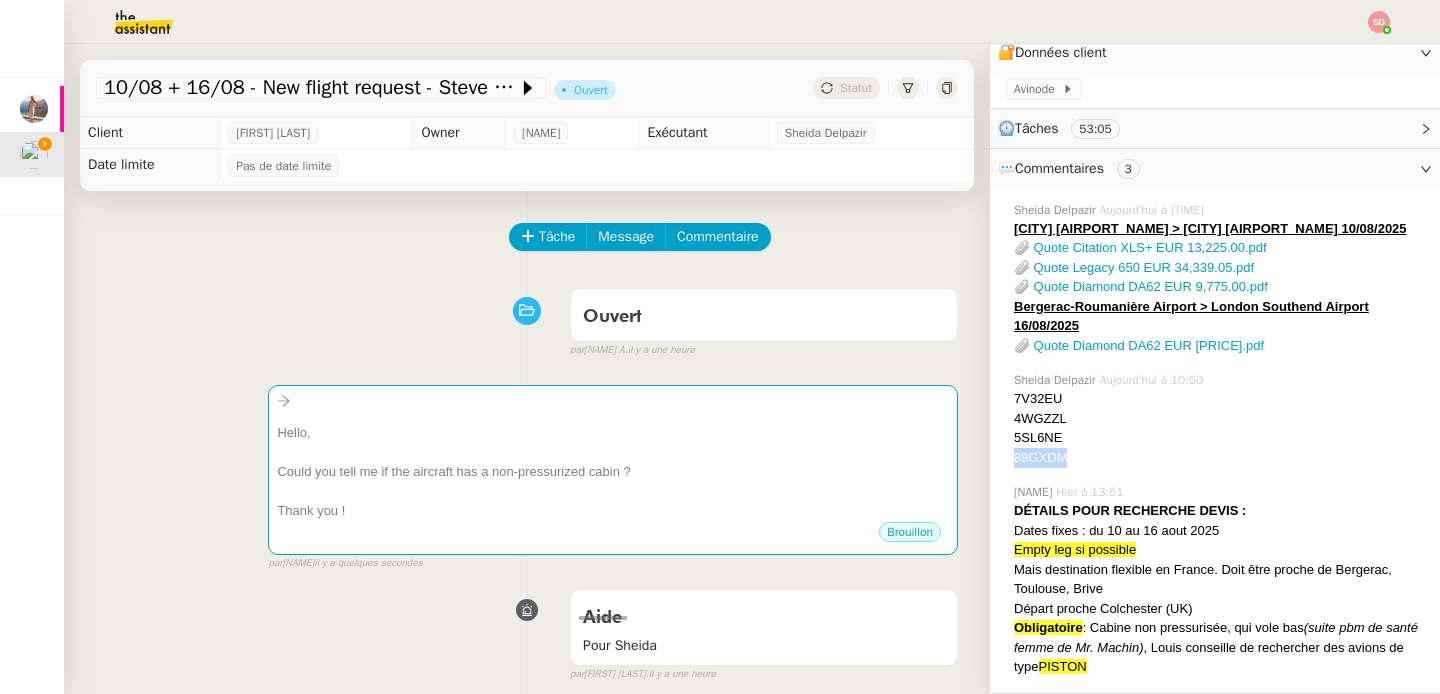 click on "88GXDM" 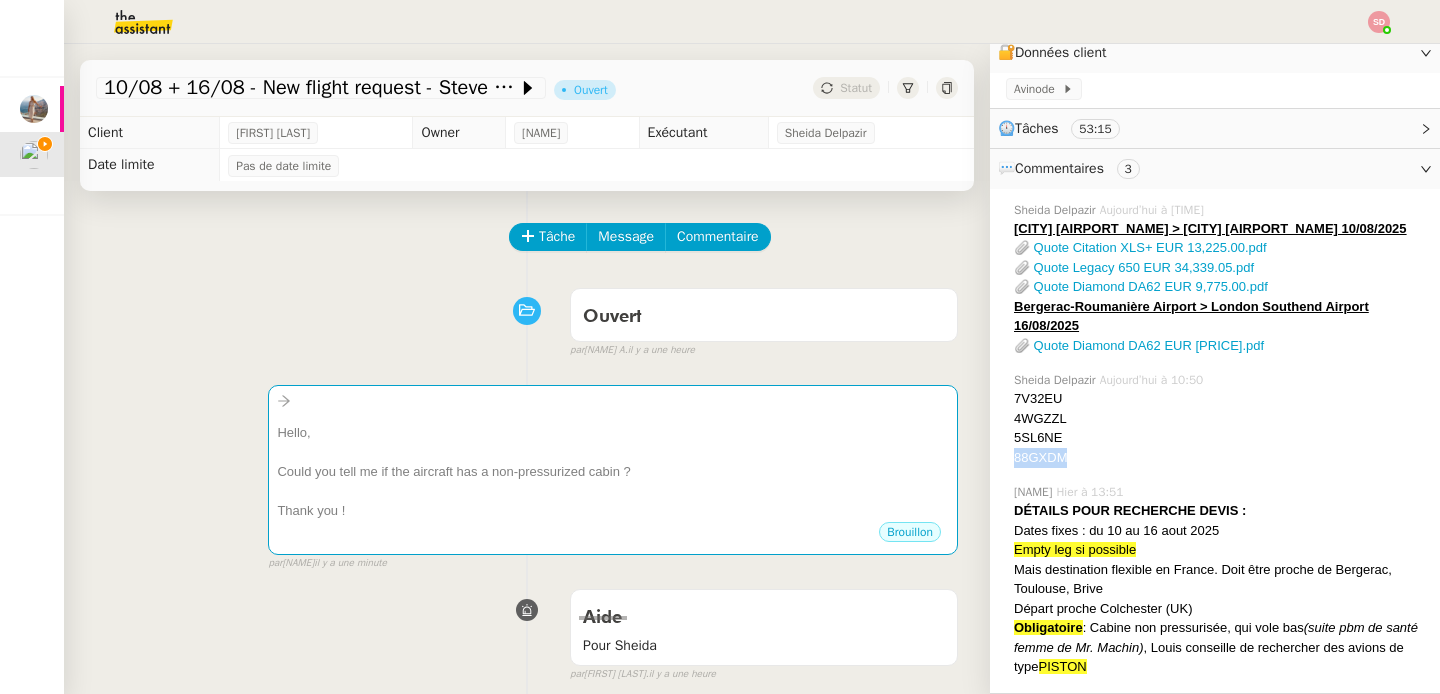 click on "Ouvert false par   [FIRST] [LAST]   il y a [TIME] heure" at bounding box center [527, 319] 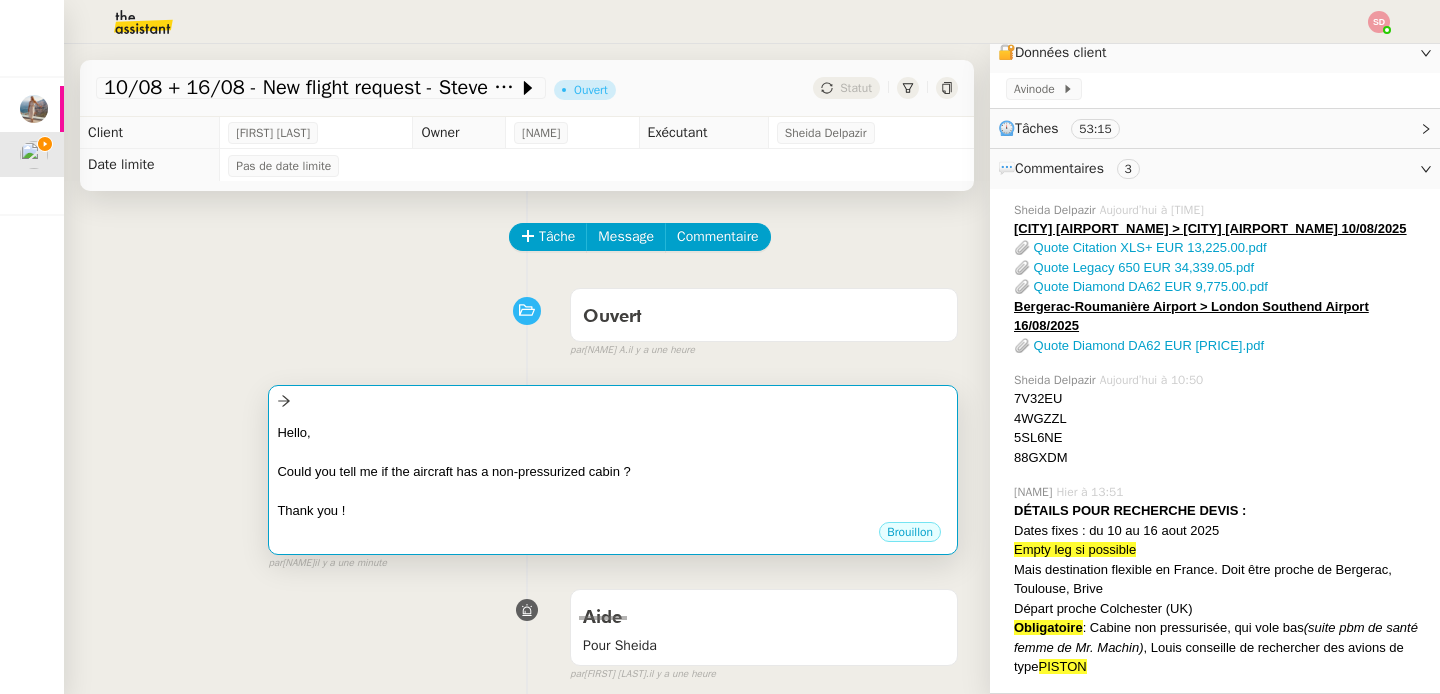 click at bounding box center [613, 452] 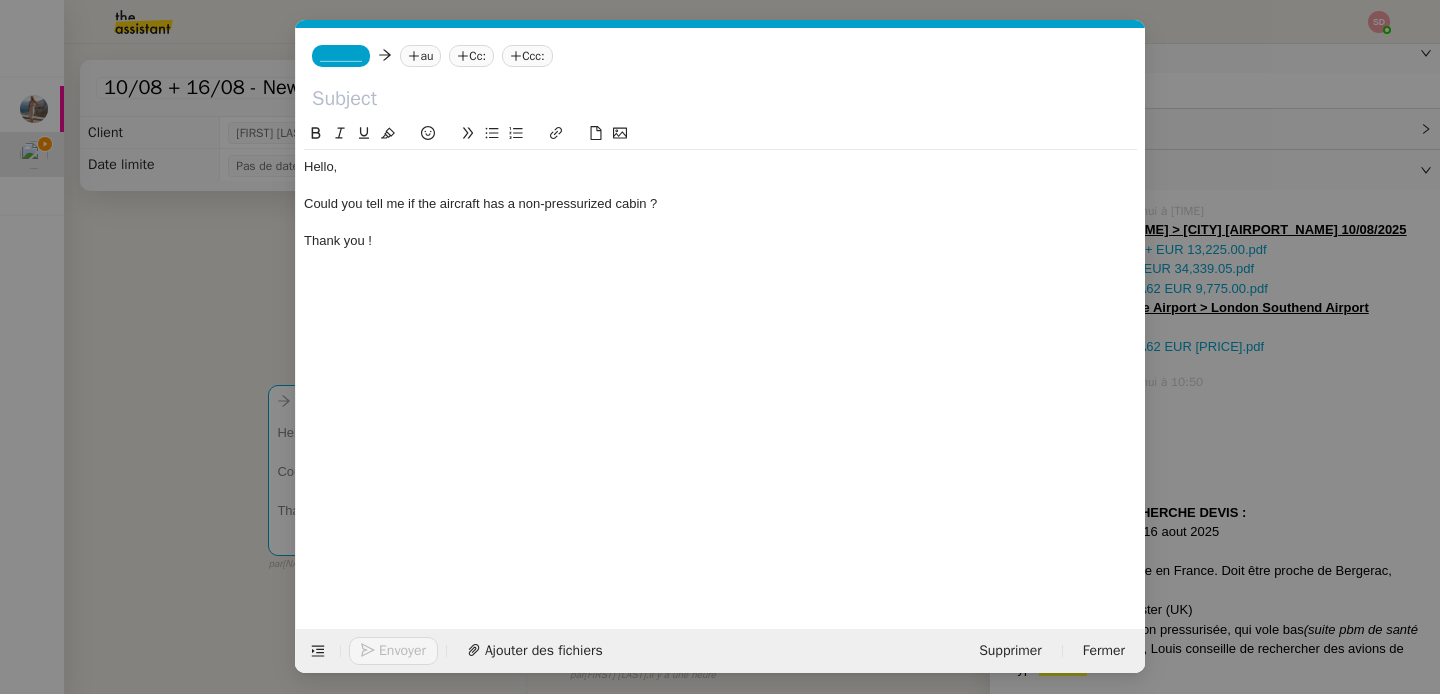 scroll, scrollTop: 0, scrollLeft: 42, axis: horizontal 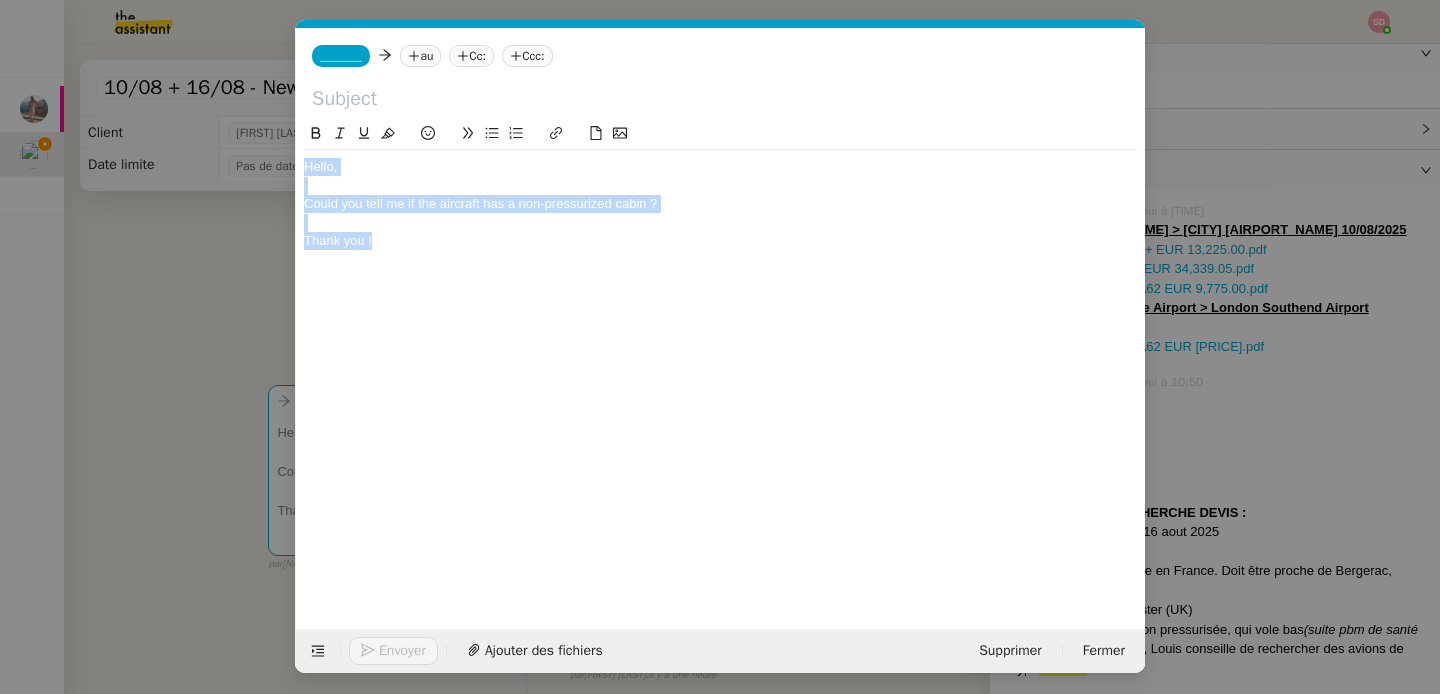 drag, startPoint x: 307, startPoint y: 165, endPoint x: 417, endPoint y: 250, distance: 139.01439 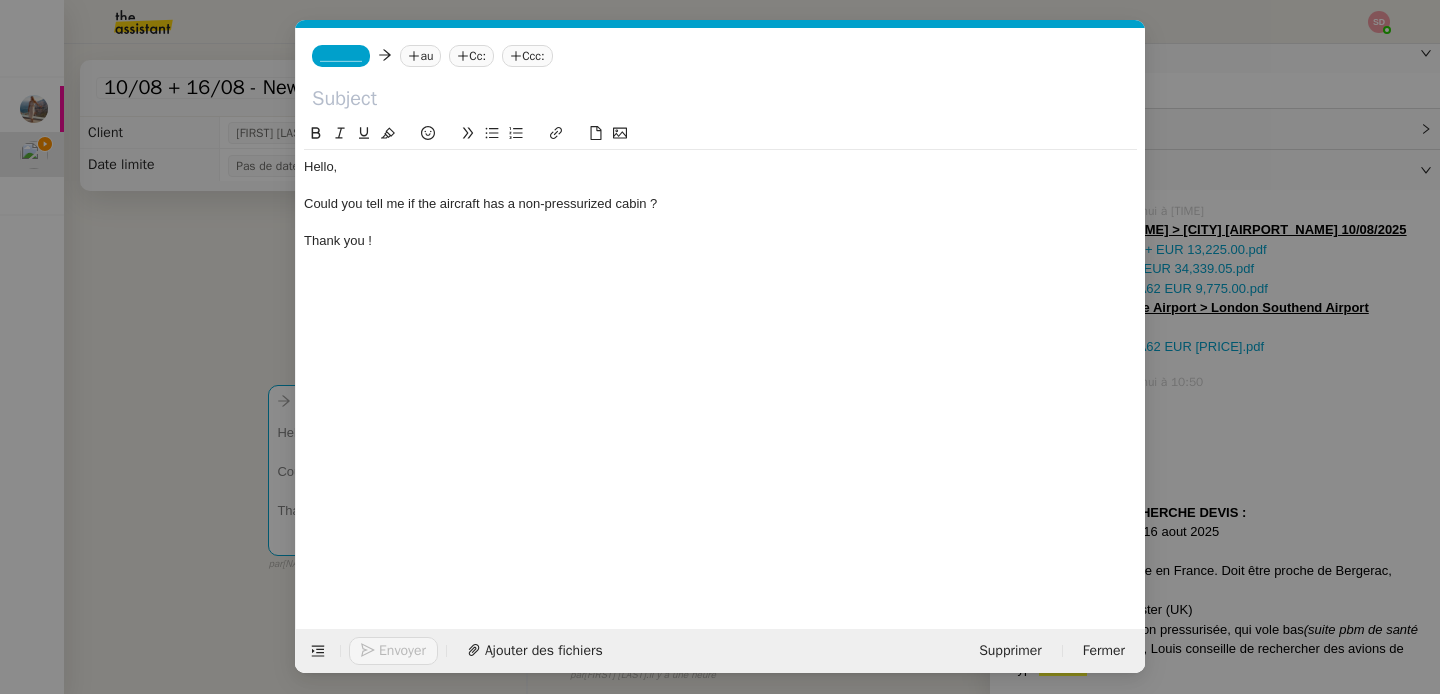 click on "Service TA - VOYAGE - PROPOSITION GLOBALE    A utiliser dans le cadre de proposition de déplacement TA - RELANCE CLIENT (EN)    Relancer un client lorsqu'il n'a pas répondu à un précédent message BAFERTY - MAIL AUDITION    A utiliser dans le cadre de la procédure d'envoi des mails d'audition TA - PUBLICATION OFFRE D'EMPLOI     Organisation du recrutement ✈️Orizair - Relance client (EN)     à utiliser pour orizair, relance en anglais  [NAME] ✈️Orizair - Aucun vol disponible (FR)    à utiliser quand pas de vol dispo en fr  [NAME] Discours de présentation du paiement sécurisé    ✈️Orizair - Relance client (FR)    à utiliser pour orizair, première relance en français  [NAME] TA - VOYAGES - PROPOSITION ITINERAIRE    Soumettre les résultats d'une recherche Orizair - Empty Legs - Confirmation opérateur (EN)    à utiliser dans la communication sur avinode pour les empty legs  [NAME] TA - CONFIRMATION PAIEMENT (EN)    TA - COURRIER EXPEDIE (recommandé)" at bounding box center (720, 347) 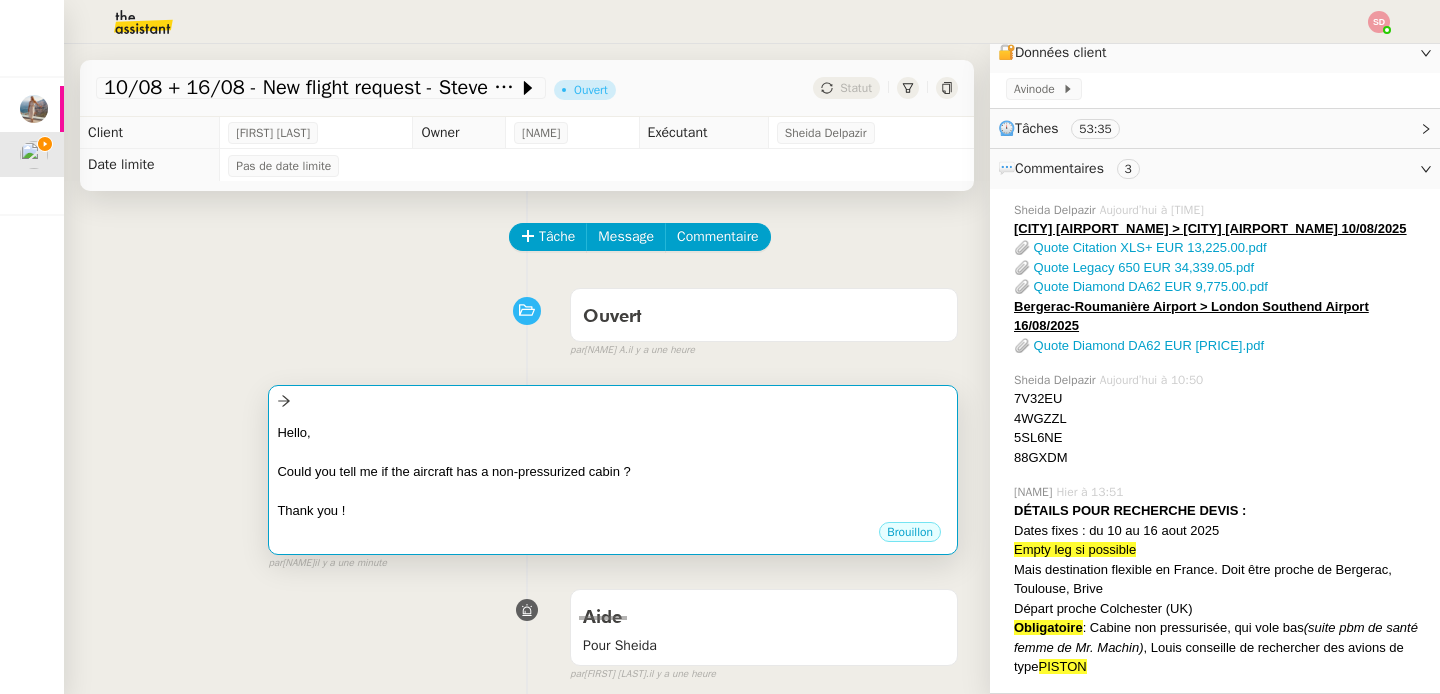 click at bounding box center [613, 491] 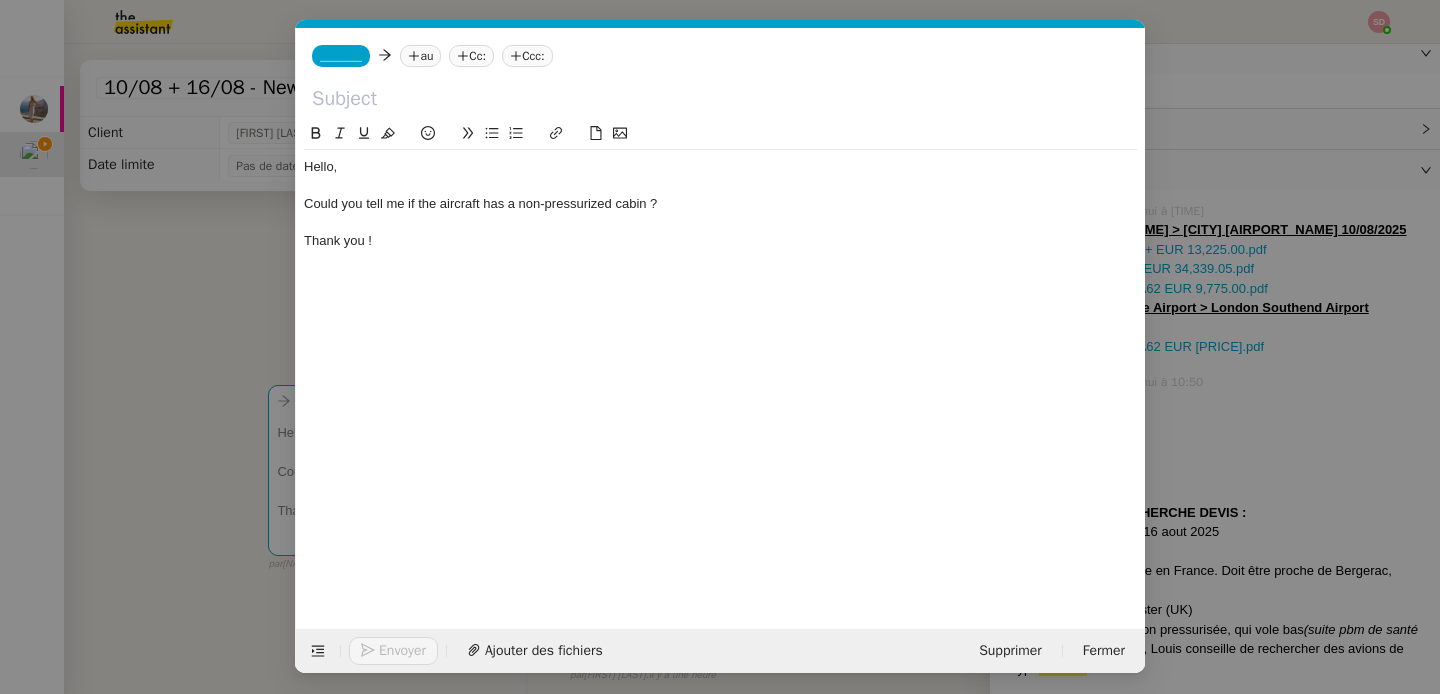 scroll, scrollTop: 0, scrollLeft: 42, axis: horizontal 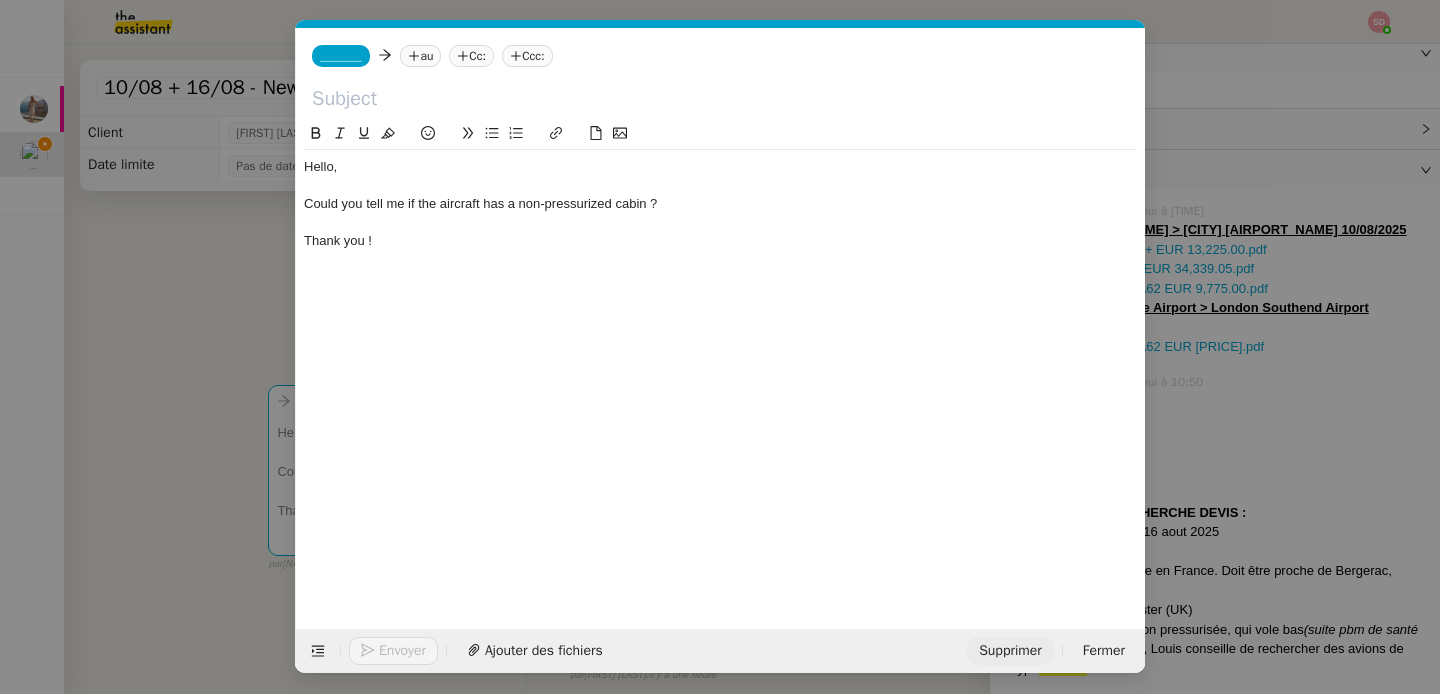 click on "Supprimer" 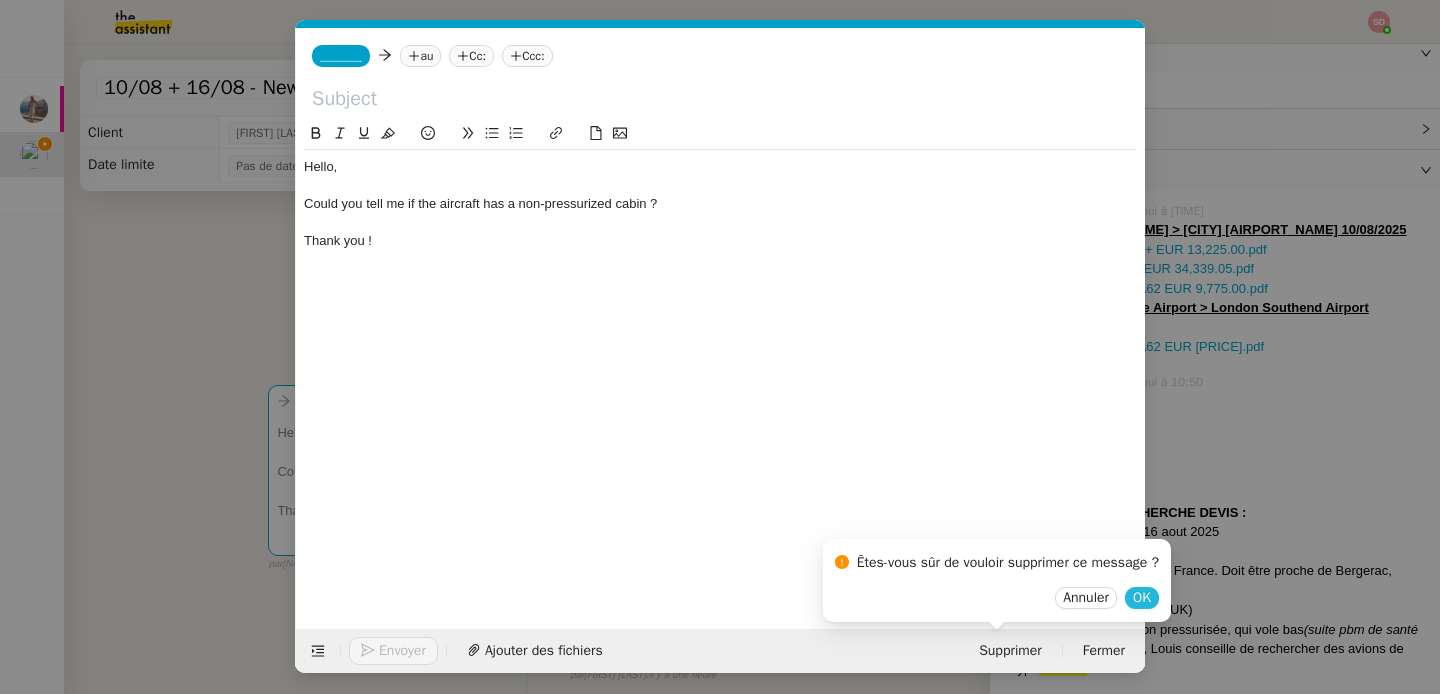 click on "OK" at bounding box center (1142, 598) 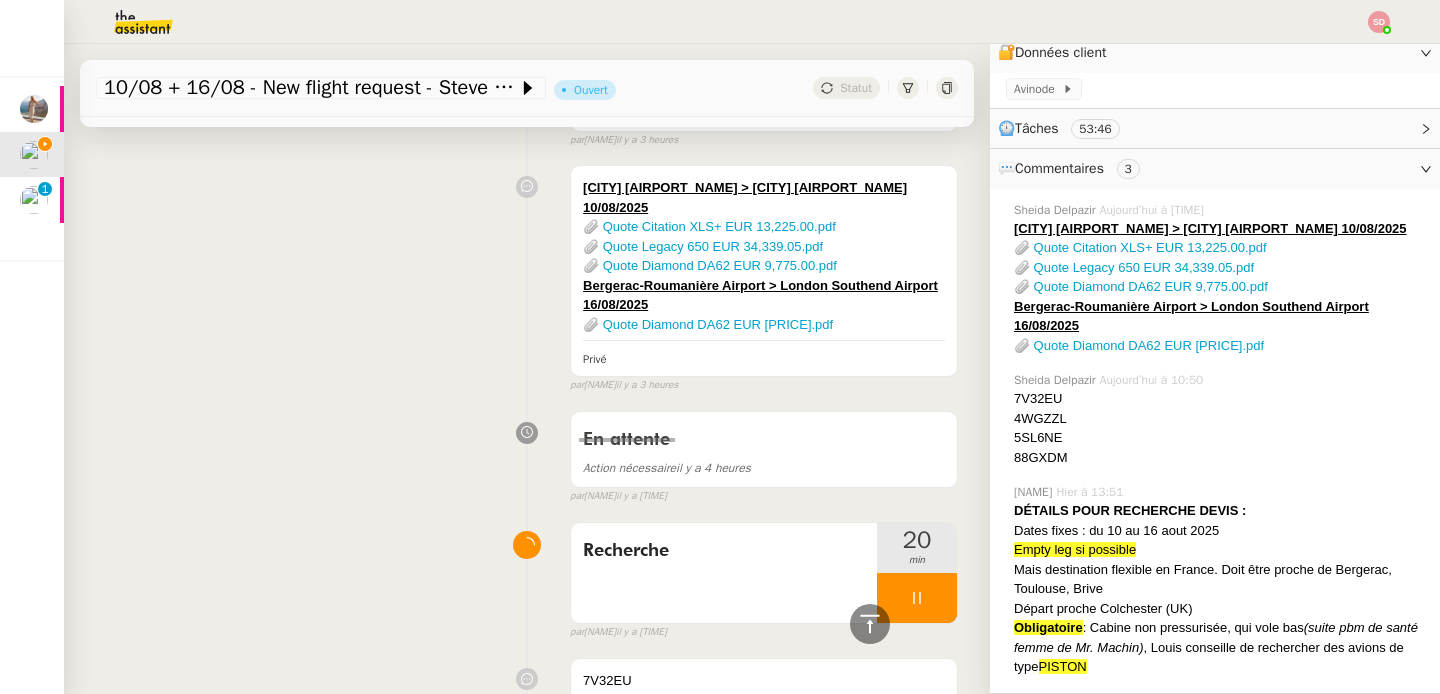 scroll, scrollTop: 628, scrollLeft: 0, axis: vertical 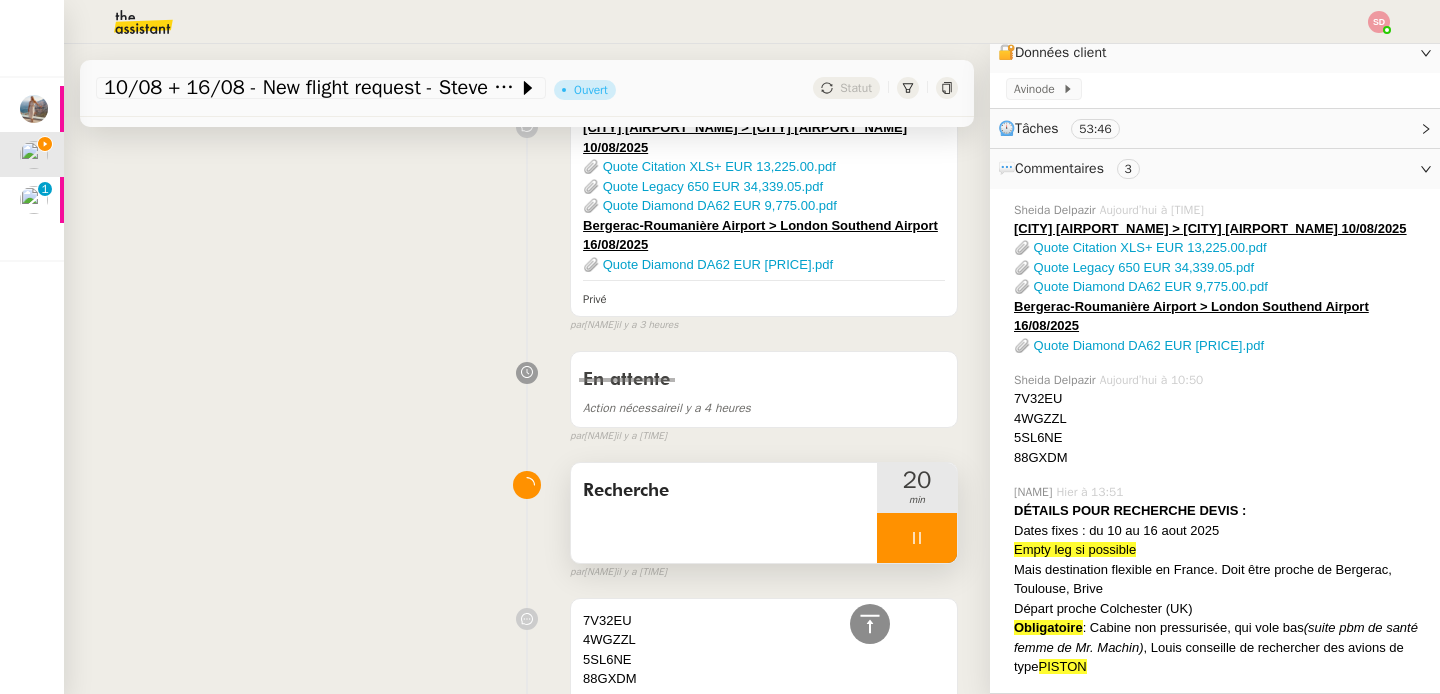 click at bounding box center (917, 538) 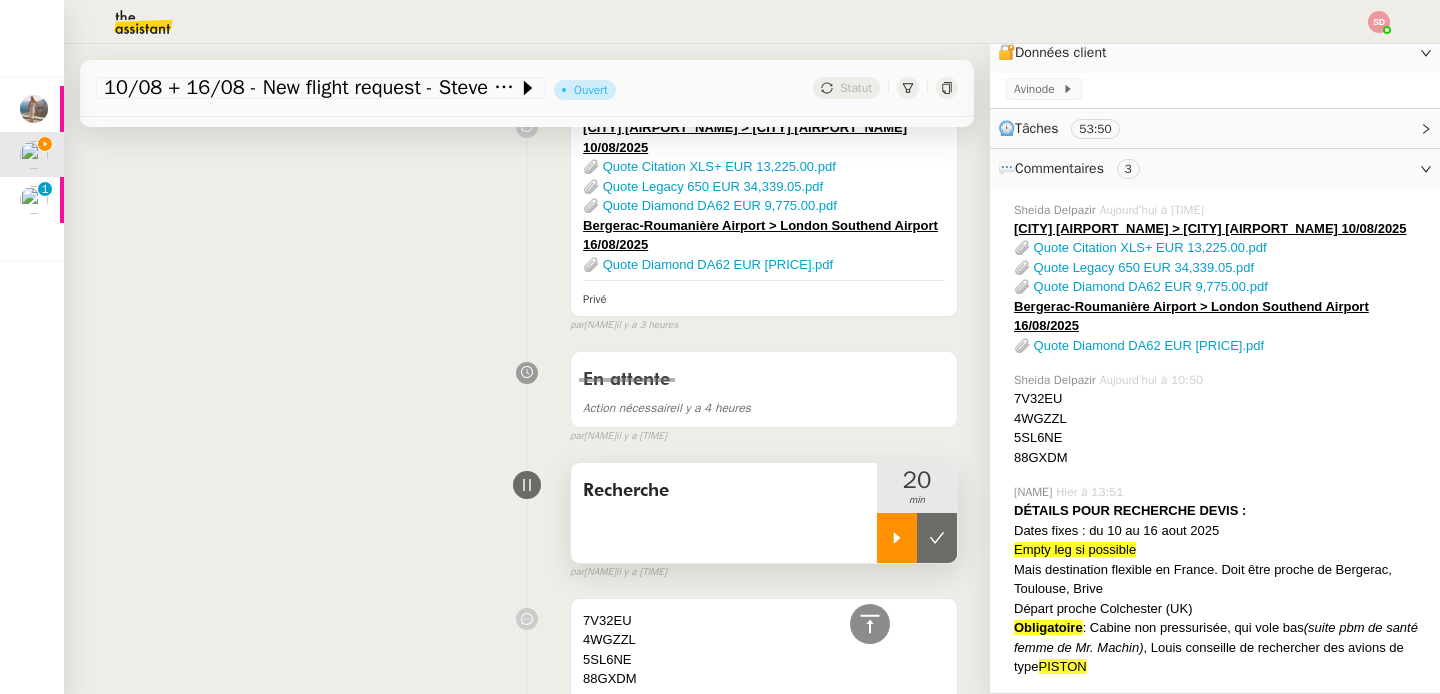 click 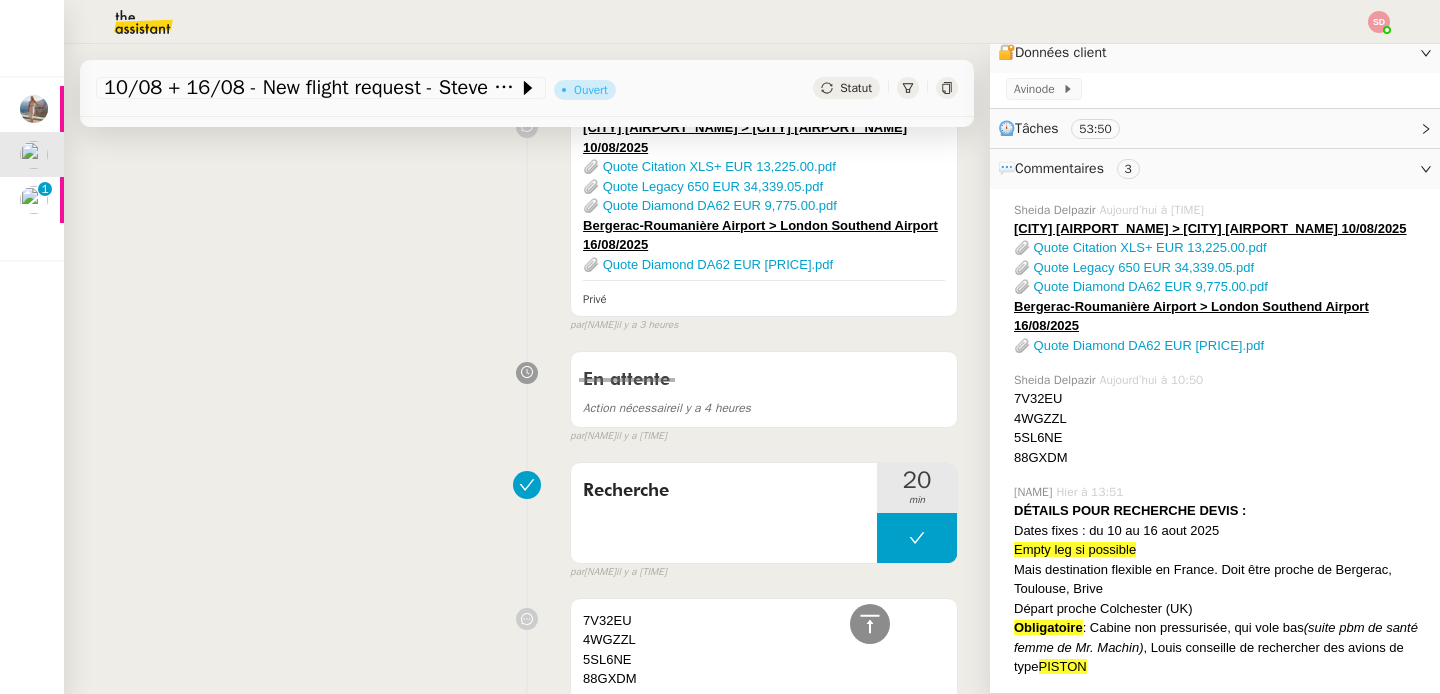 scroll, scrollTop: 0, scrollLeft: 0, axis: both 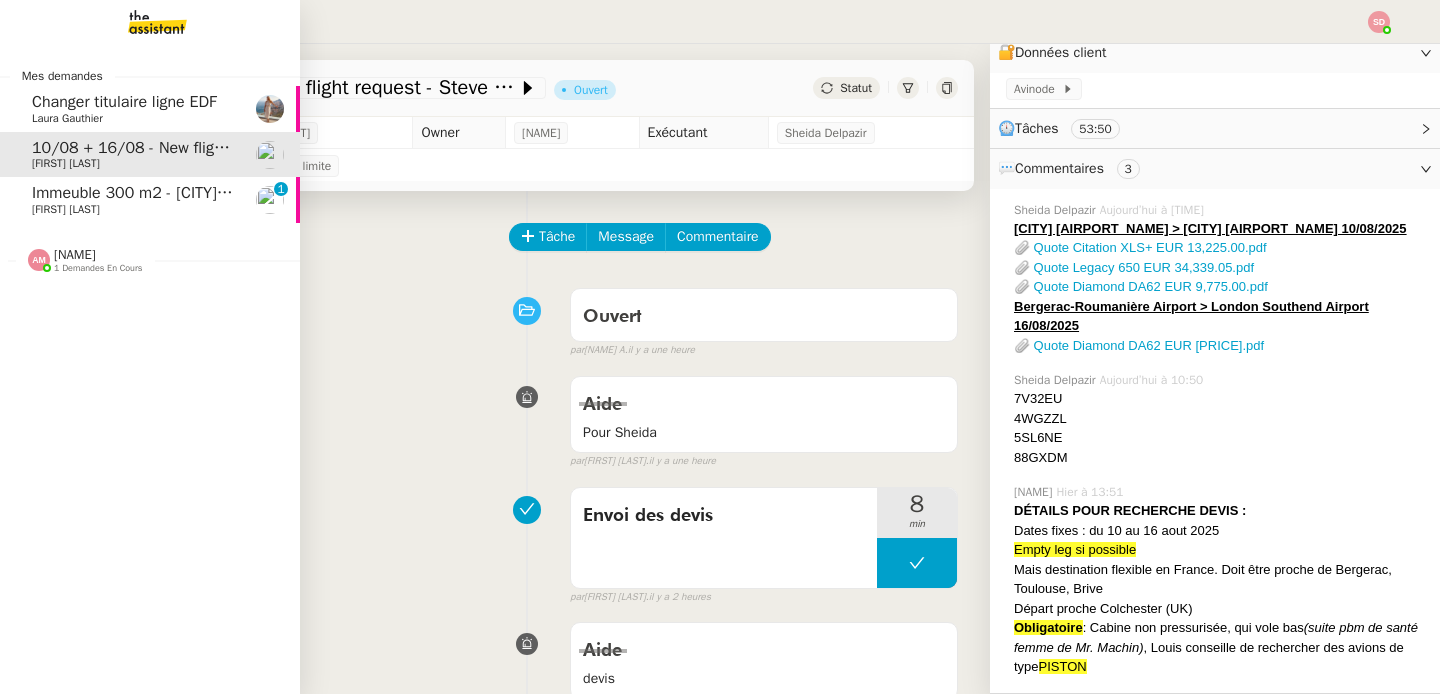 click on "Immeuble 300 m2 - Marseille 13006 - 849 000€    [FIRST] [LAST]     0   1   2   3   4   5   6   7   8   9" 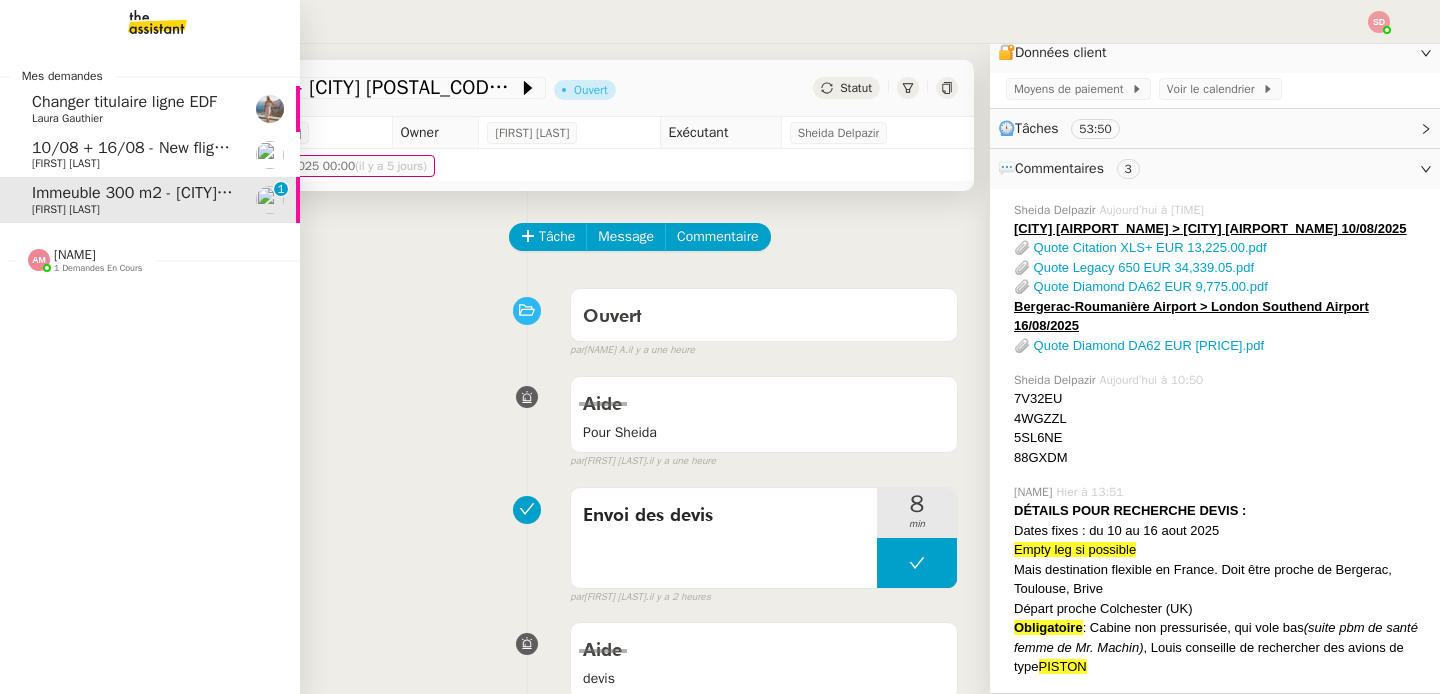scroll, scrollTop: 53, scrollLeft: 0, axis: vertical 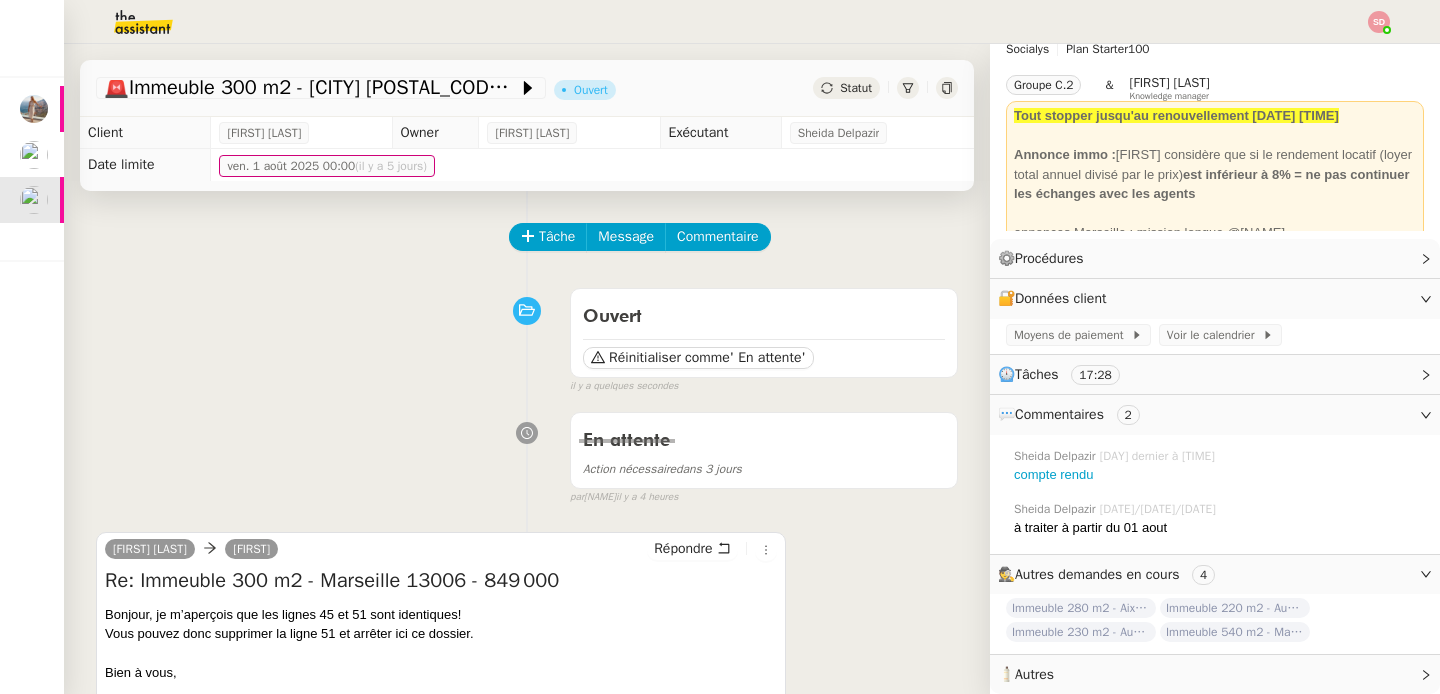click on "Tâche Message Commentaire Veuillez patienter une erreur s'est produite 😌😌😌 message envoyé ✌️✌️✌️ Veuillez d'abord attribuer un client Une erreur s'est produite, veuillez réessayer Ouvert Réinitialiser comme  ' En attente'  false il y a quelques secondes 😌😌😌 message envoyé ✌️✌️✌️ une erreur s'est produite 😌😌😌 message envoyé ✌️✌️✌️ Votre message va être revu ✌️✌️✌️ une erreur s'est produite La taille des fichiers doit être de 10Mb au maximum. En attente Action nécessaire  dans 3 jours  false par   [LAST] [LAST].   il y a 4 heures 😌😌😌 message envoyé ✌️✌️✌️ une erreur s'est produite 😌😌😌 message envoyé ✌️✌️✌️ Votre message va être revu ✌️✌️✌️ une erreur s'est produite La taille des fichiers doit être de 10Mb au maximum.  [FIRST] [LAST]   [FIRST]  Répondre Re: Immeuble 300 m2 - [CITY] [POSTAL_CODE] - 849 000
Bien à vous,
•••" 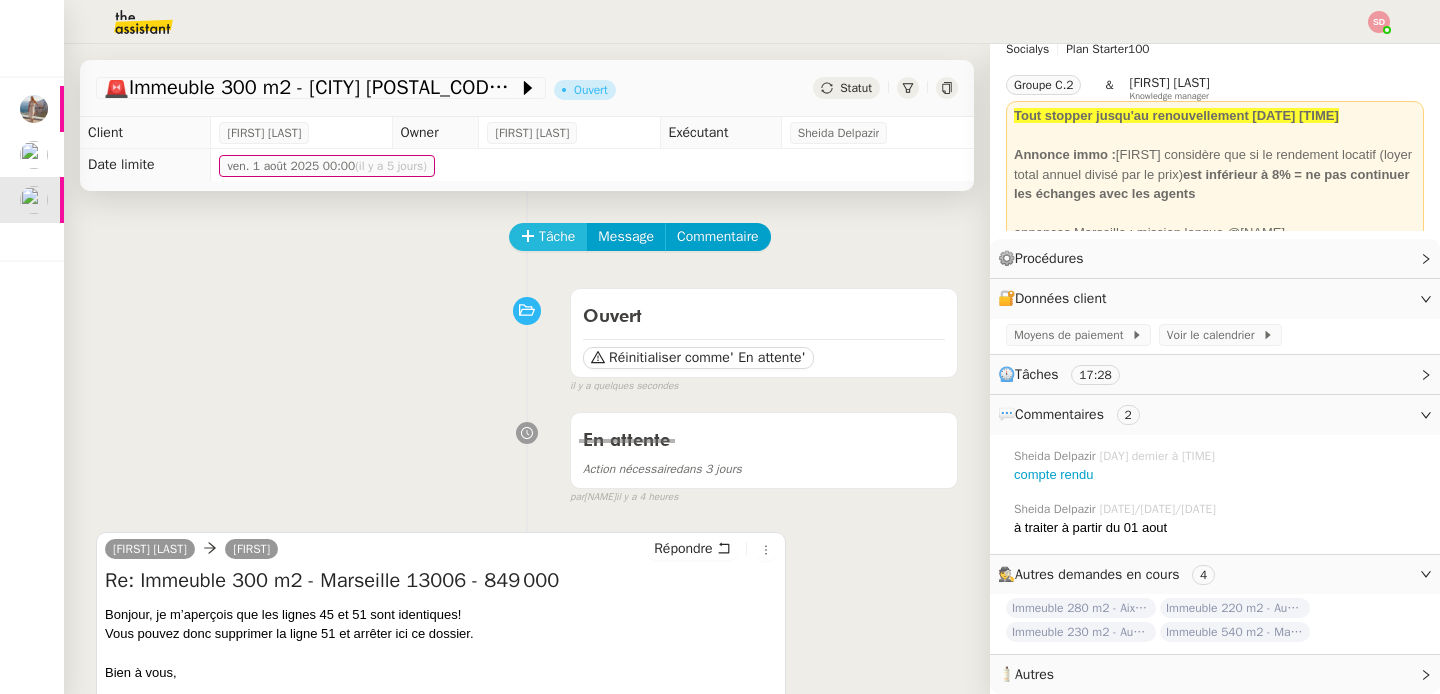 click on "Tâche" 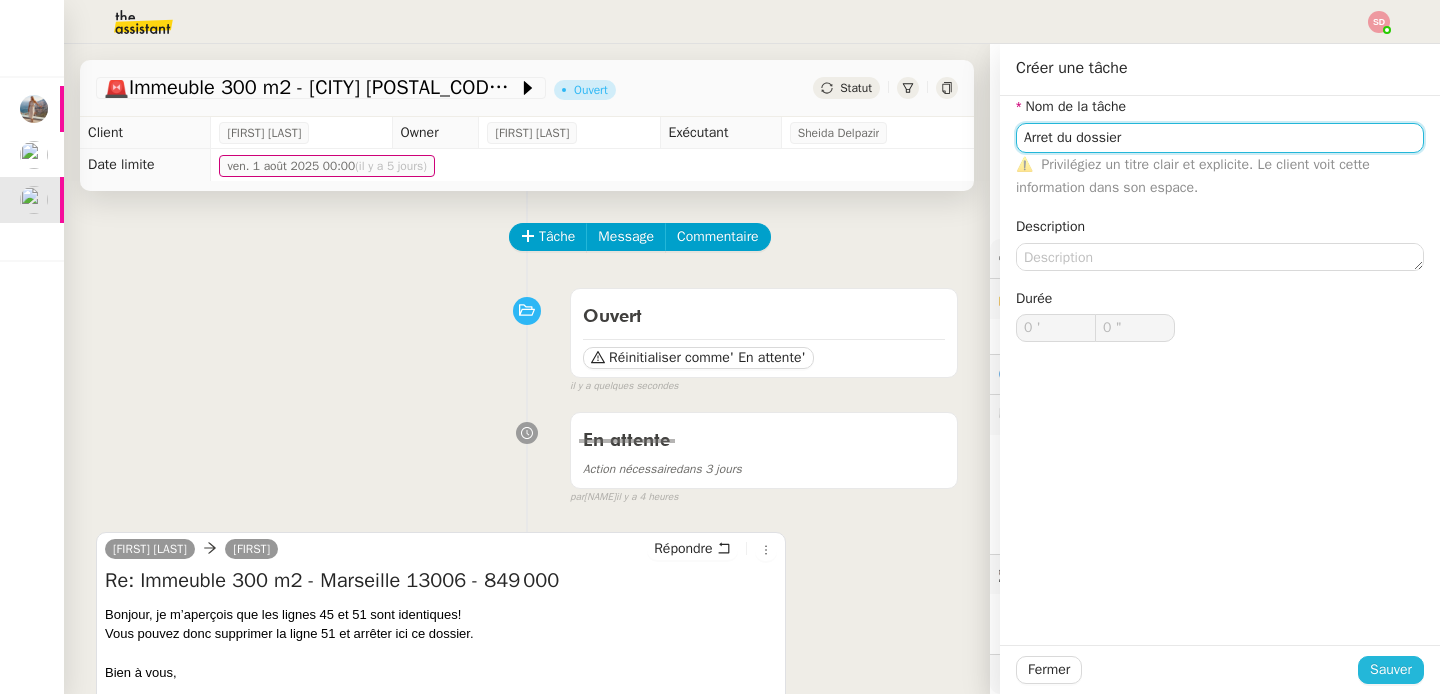 type on "Arret du dossier" 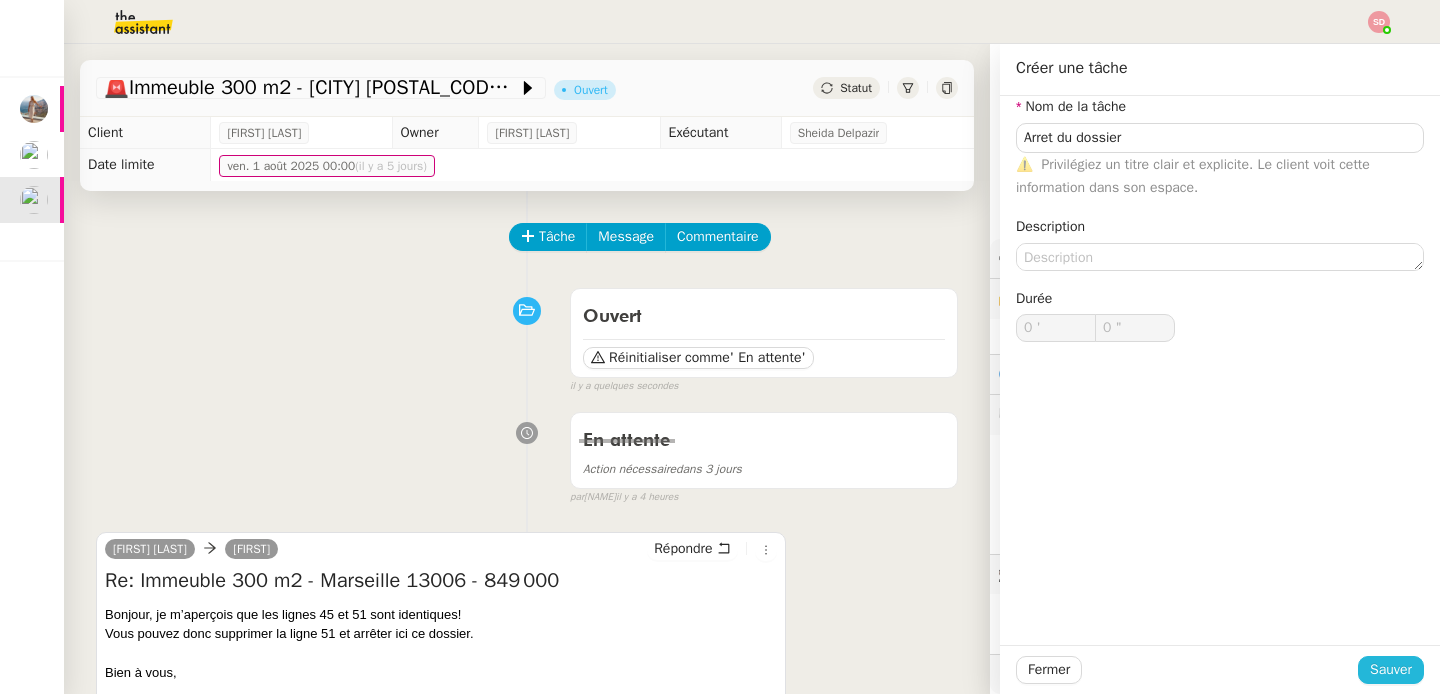 click on "Sauver" 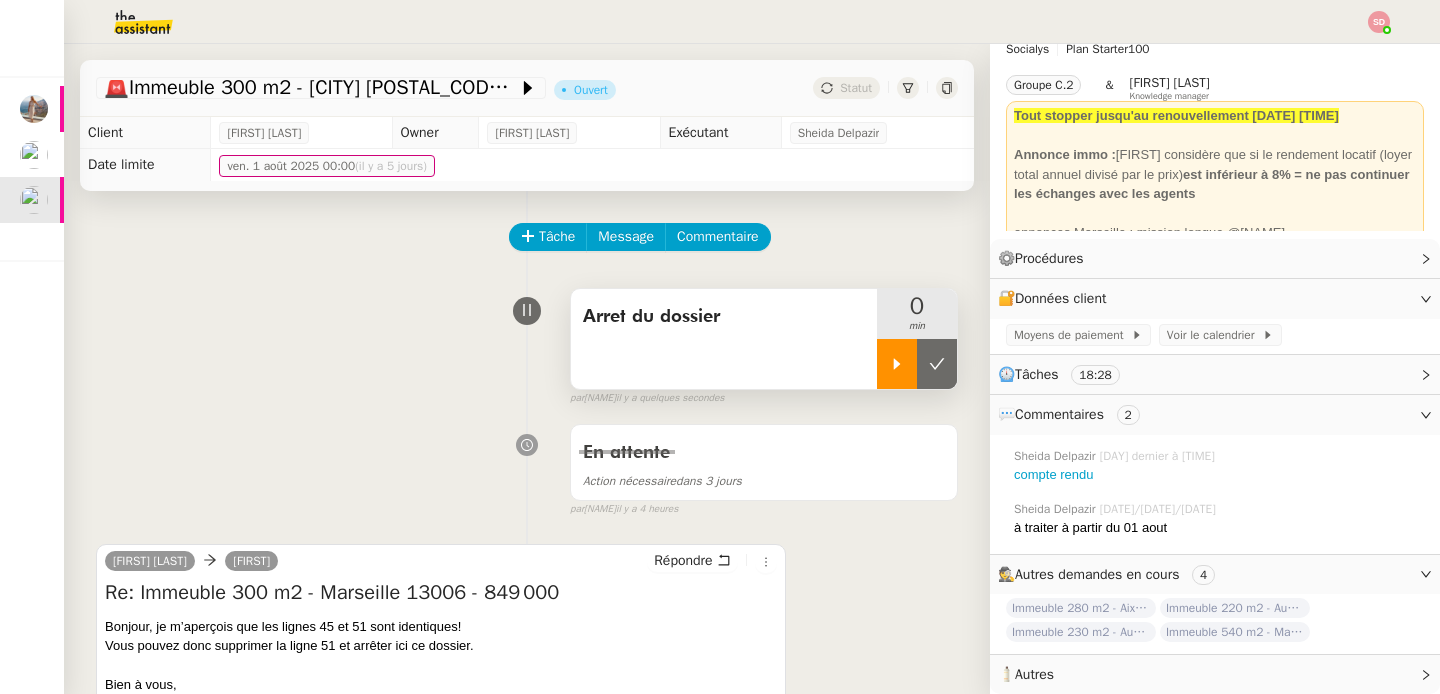 click at bounding box center [897, 364] 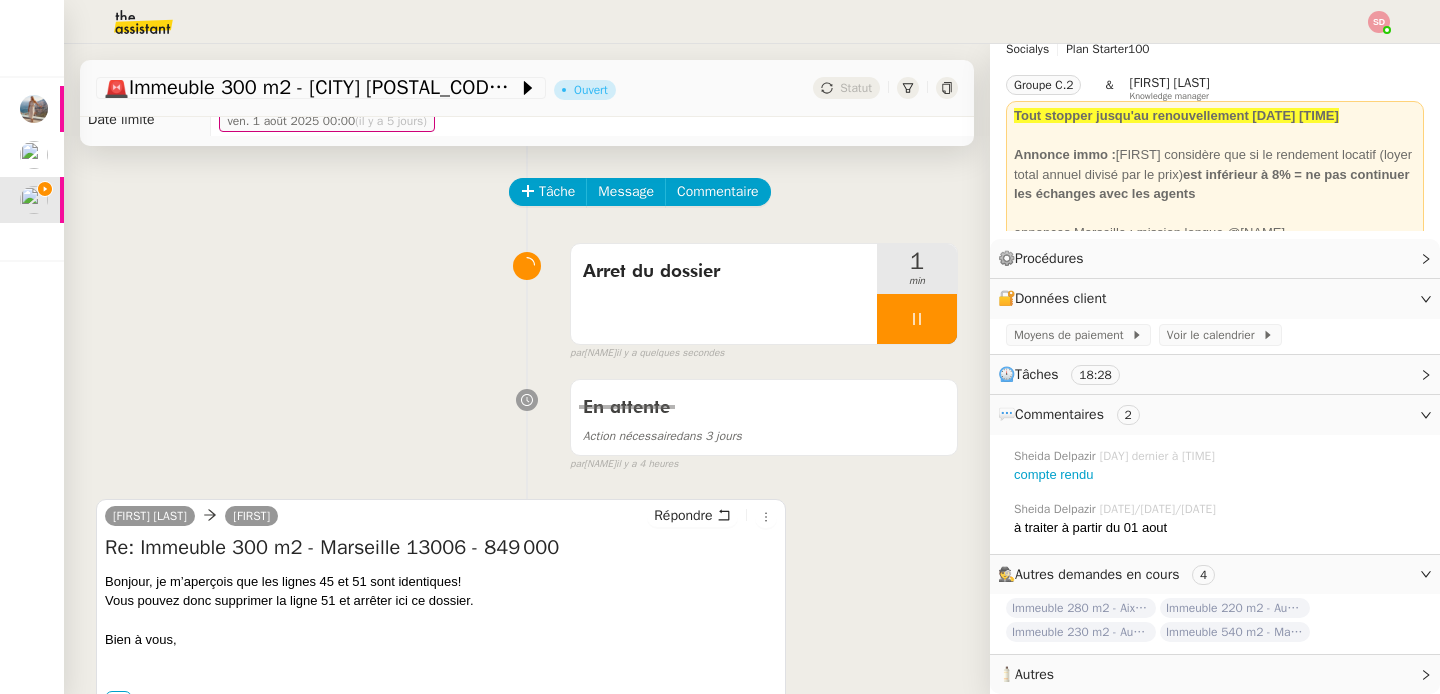 scroll, scrollTop: 48, scrollLeft: 0, axis: vertical 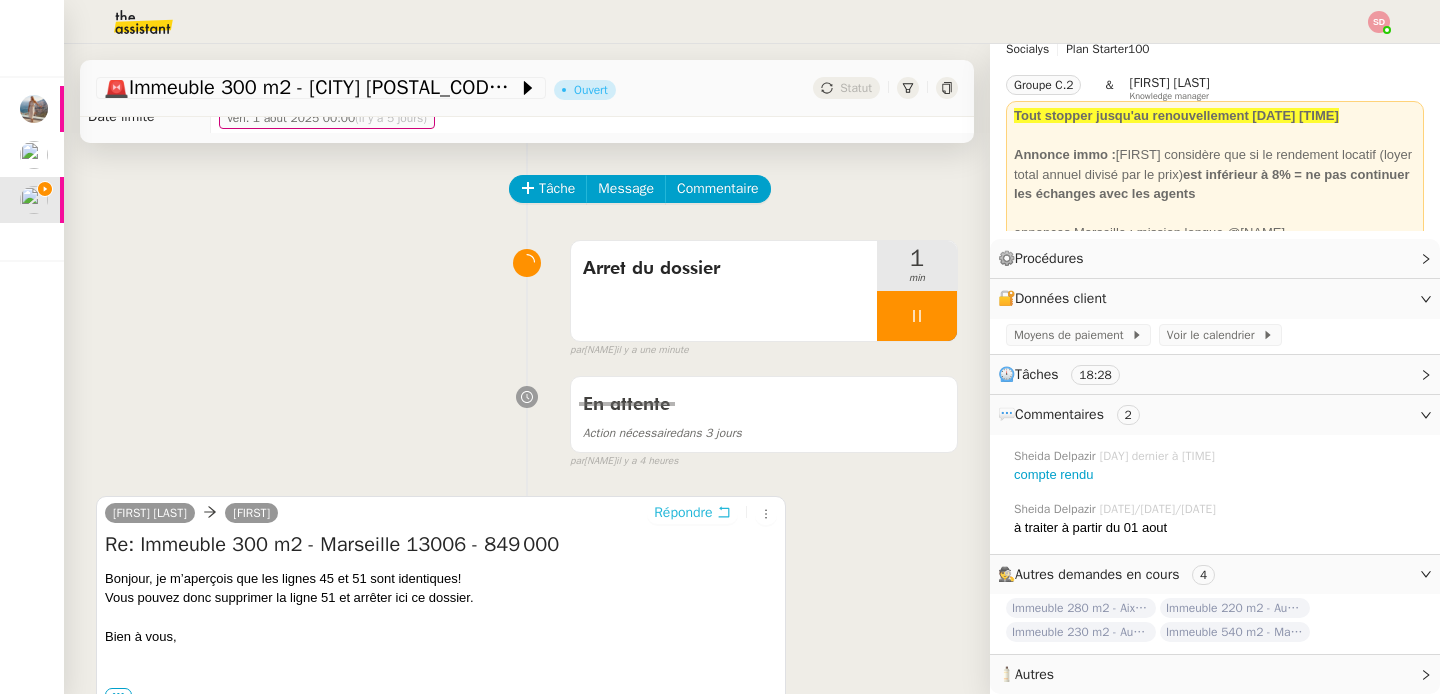 click on "Répondre" at bounding box center (683, 513) 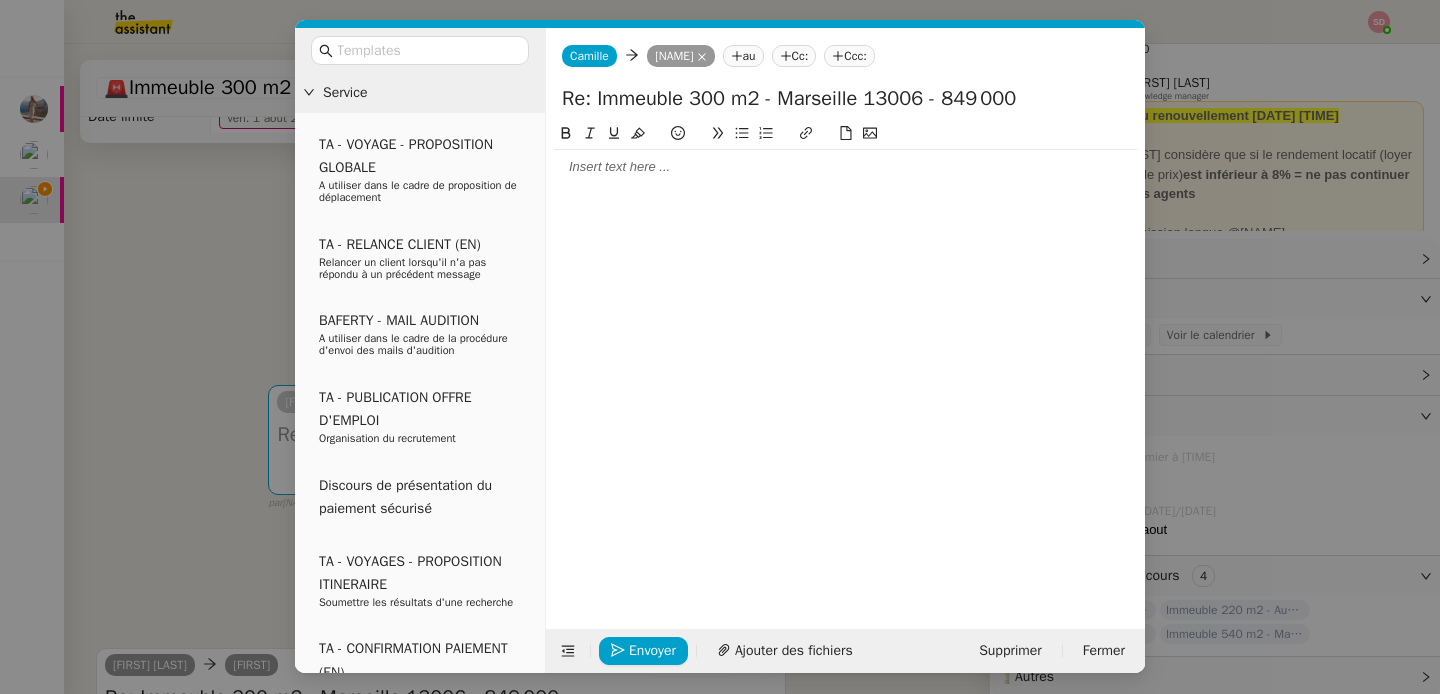 scroll, scrollTop: 55, scrollLeft: 0, axis: vertical 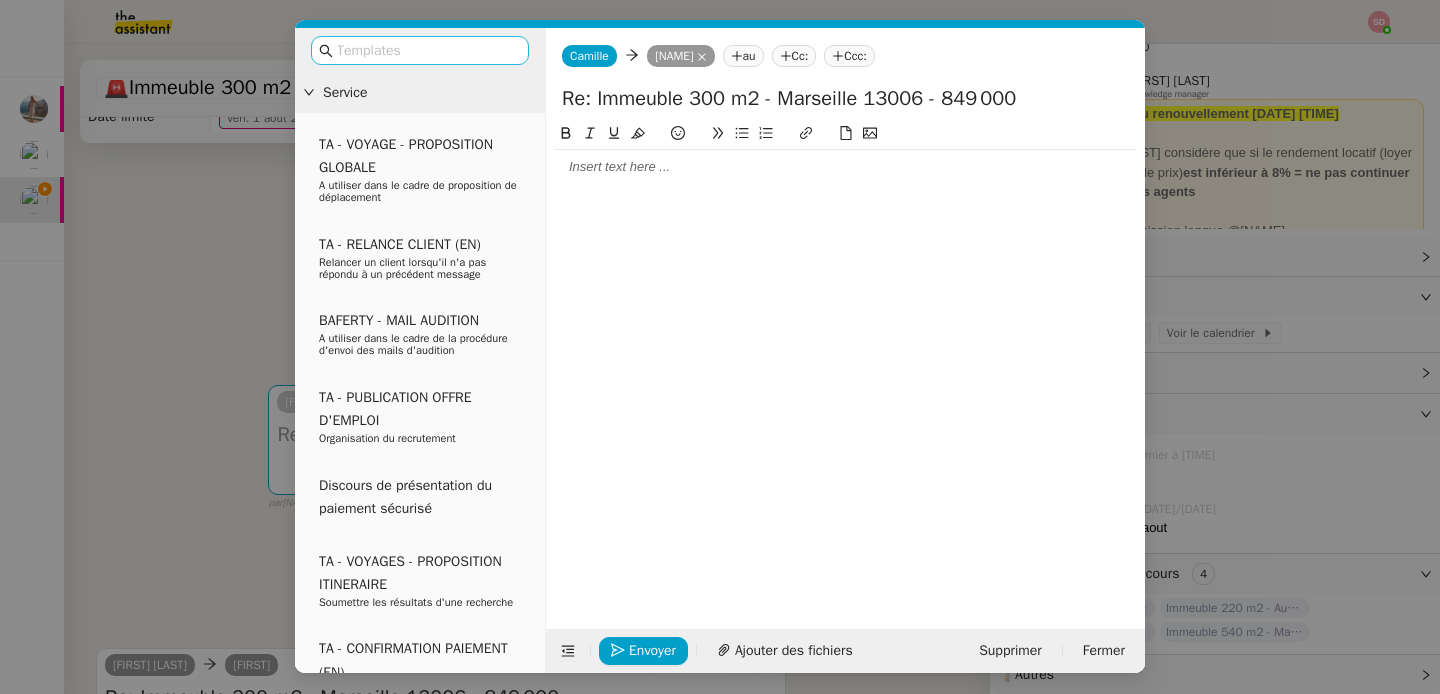 click at bounding box center (427, 50) 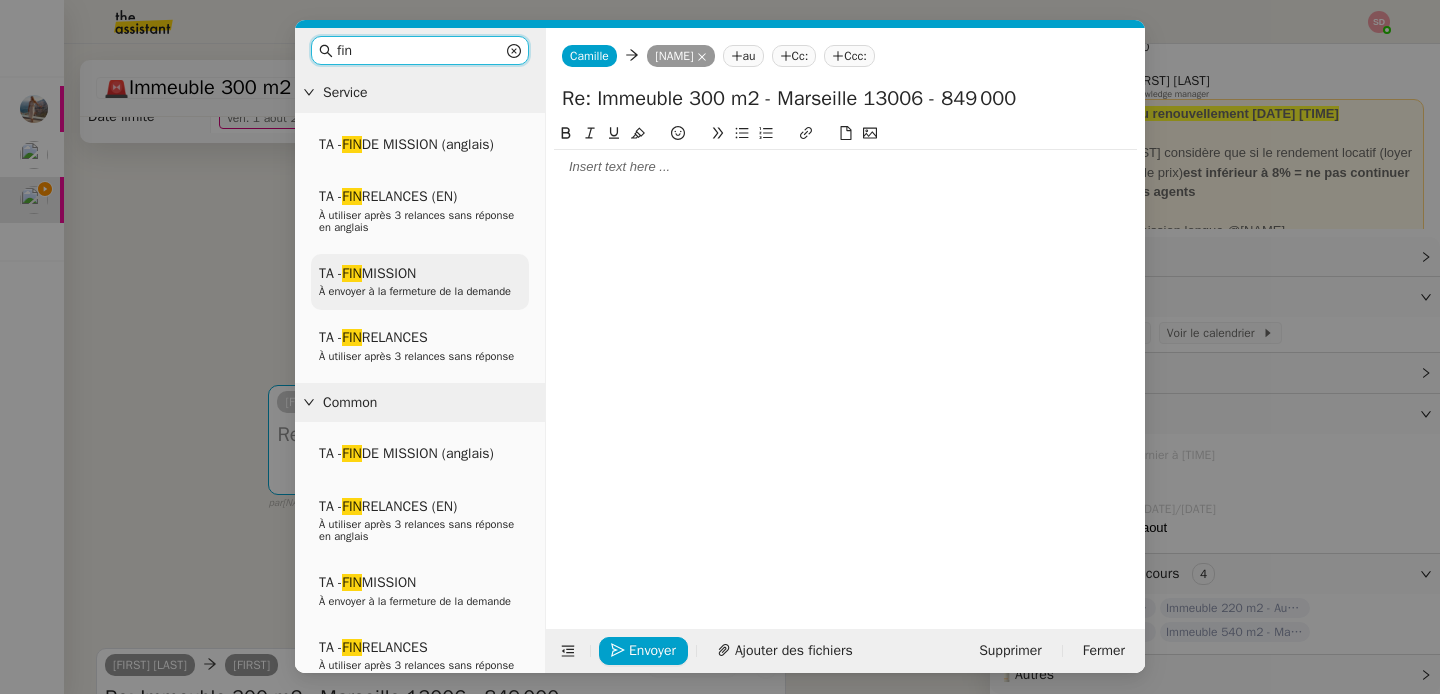 type on "fin" 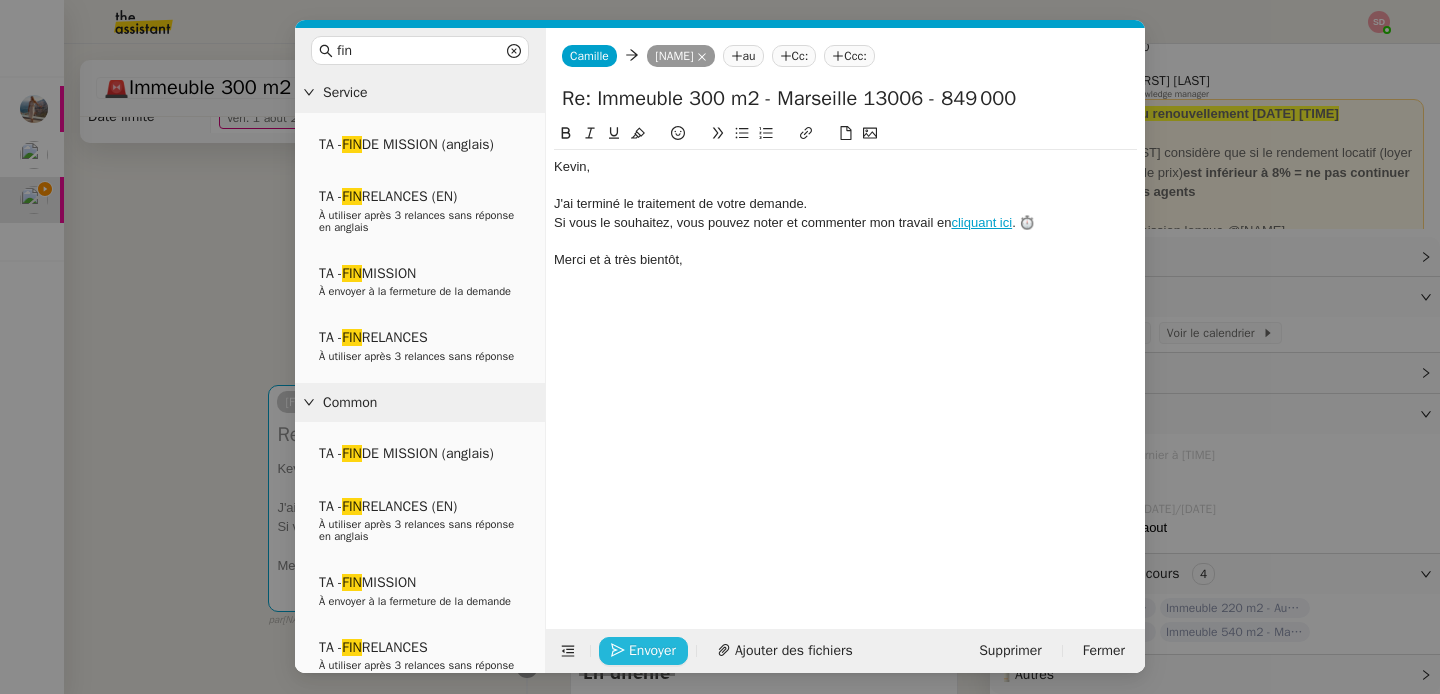 click on "Envoyer" 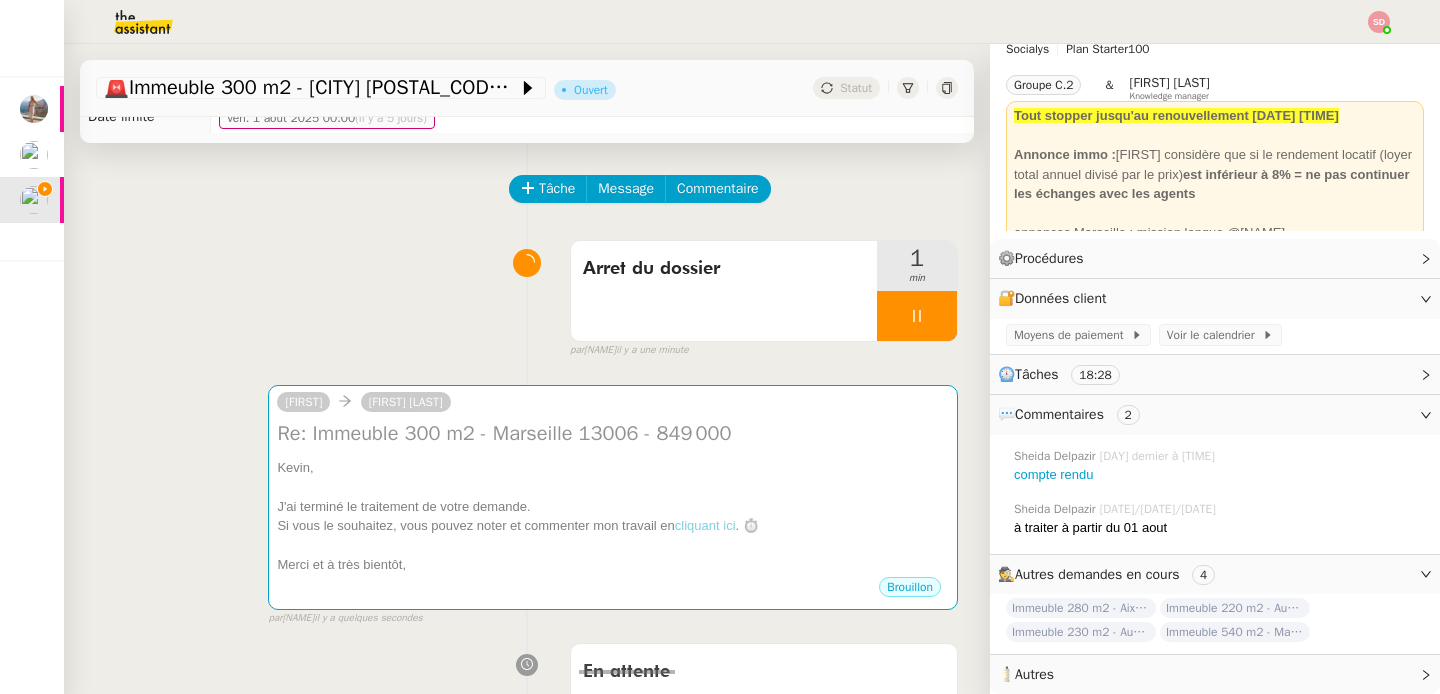 scroll, scrollTop: 459, scrollLeft: 0, axis: vertical 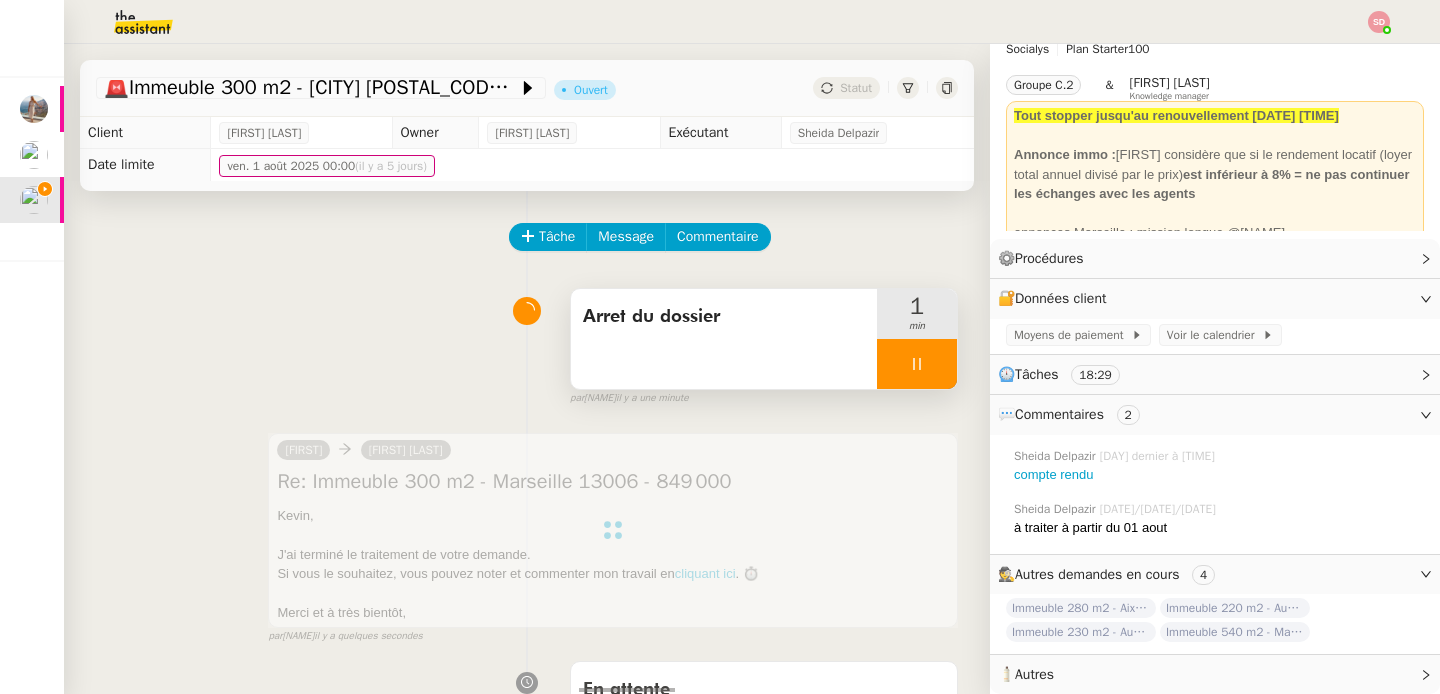 click at bounding box center [917, 364] 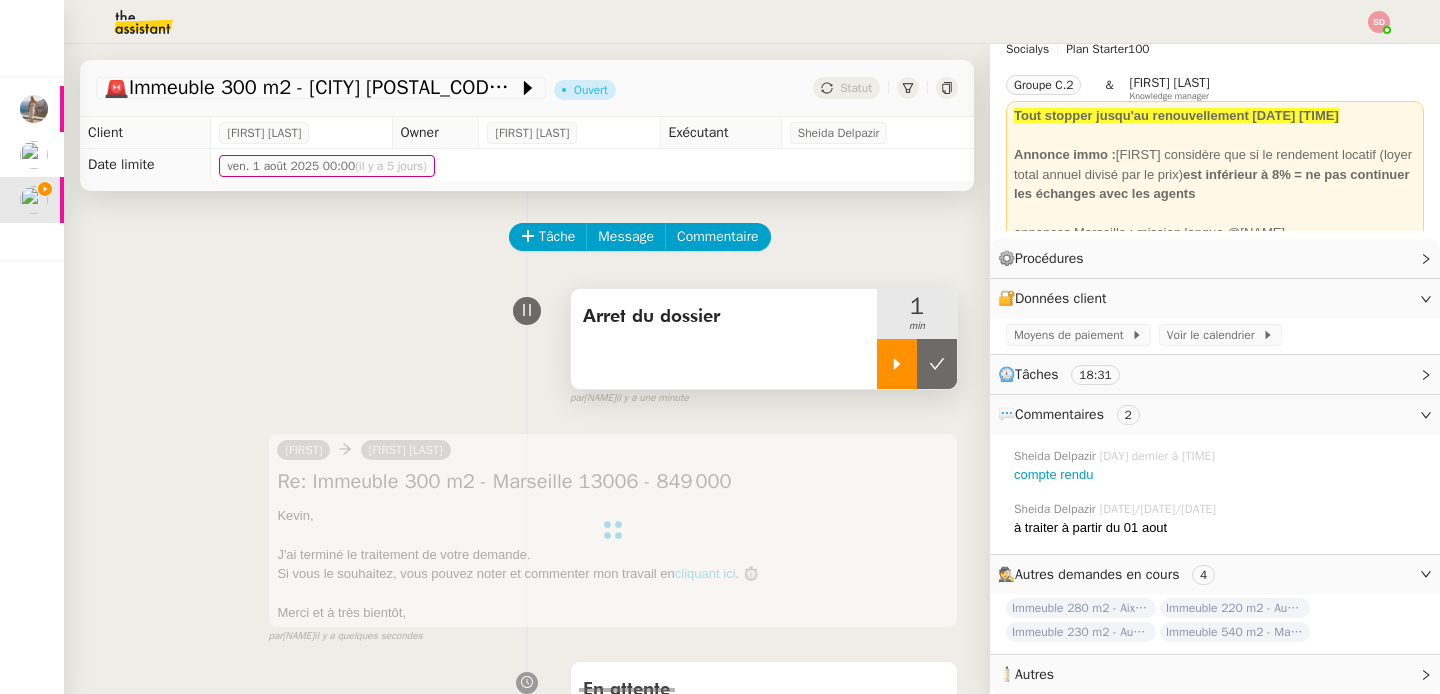click at bounding box center (937, 364) 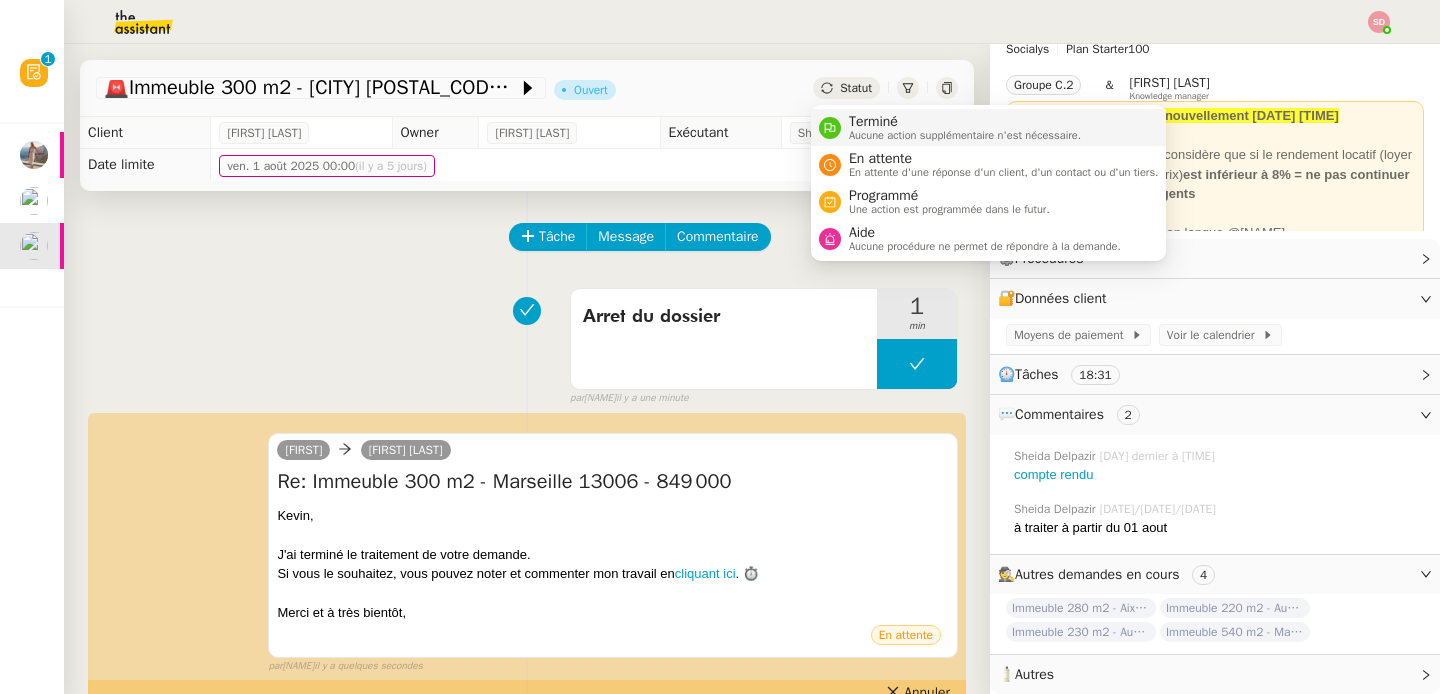 click 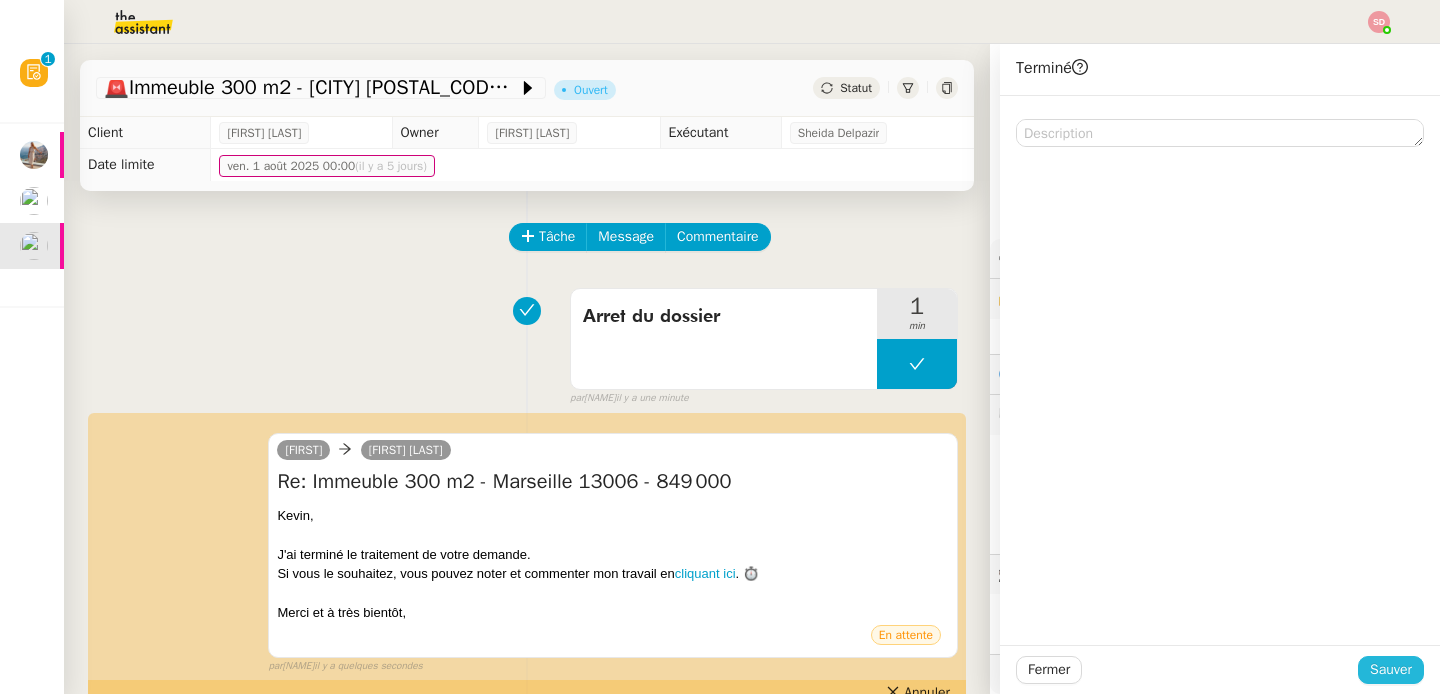 click on "Sauver" 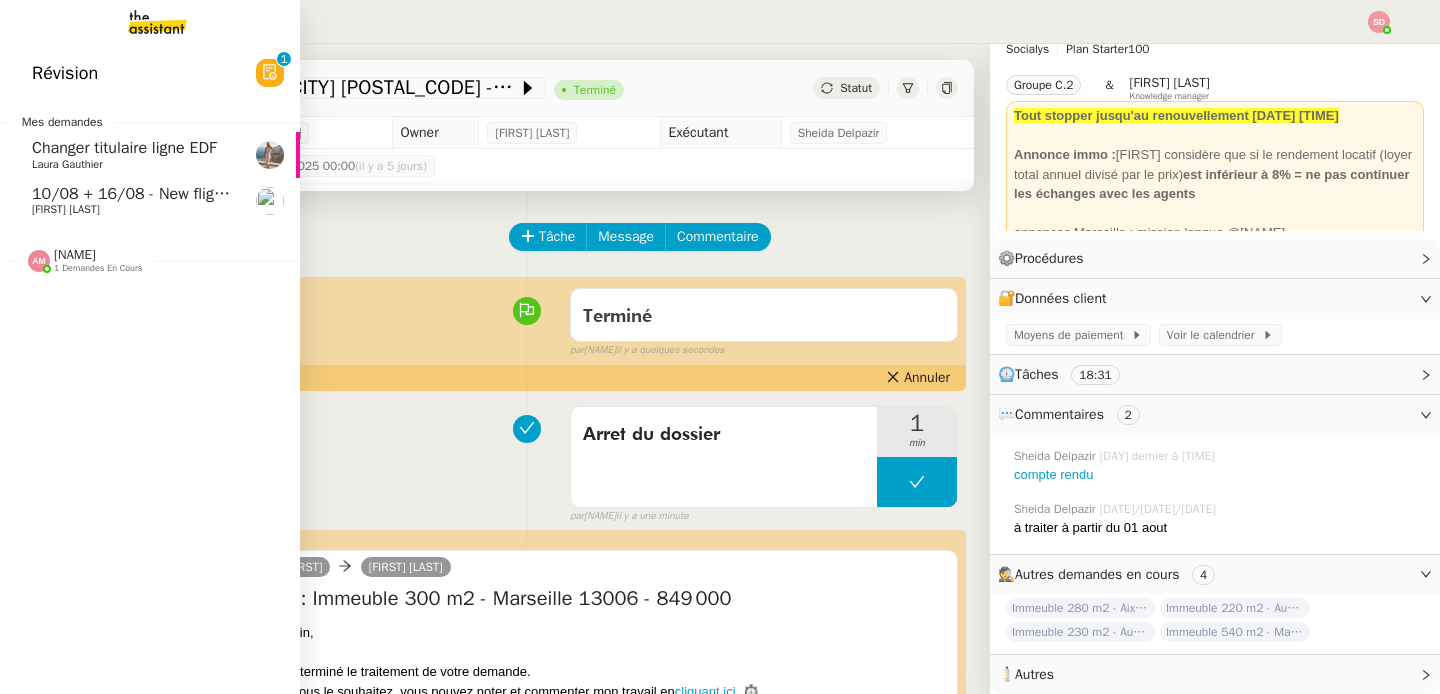 click on "Laura Gauthier" 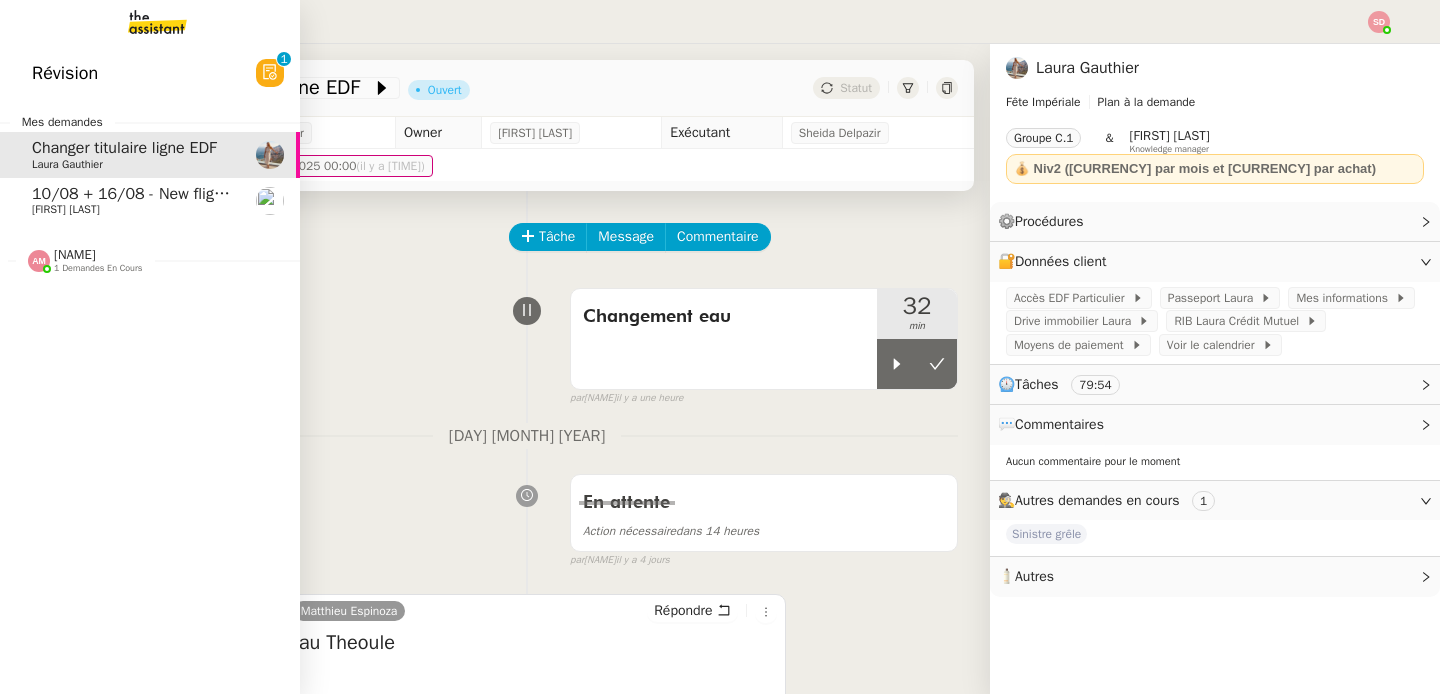 scroll, scrollTop: 0, scrollLeft: 0, axis: both 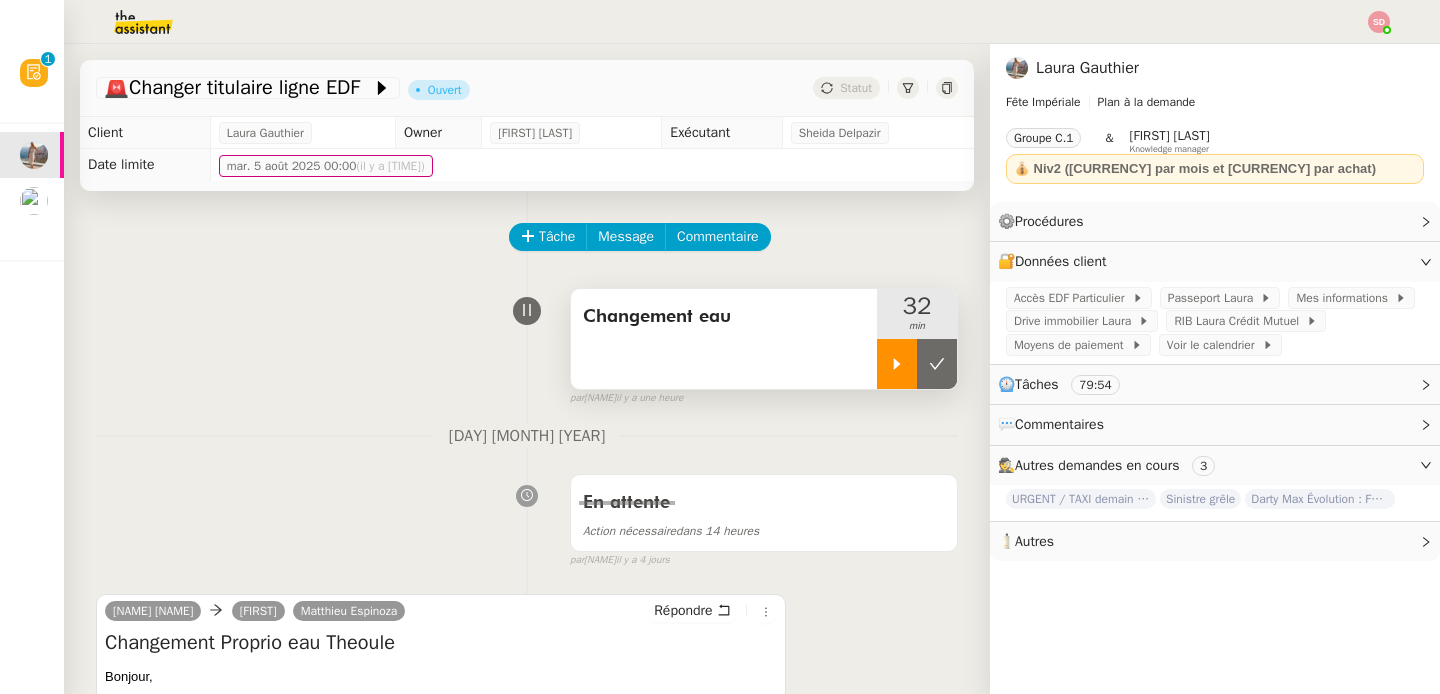 click 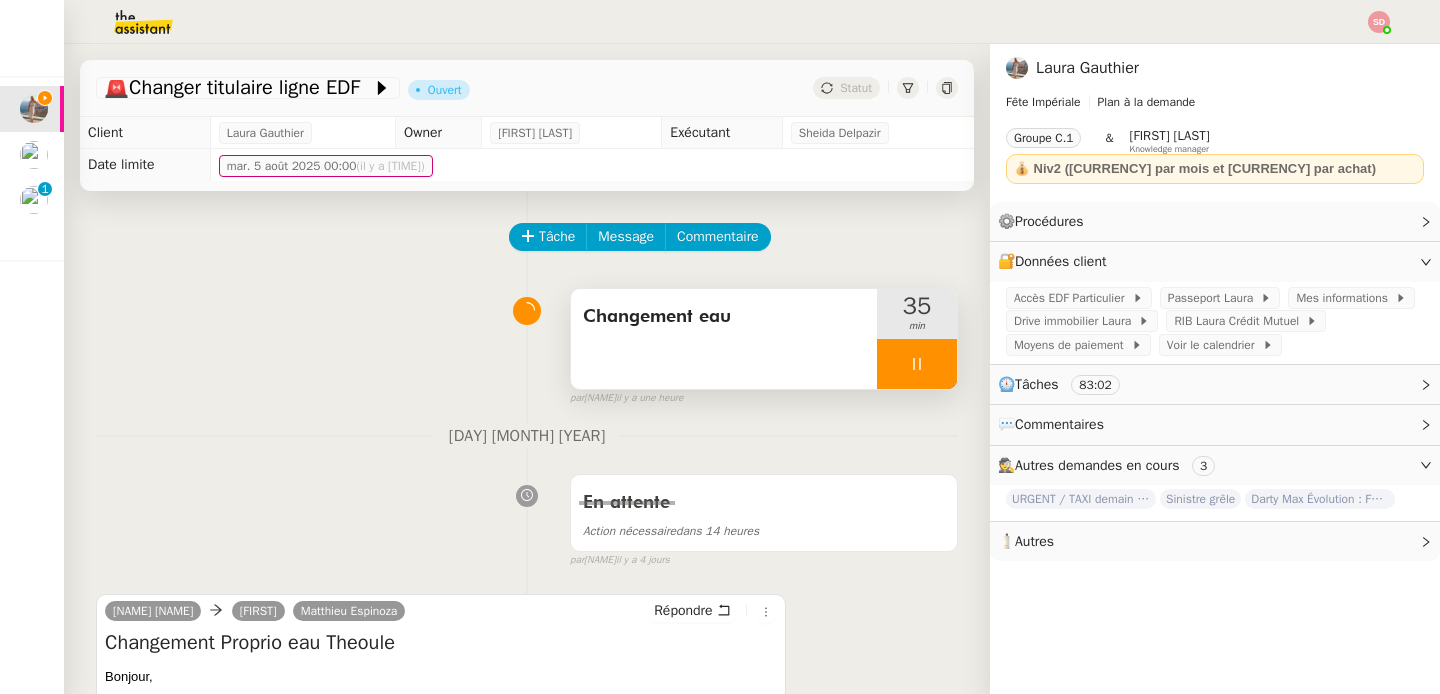 click on "🧴  Autres" 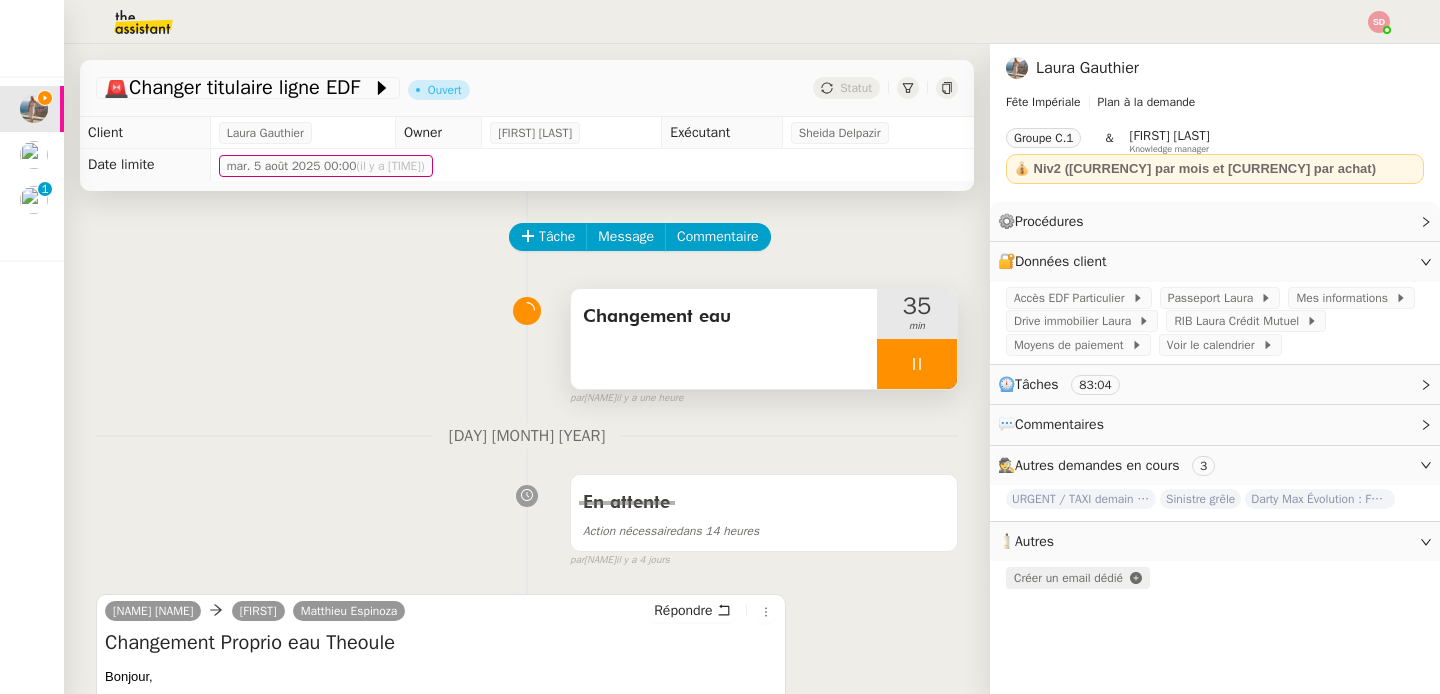 click on "Créer un email dédié" 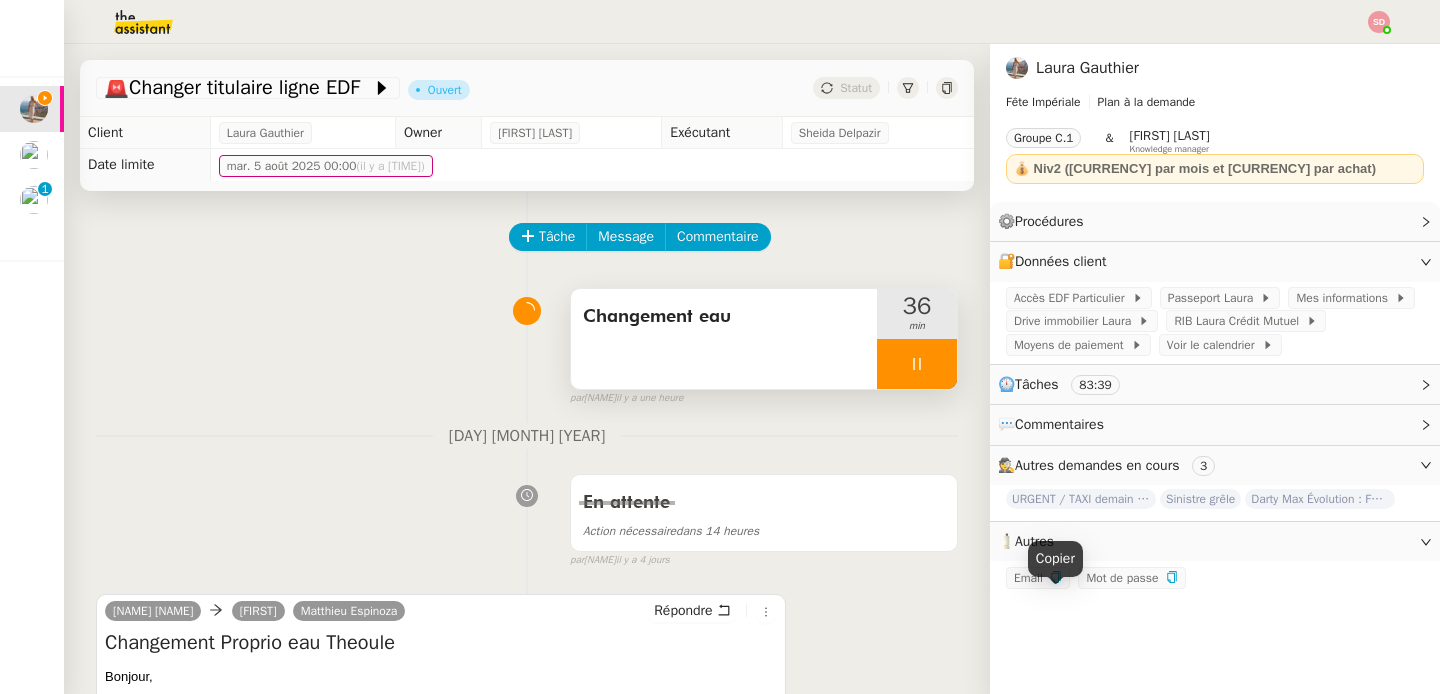 click 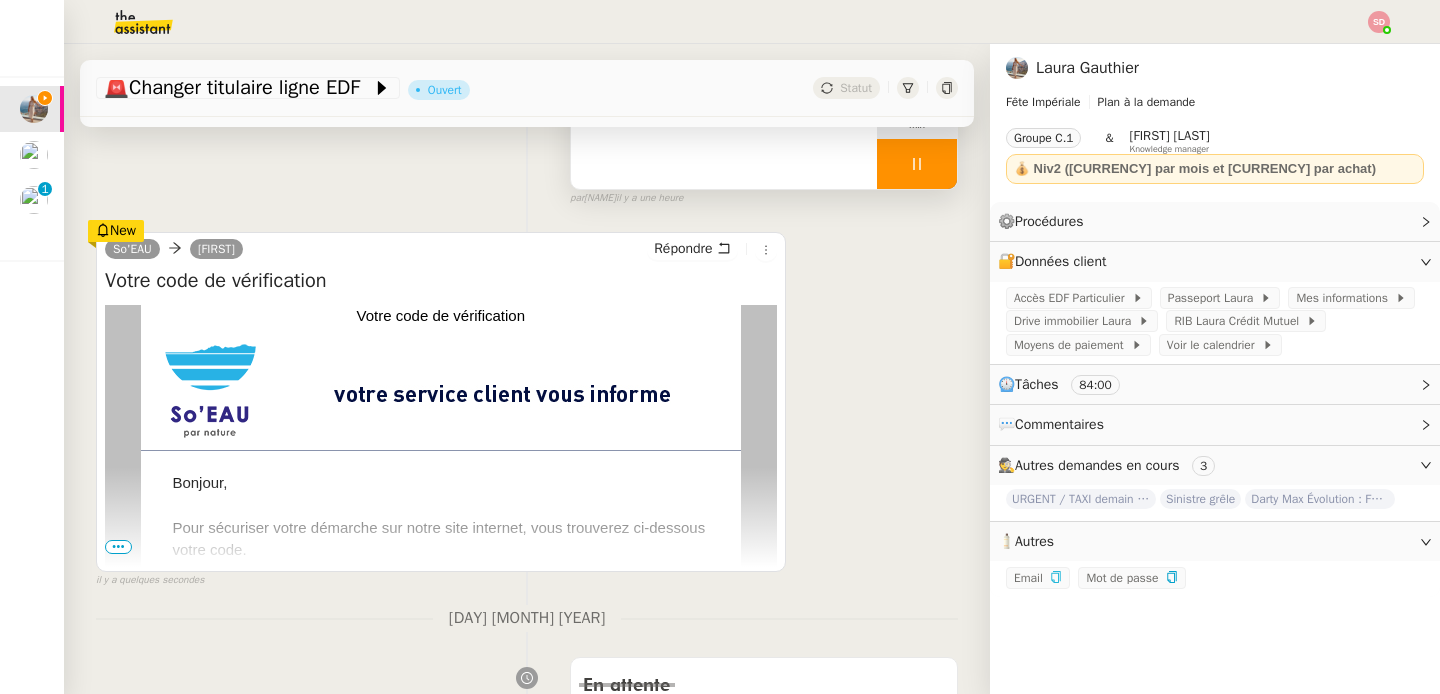 scroll, scrollTop: 324, scrollLeft: 0, axis: vertical 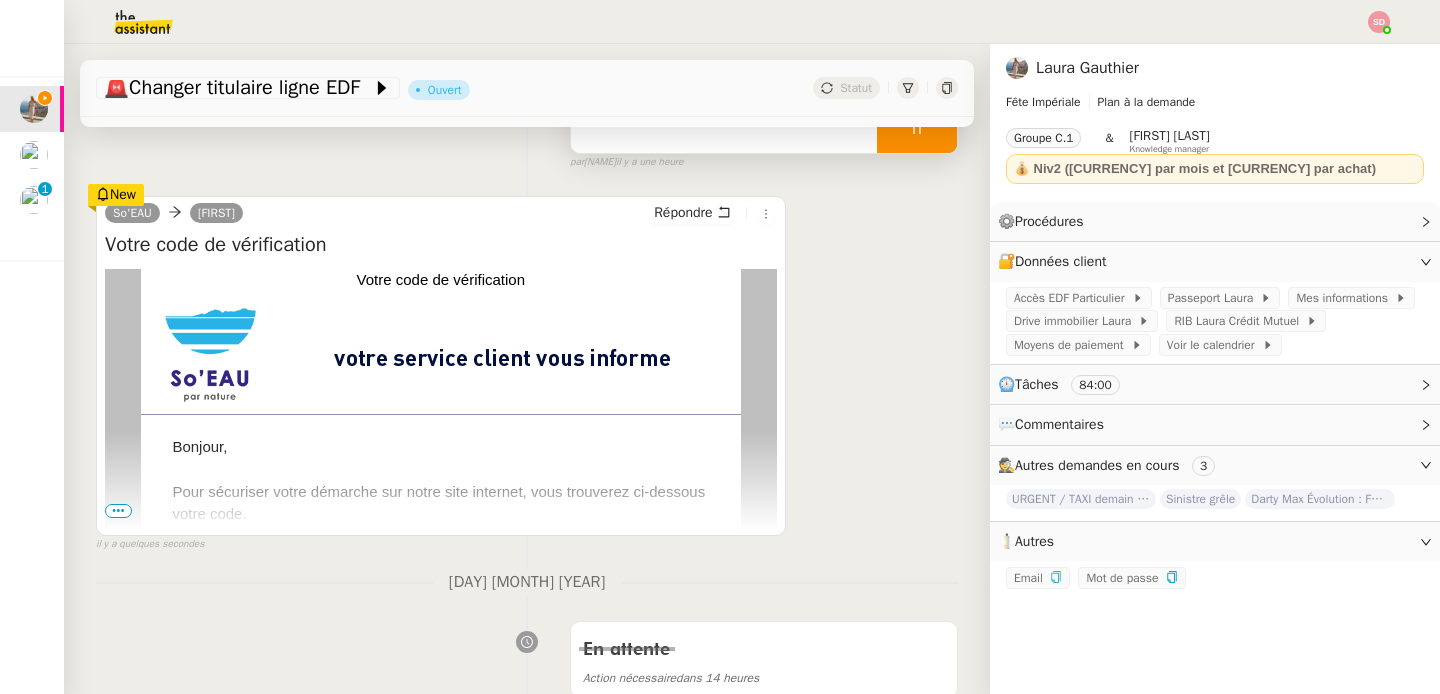 click on "•••" at bounding box center [118, 511] 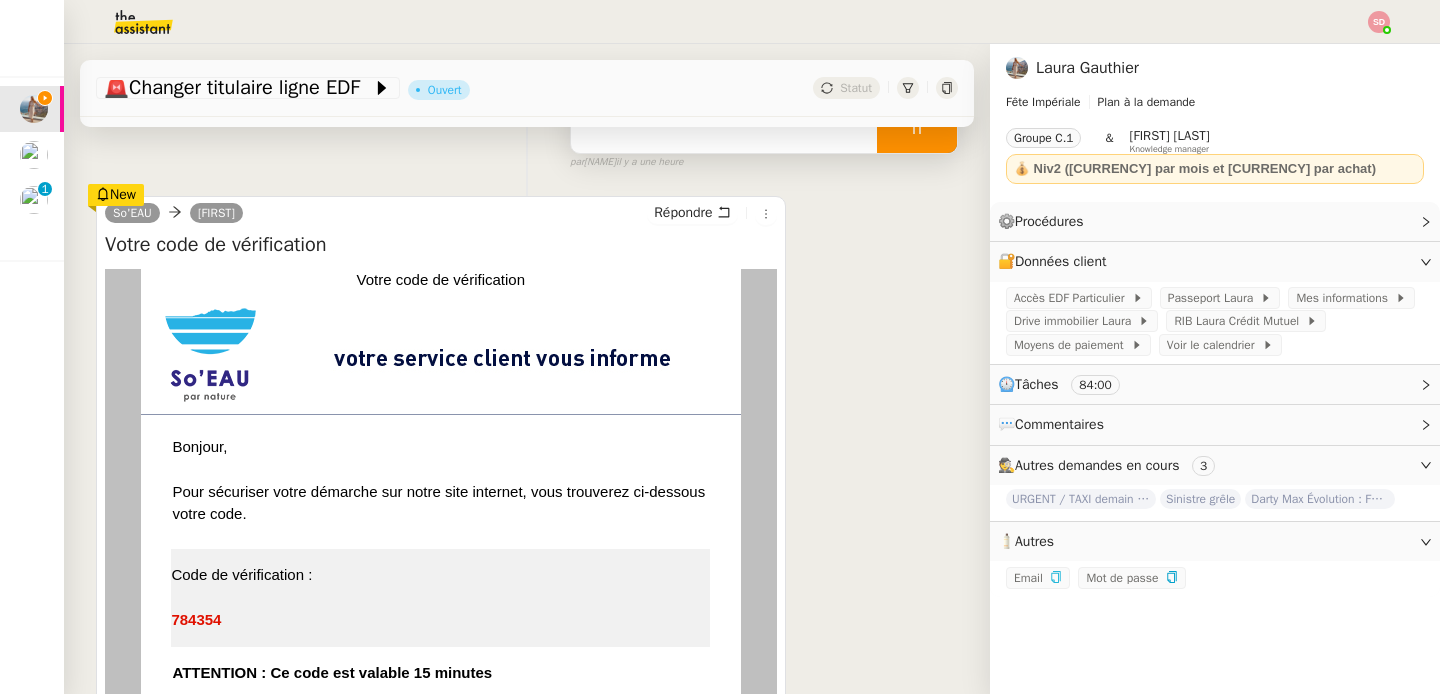 click on "784354" at bounding box center [196, 619] 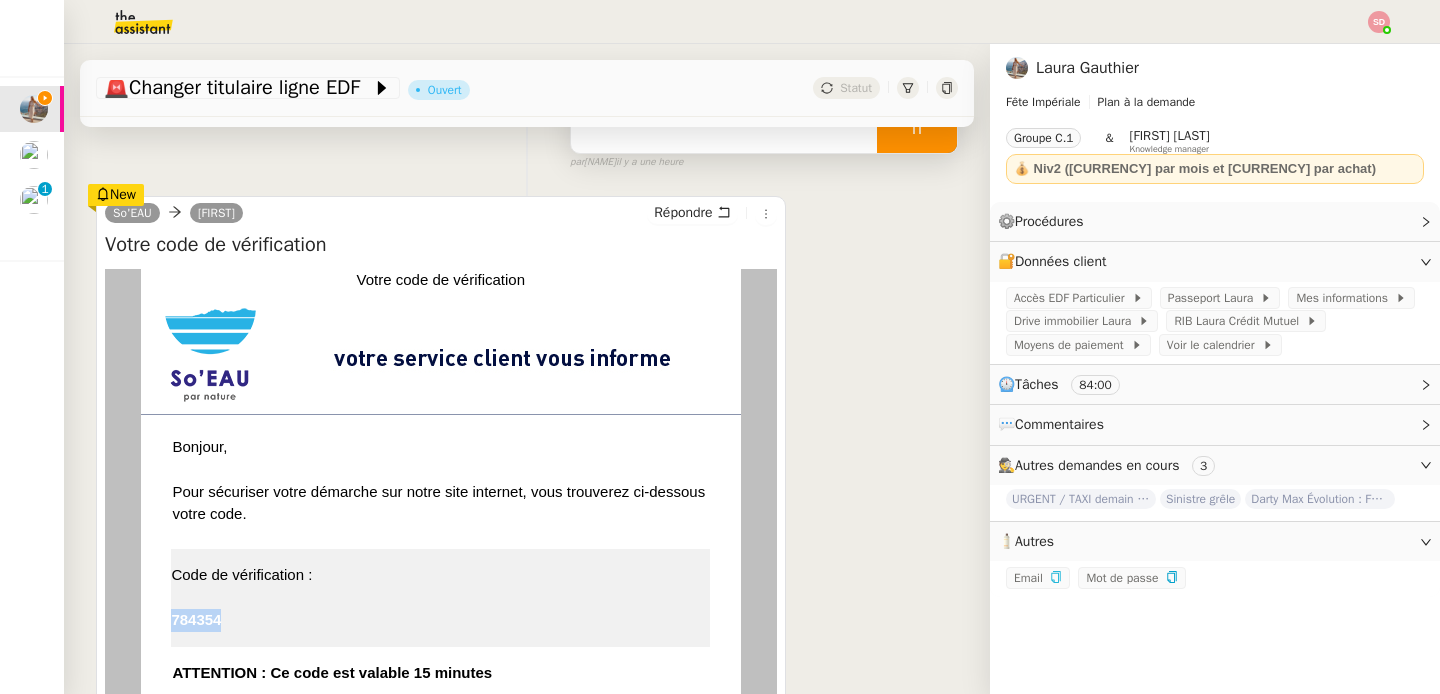 click on "784354" at bounding box center (196, 619) 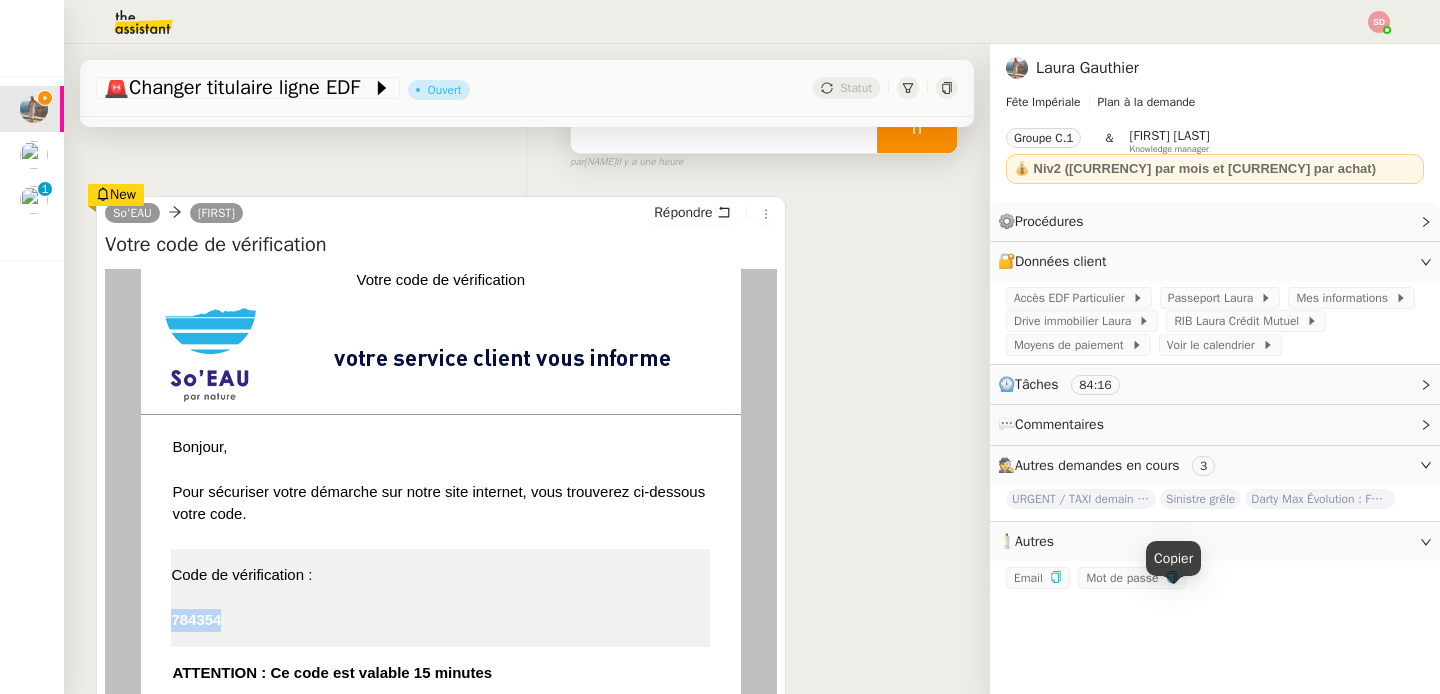 click 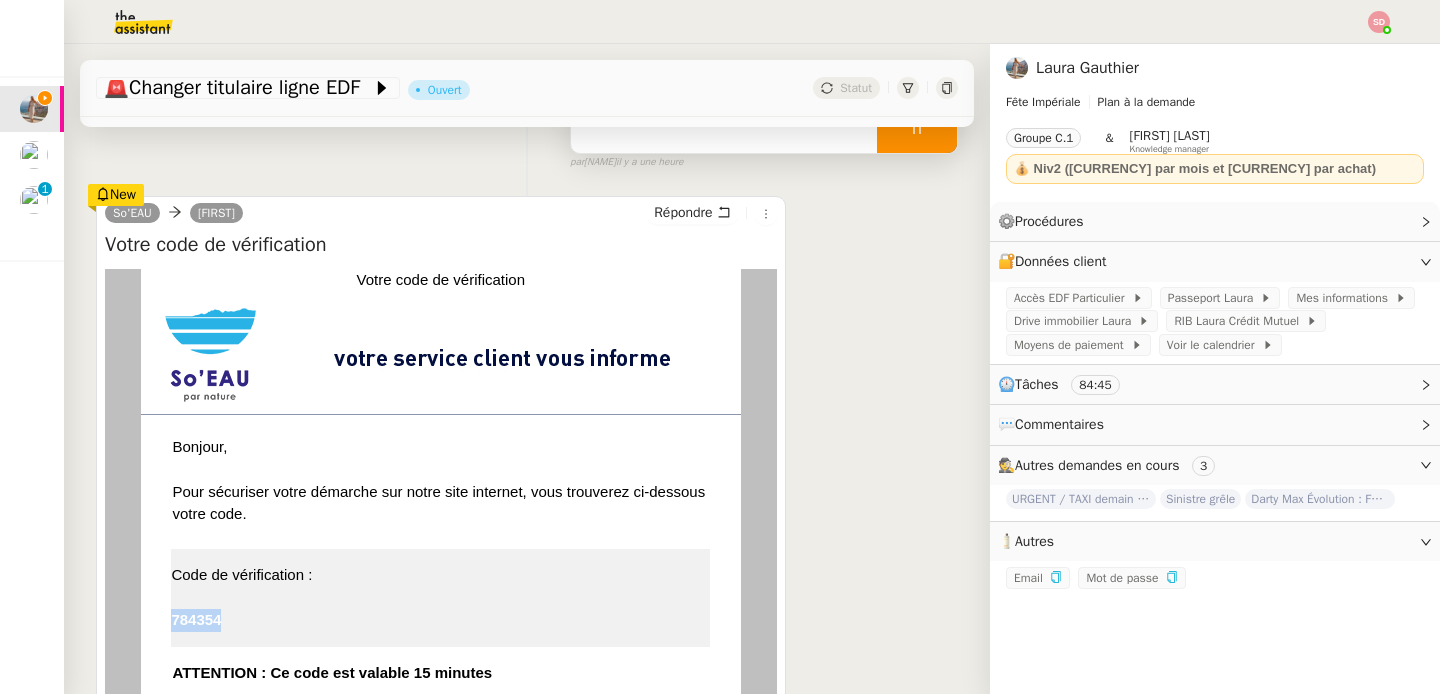 scroll, scrollTop: 0, scrollLeft: 0, axis: both 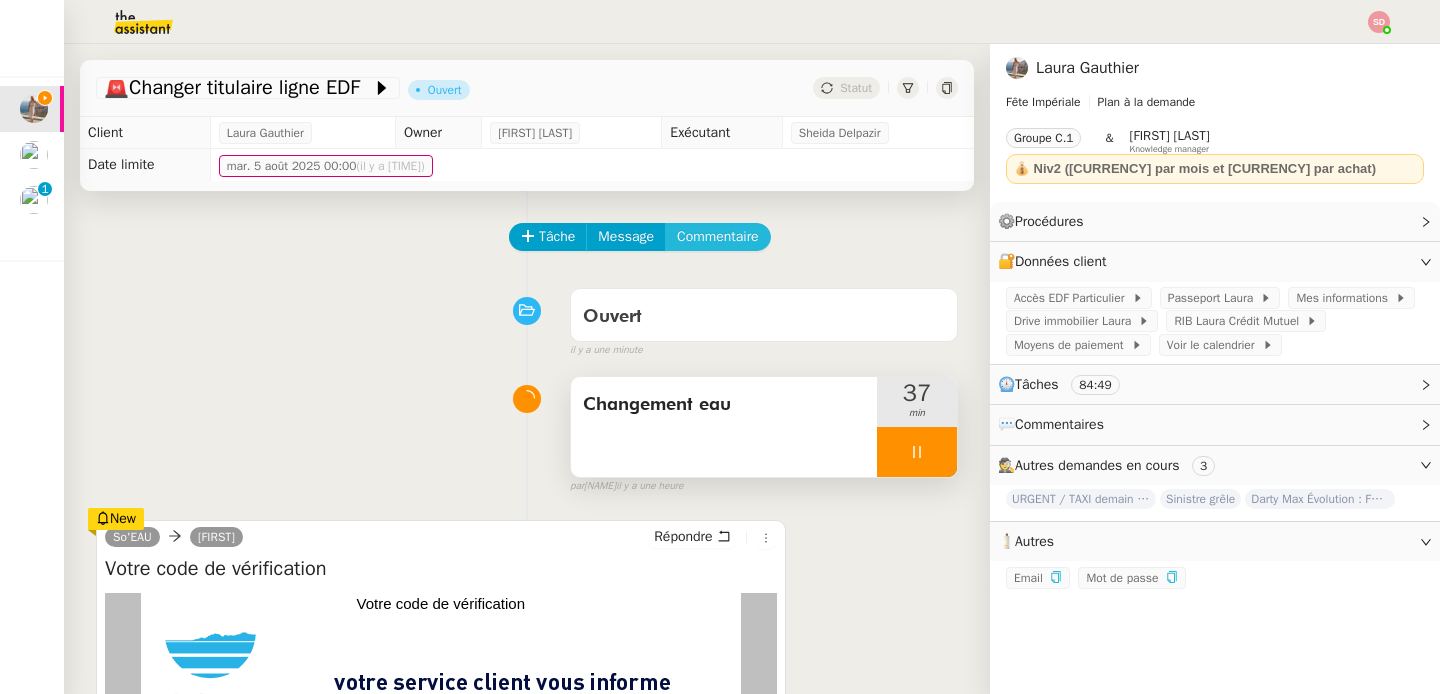 click on "Commentaire" 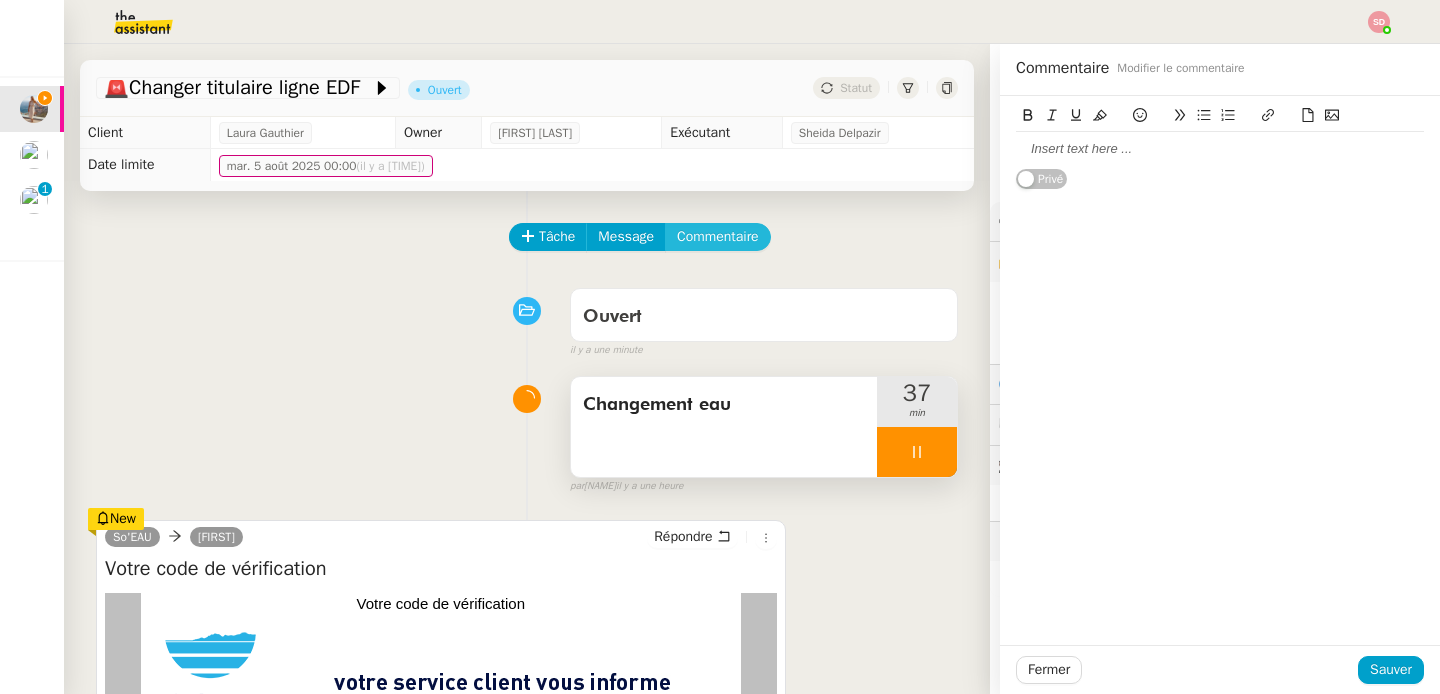 type 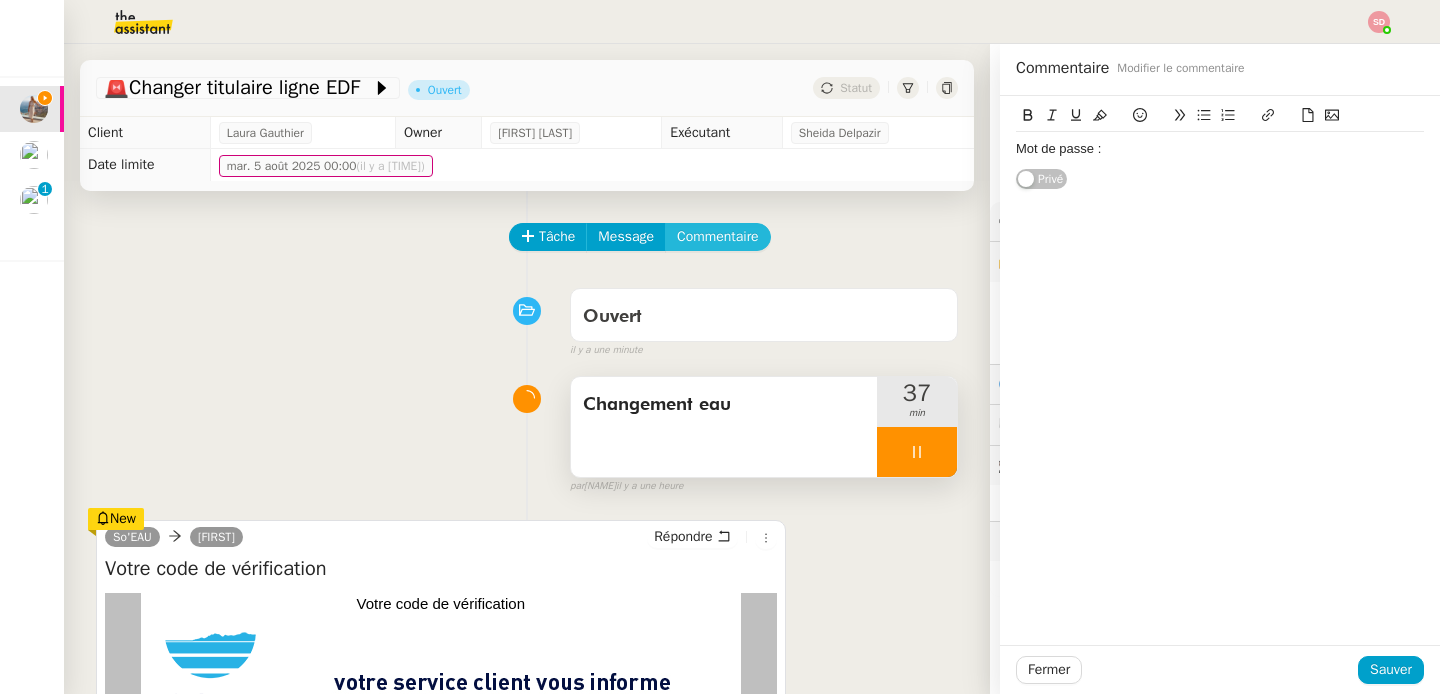 scroll, scrollTop: 0, scrollLeft: 0, axis: both 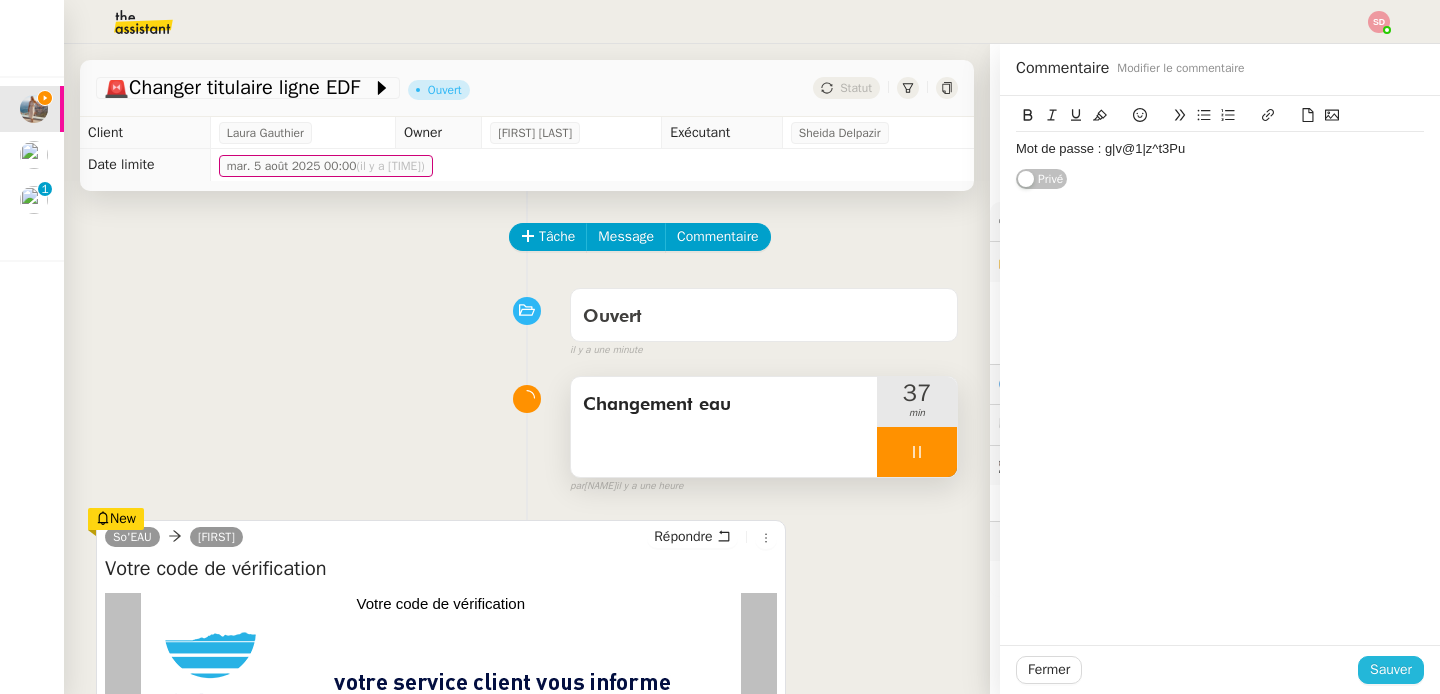 click on "Sauver" 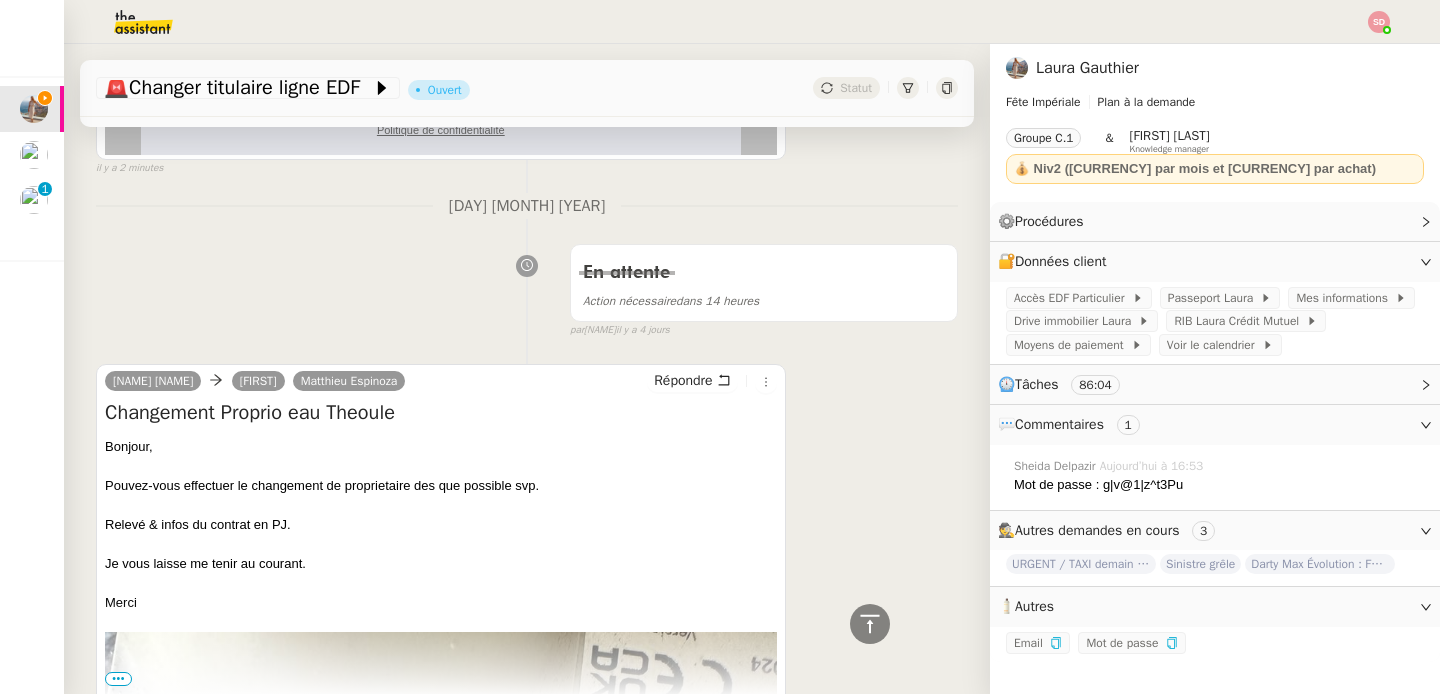 scroll, scrollTop: 2133, scrollLeft: 0, axis: vertical 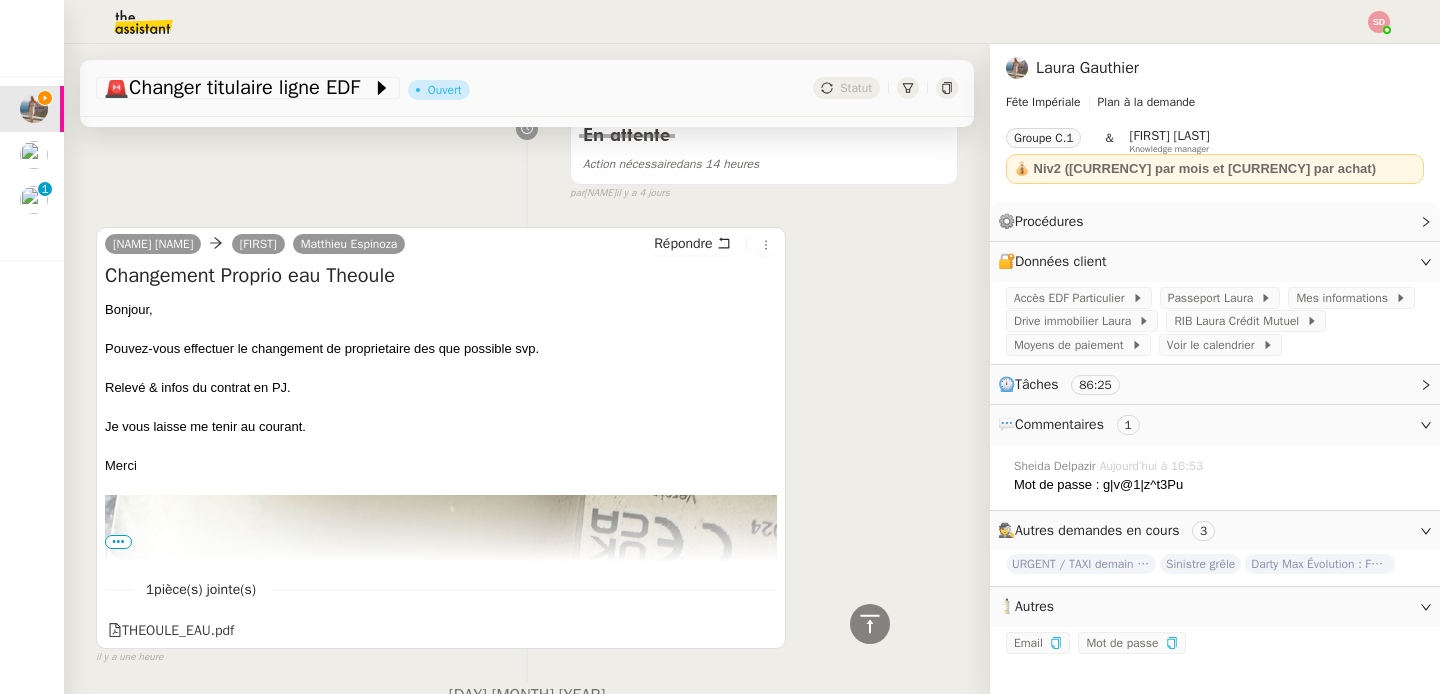 click on "•••" at bounding box center (118, 542) 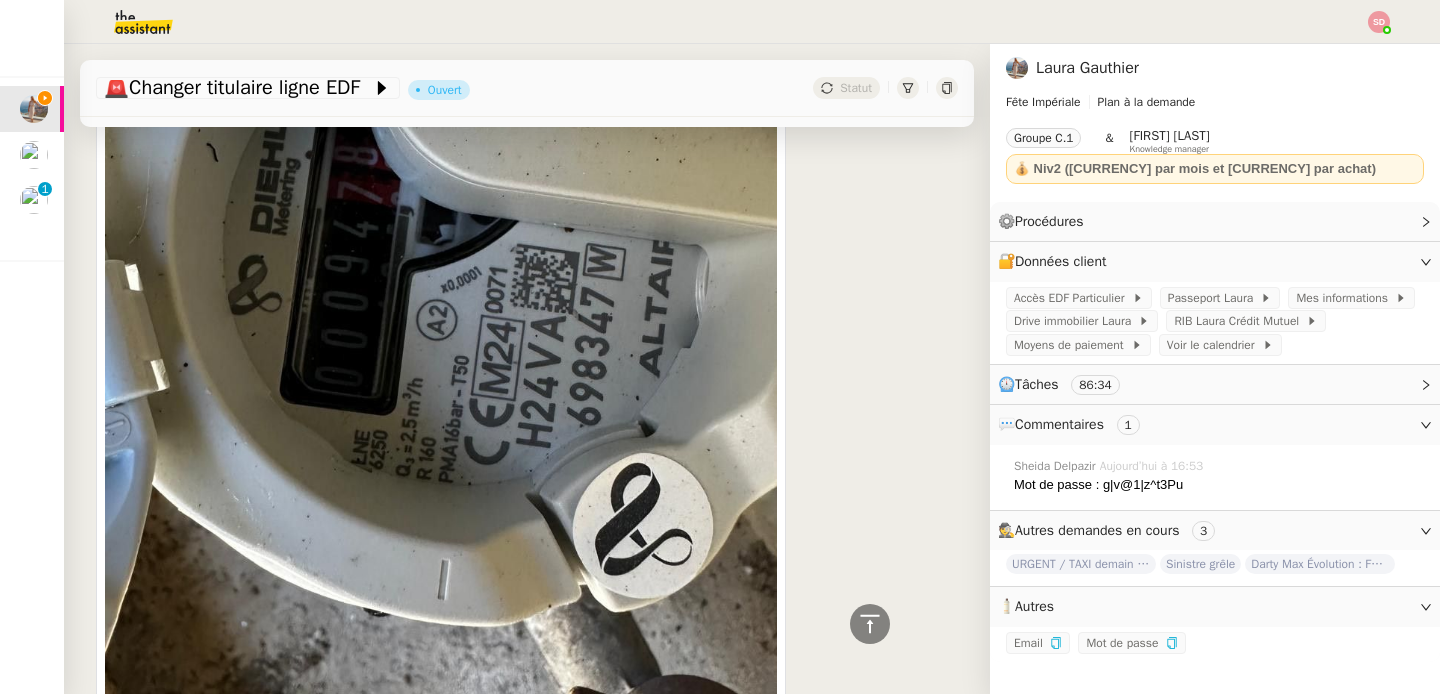 scroll, scrollTop: 2721, scrollLeft: 0, axis: vertical 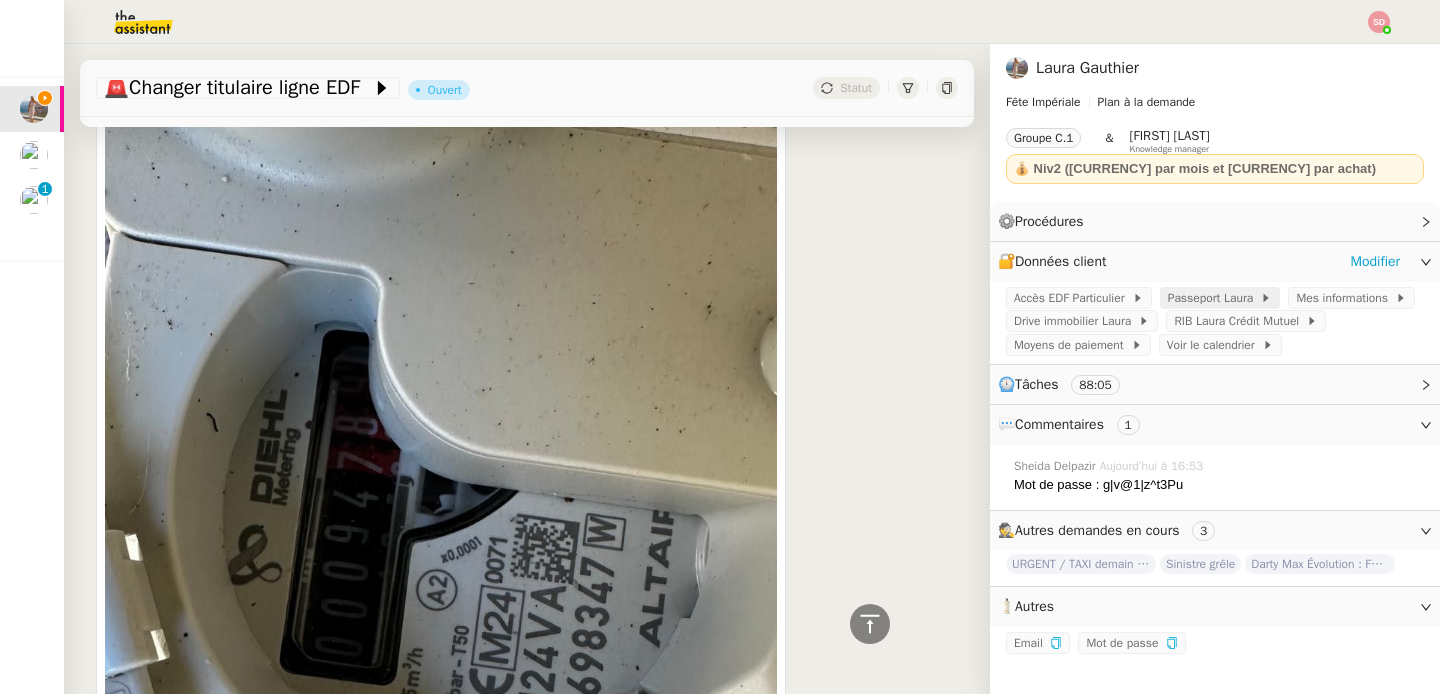 click on "Passeport Laura" 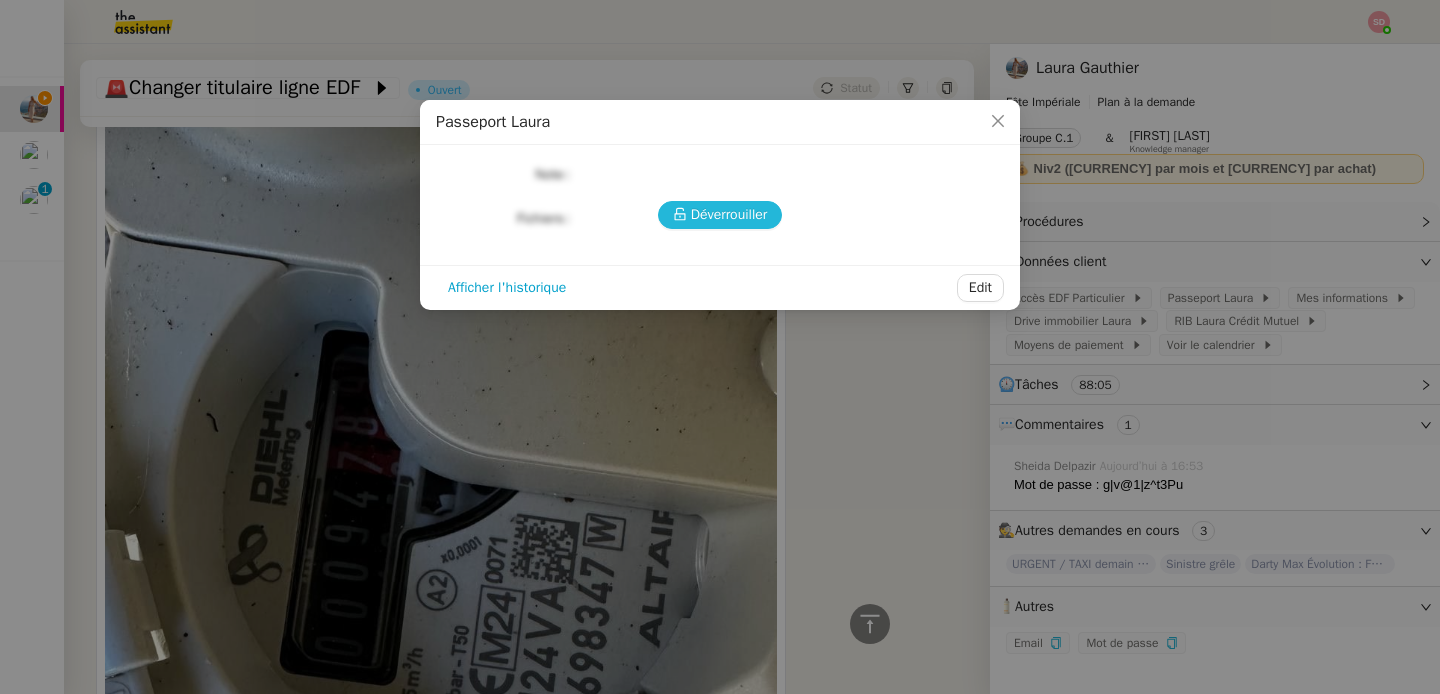 click on "Déverrouiller" at bounding box center [729, 214] 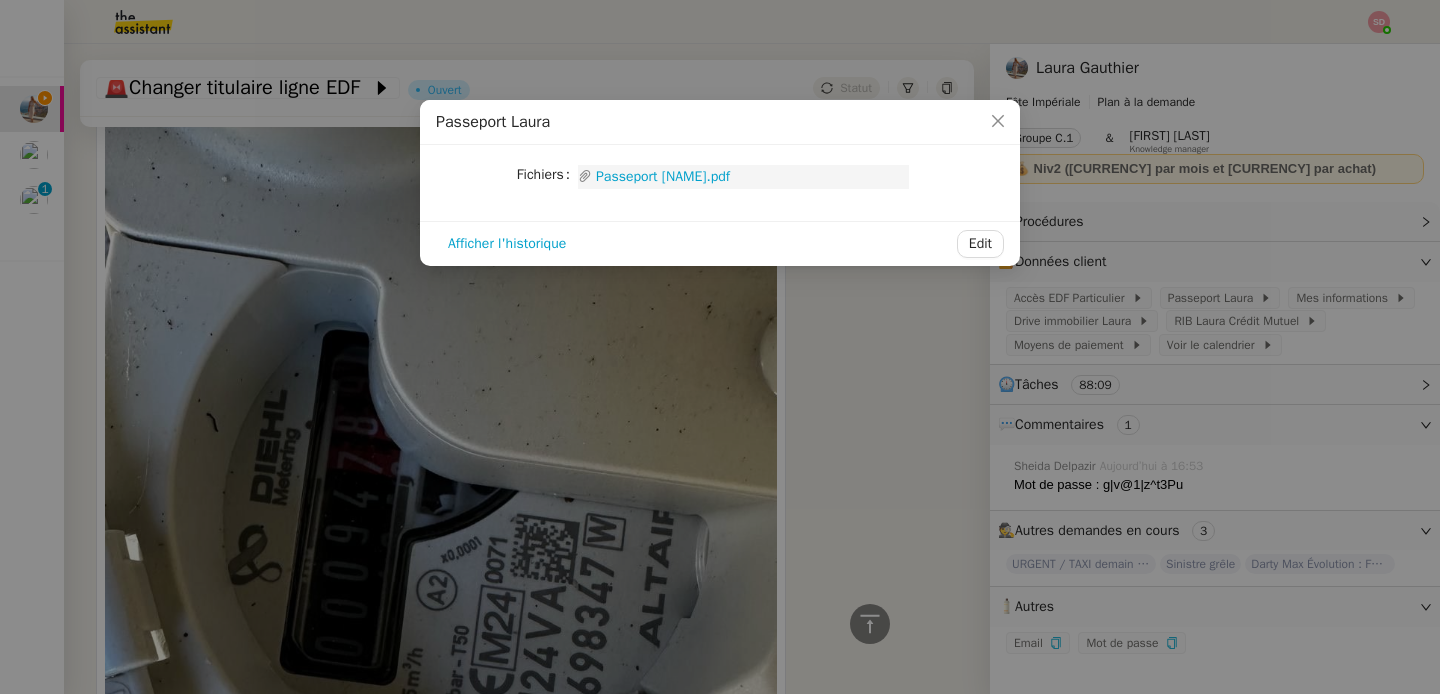 click on "Passeport [NAME].pdf" 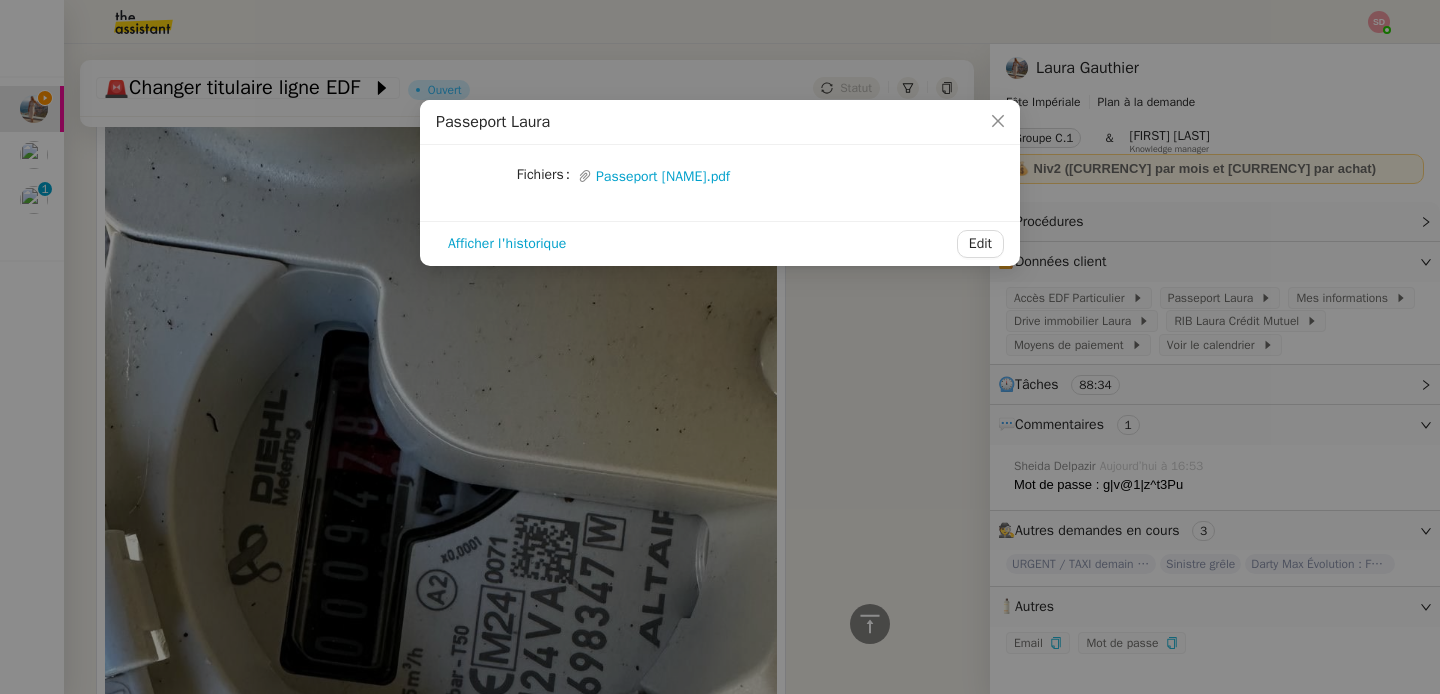 click on "Passeport [NAME] Fichiers Upload  Passeport [NAME].pdf  Afficher l'historique Edit" at bounding box center [720, 347] 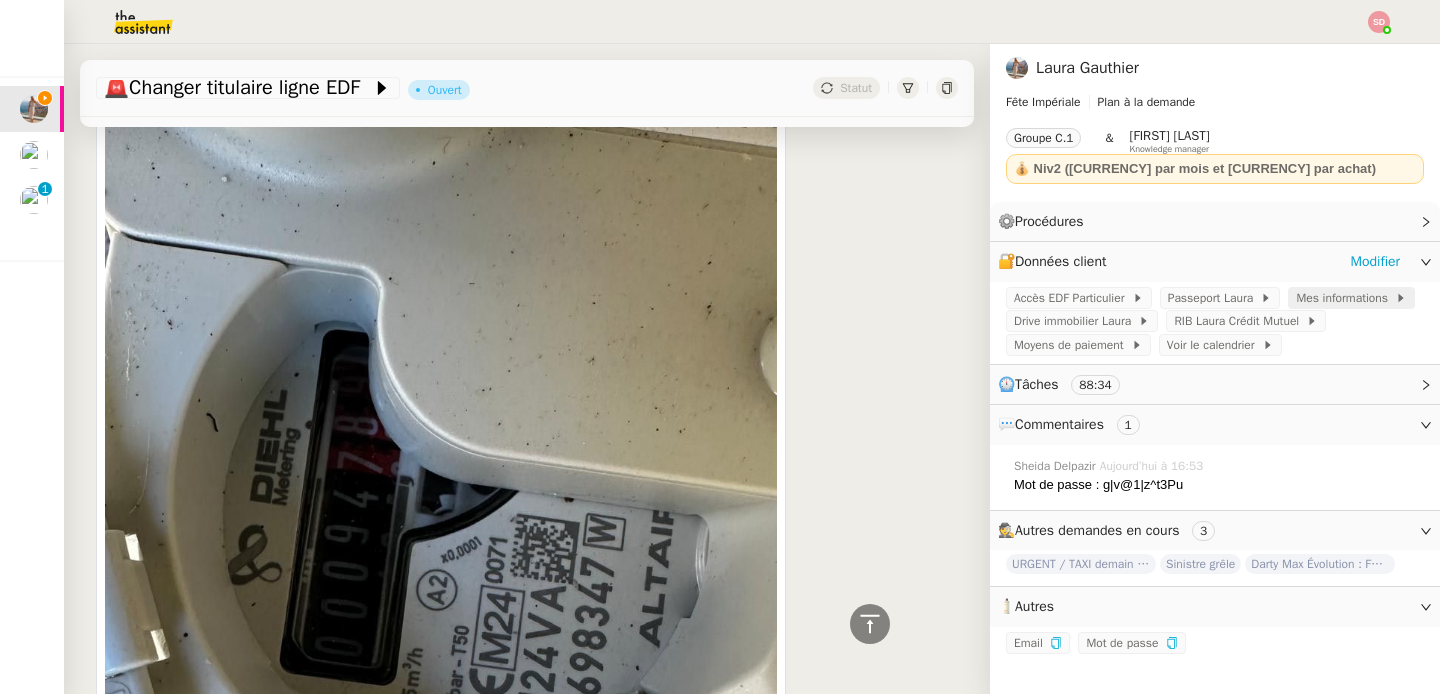 click on "Mes informations" 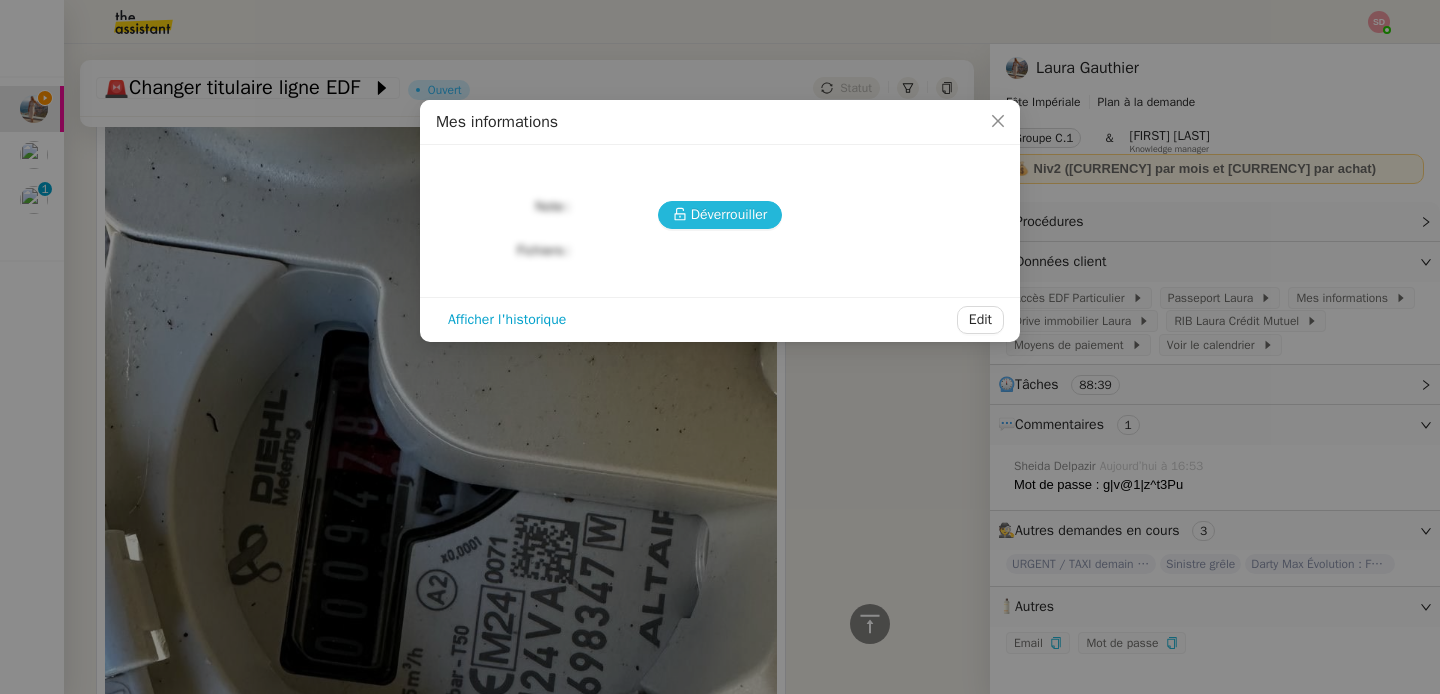 click on "Déverrouiller" at bounding box center [720, 215] 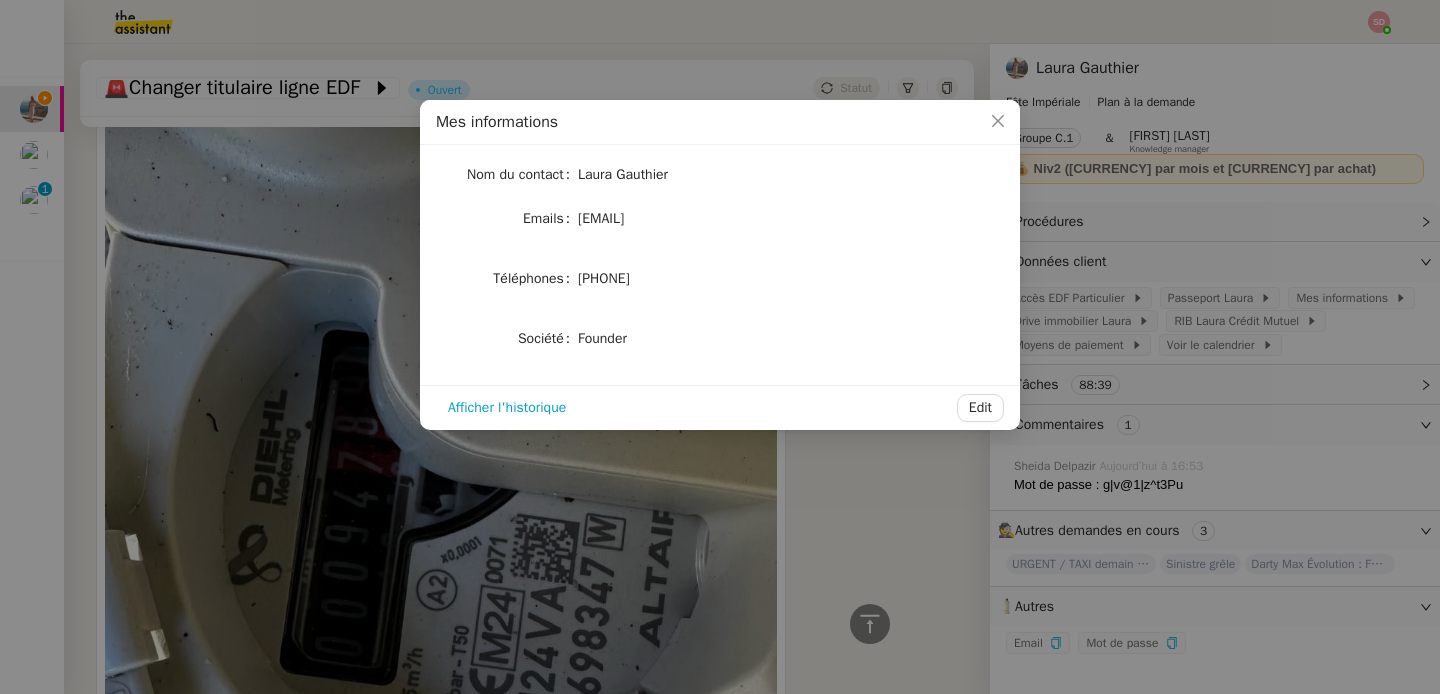 click on "[PHONE]" 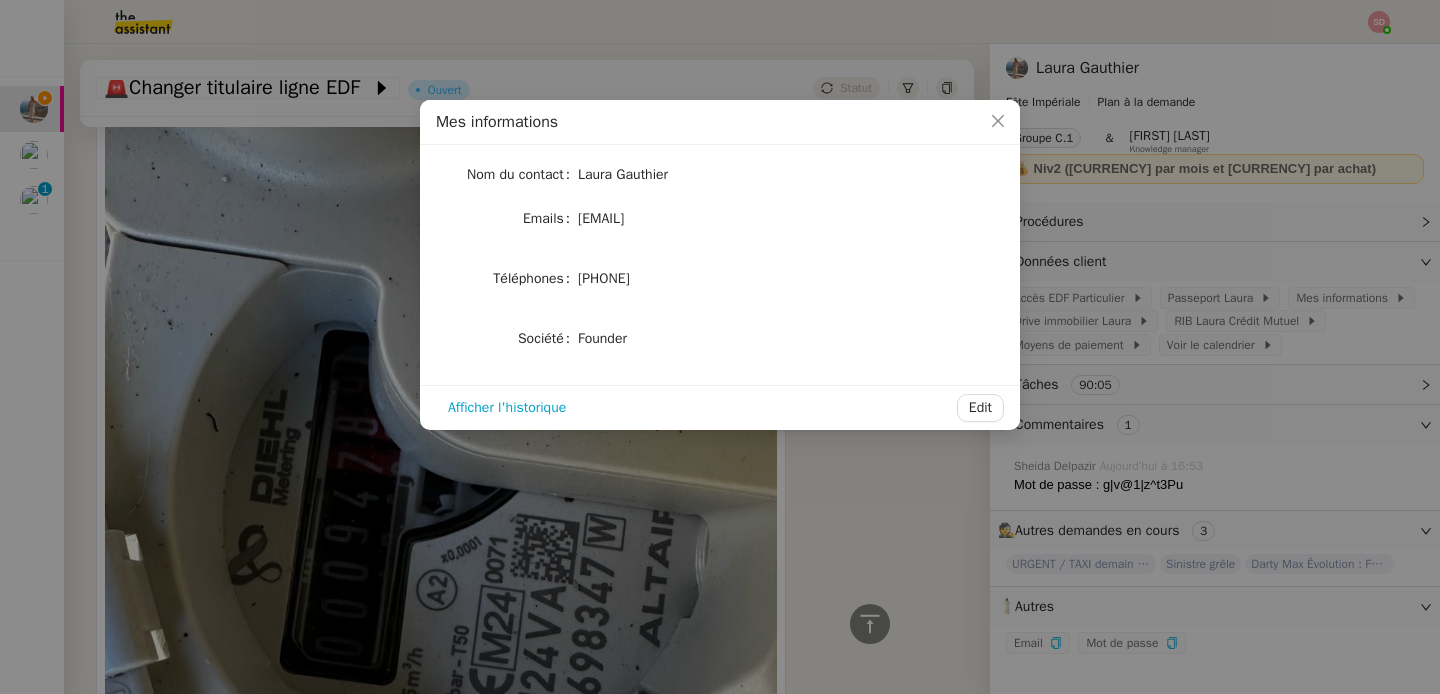 click on "[PHONE]" 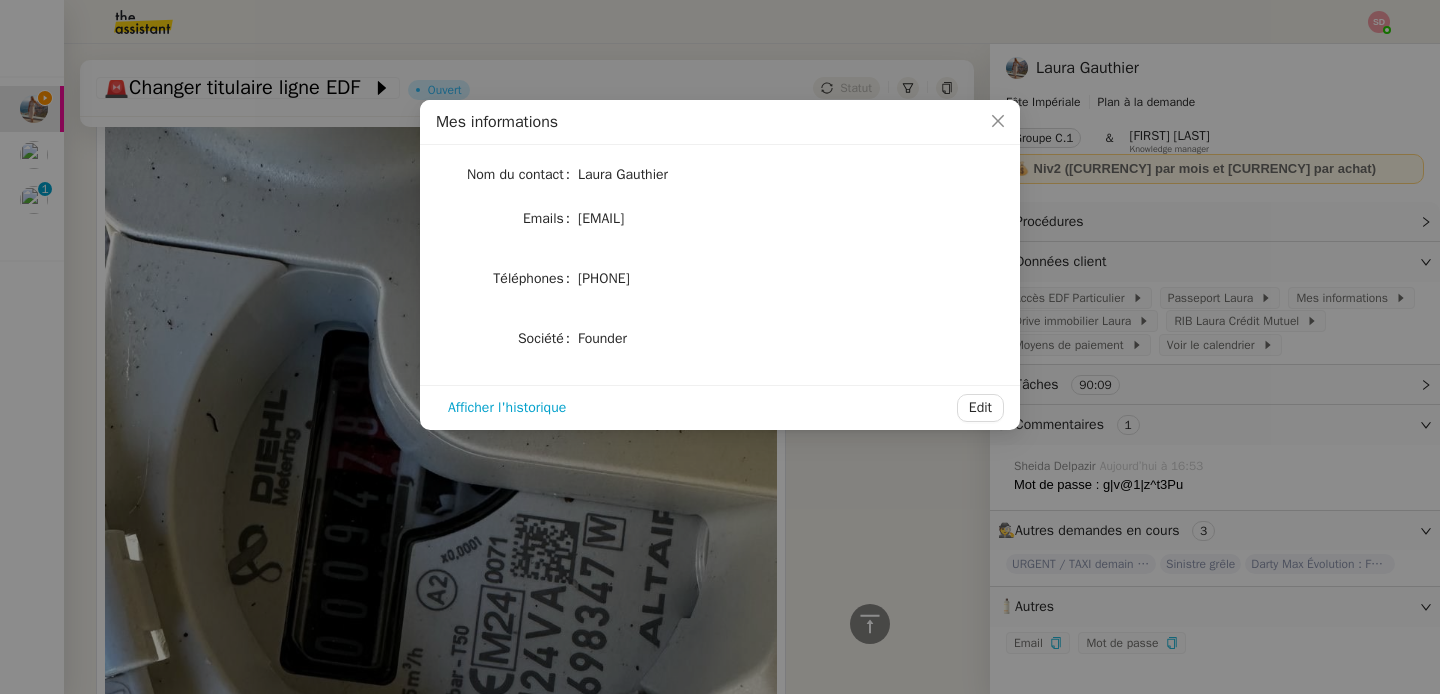 drag, startPoint x: 589, startPoint y: 276, endPoint x: 715, endPoint y: 276, distance: 126 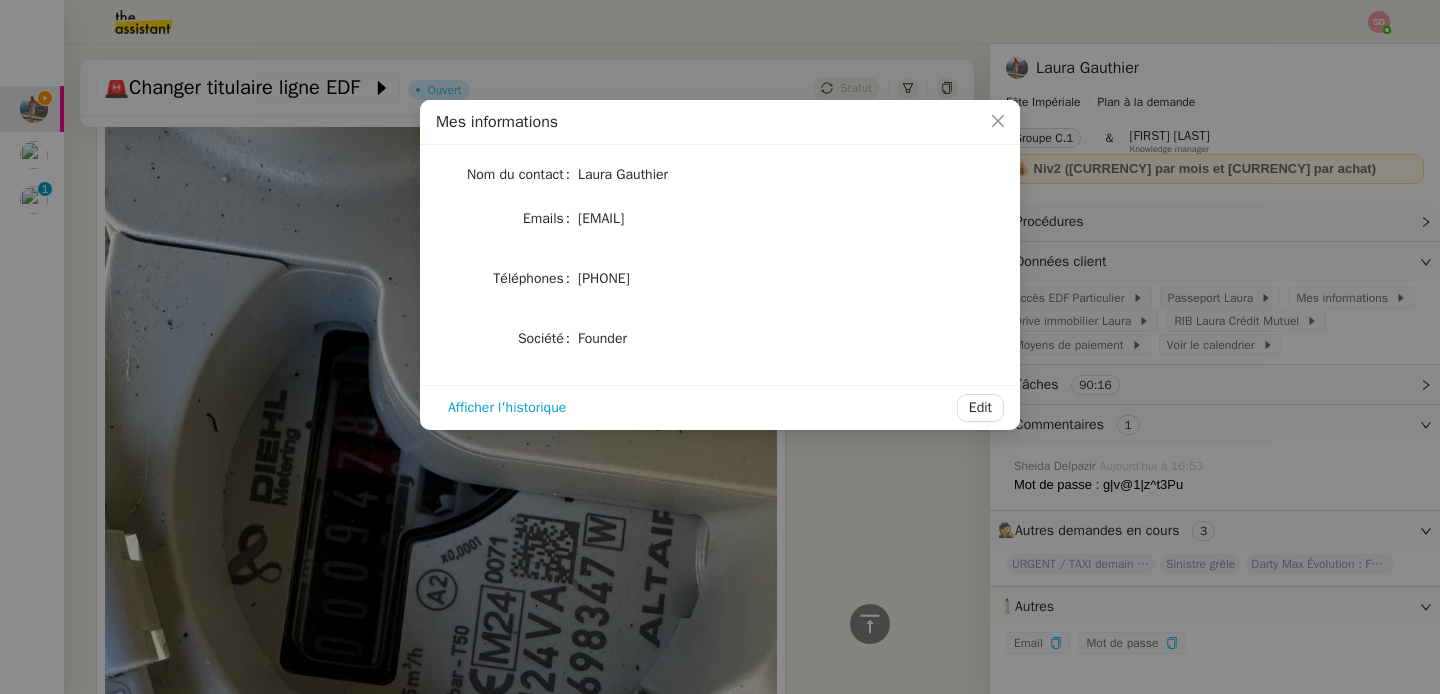 click on "Mes informations Nom du contact [NAME] Emails [EMAIL] Téléphones [PHONE] Société Founder Afficher l'historique Edit" at bounding box center [720, 347] 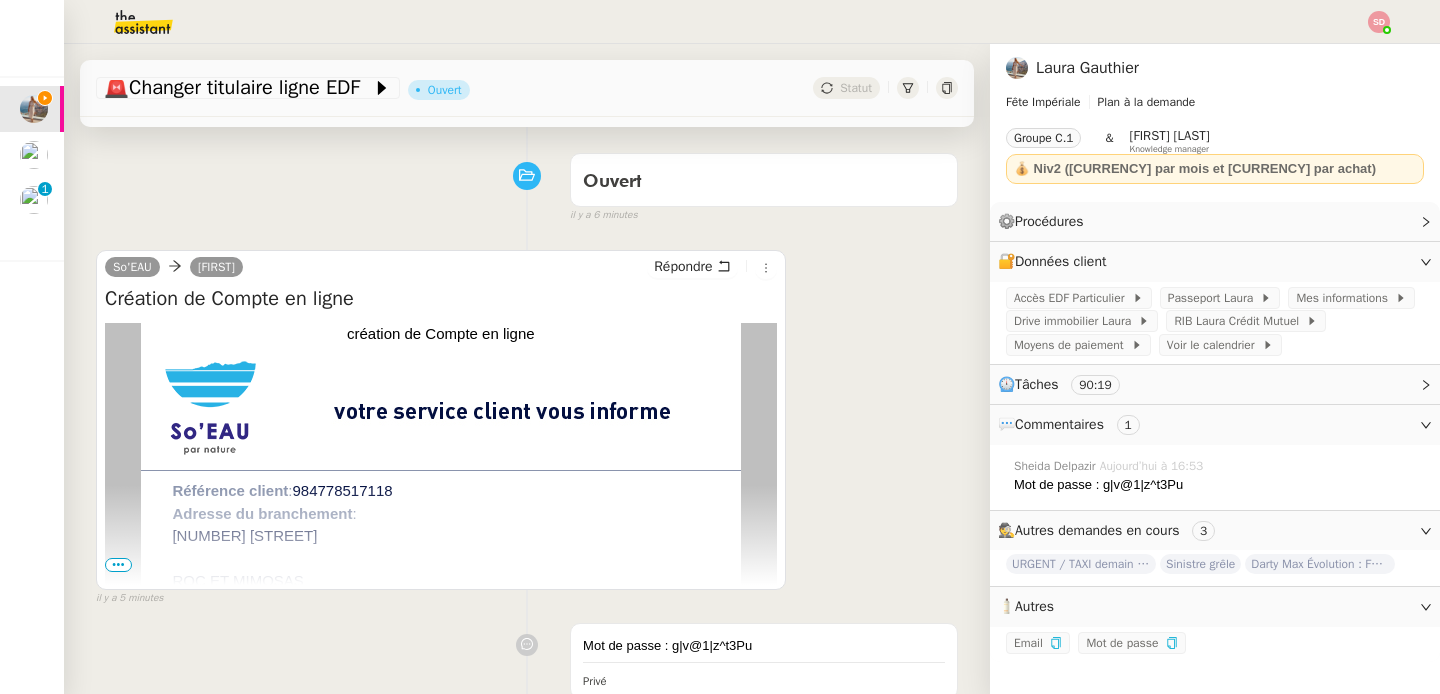 scroll, scrollTop: 0, scrollLeft: 0, axis: both 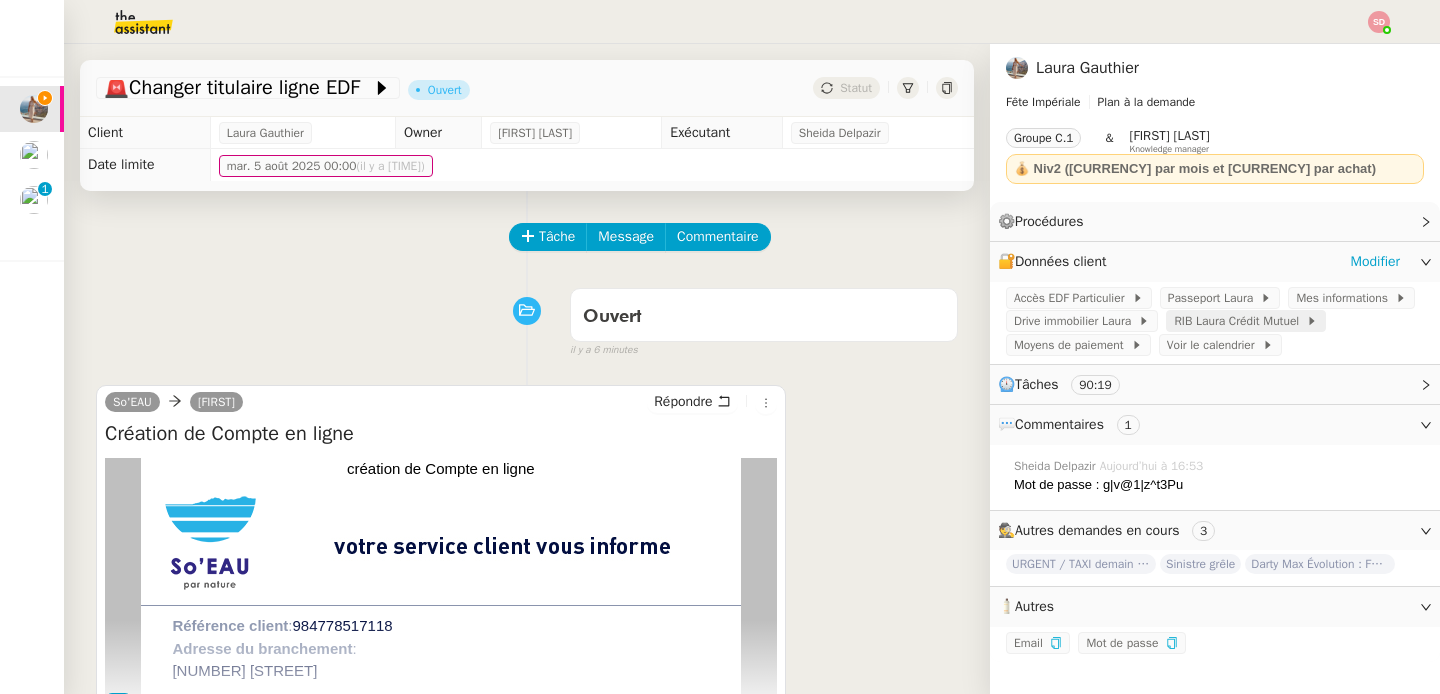 click on "RIB Laura Crédit Mutuel" 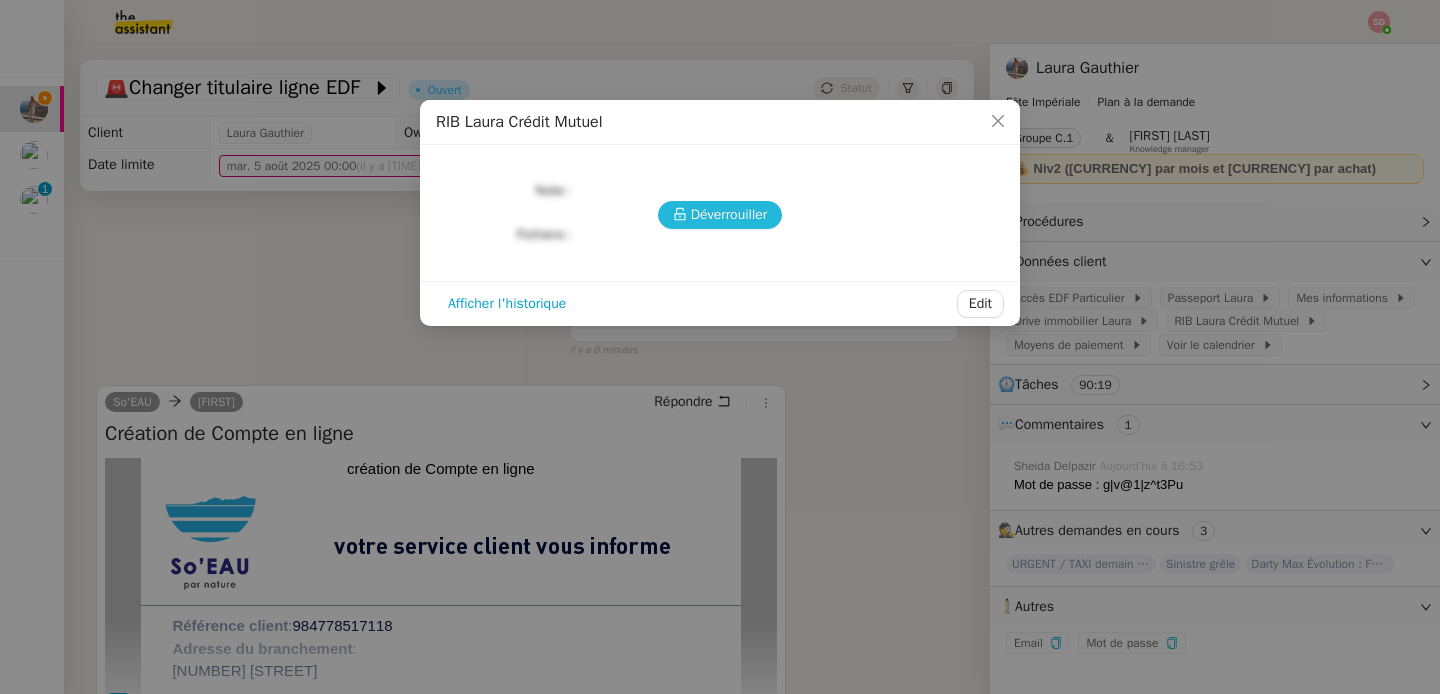click on "Déverrouiller" at bounding box center (729, 214) 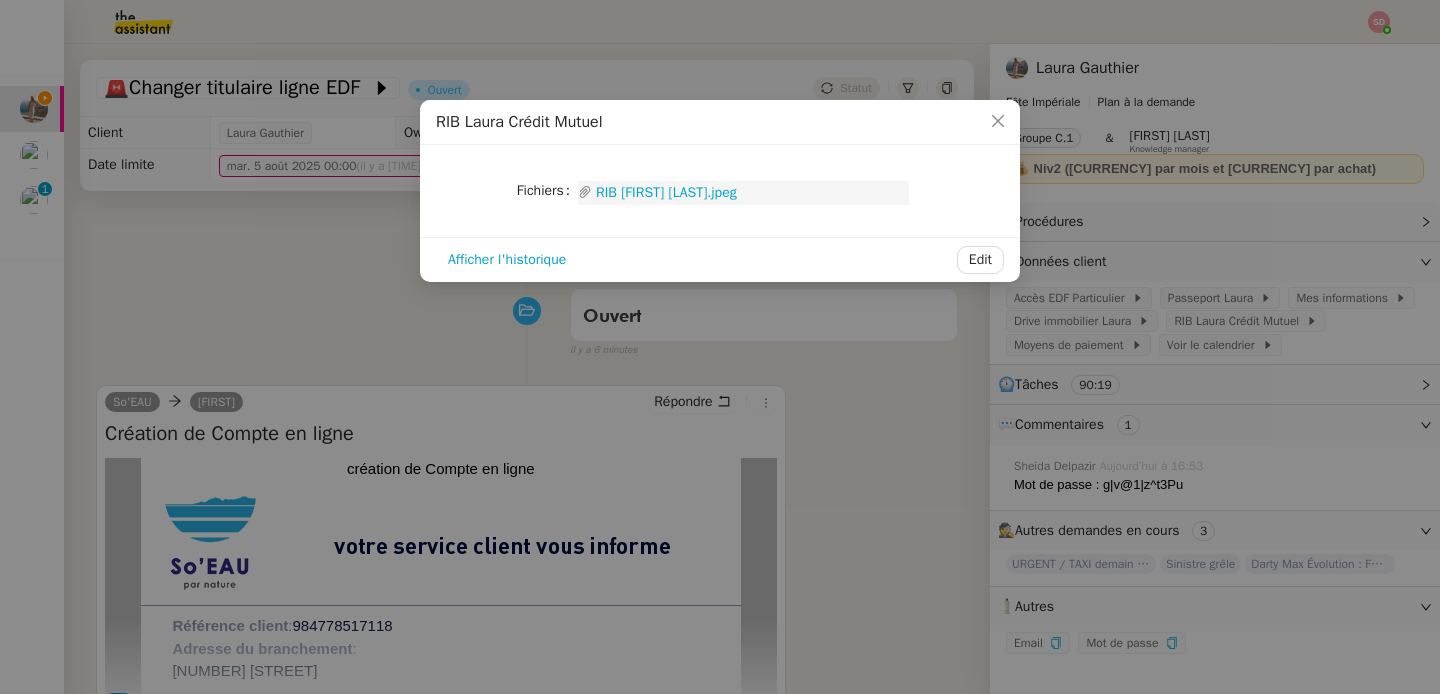 click on "RIB [FIRST] [LAST].jpeg" 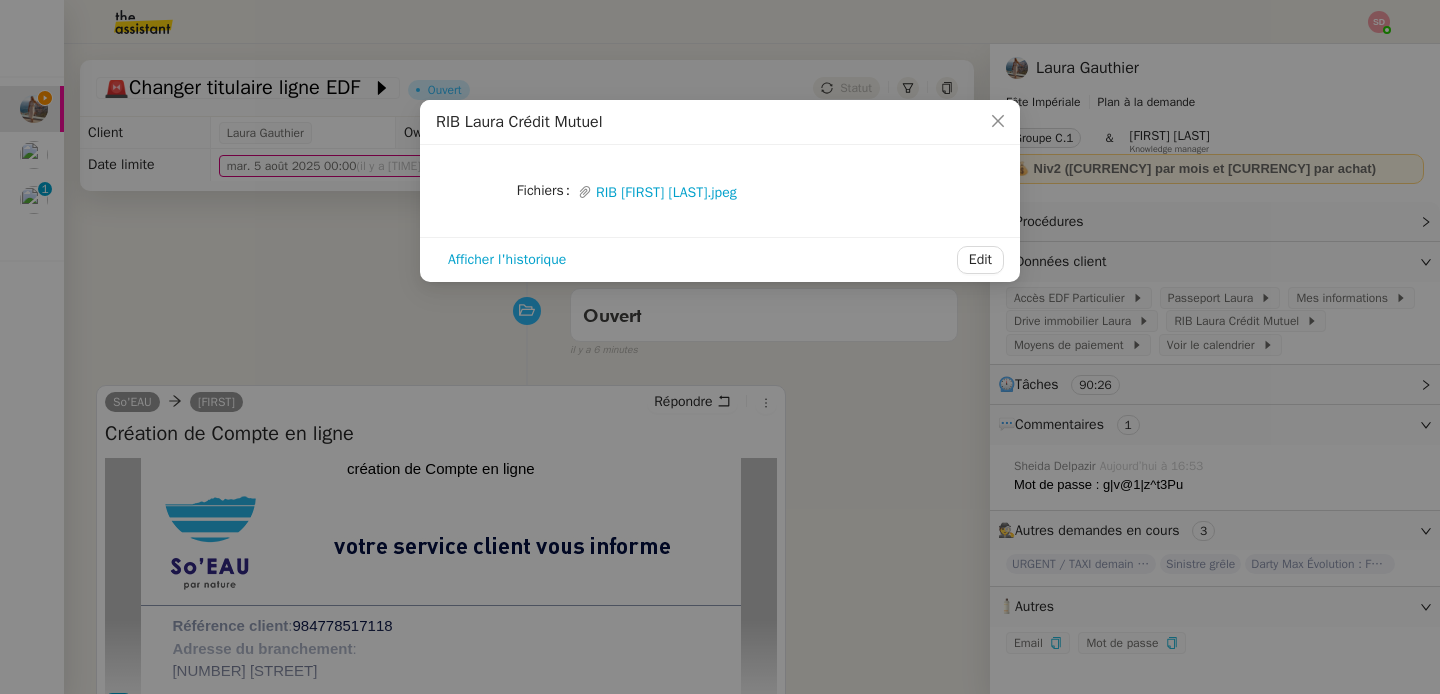 click on "RIB [FIRST] Crédit Mutuel Fichiers Upload  RIB [FIRST] Crédit Mutuel.jpeg  Afficher l'historique Edit" at bounding box center (720, 347) 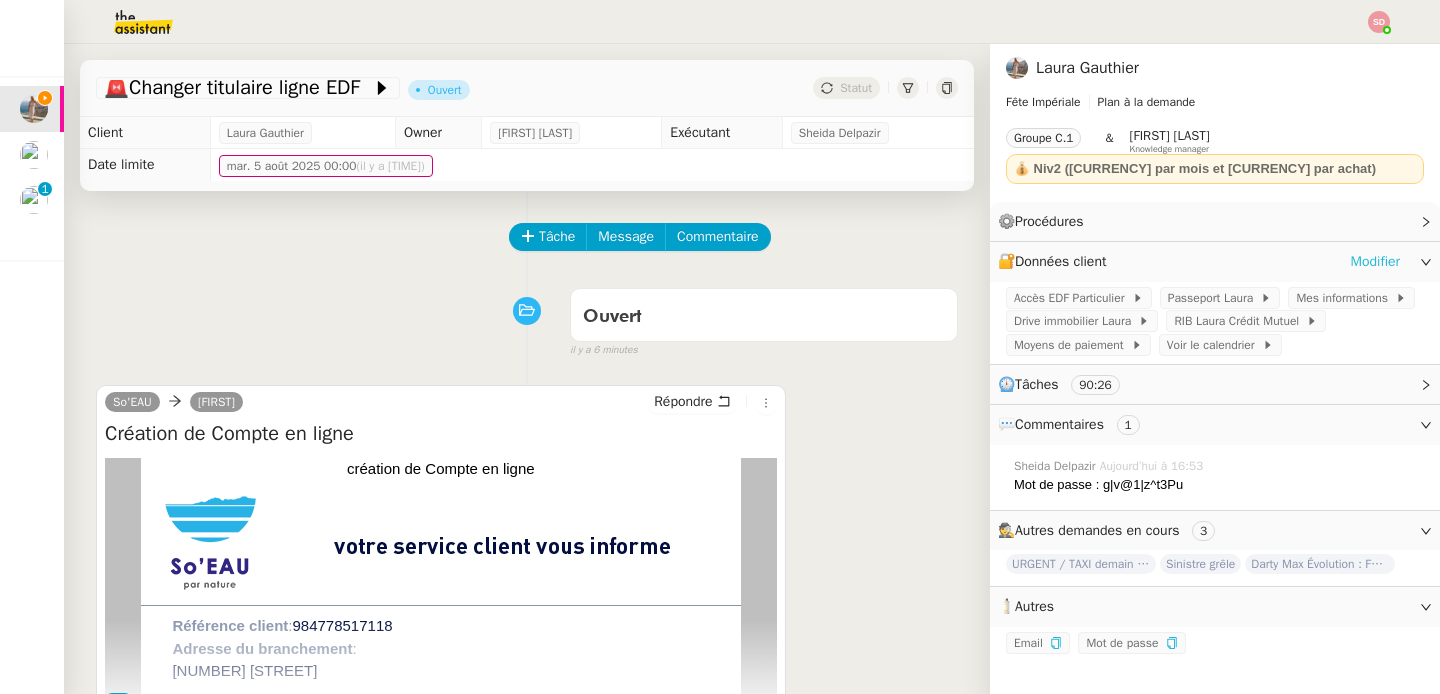 click on "Modifier" 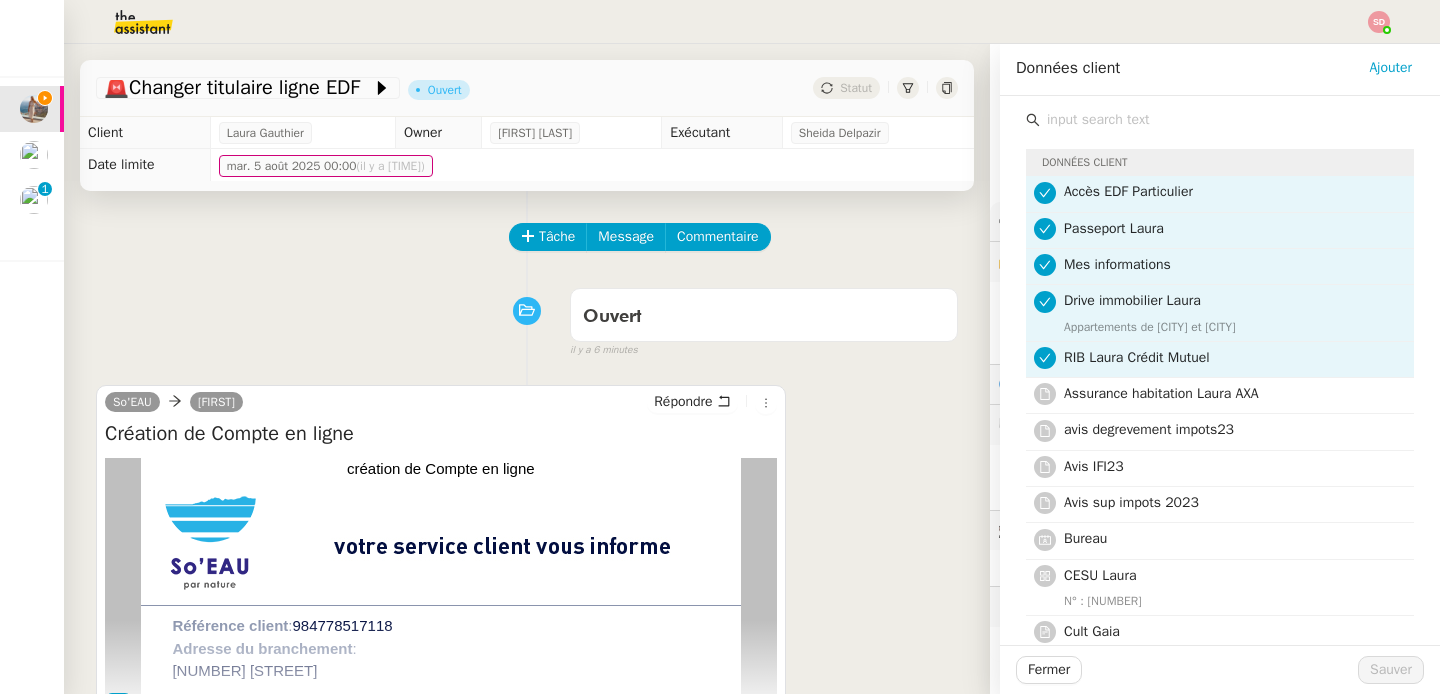 click 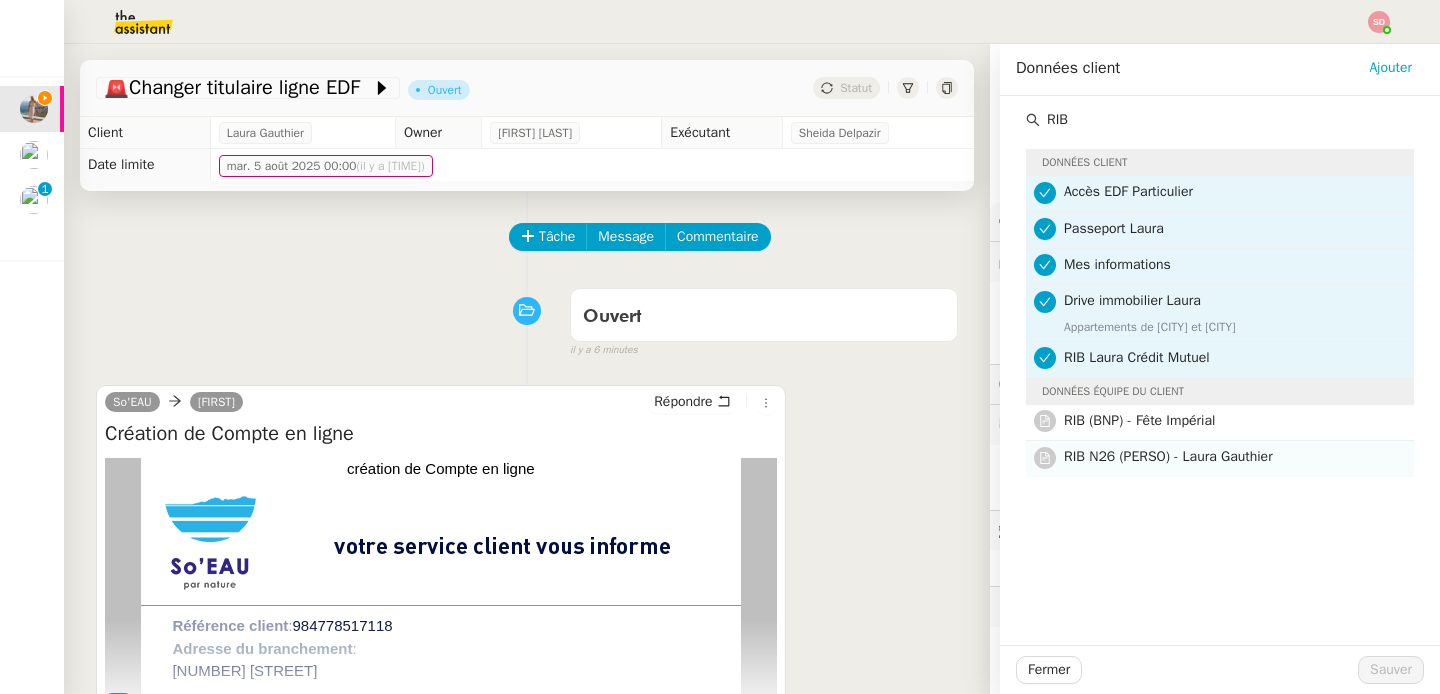 type on "RIB" 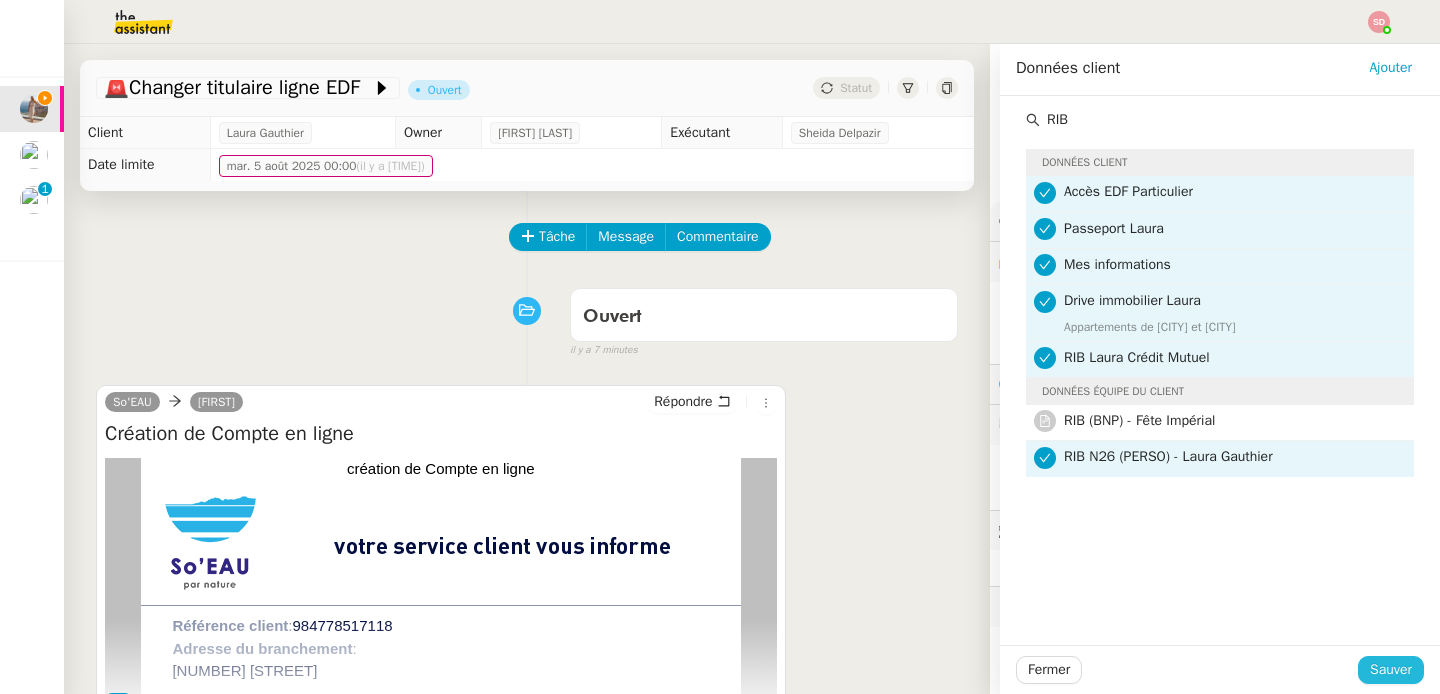 click on "Sauver" 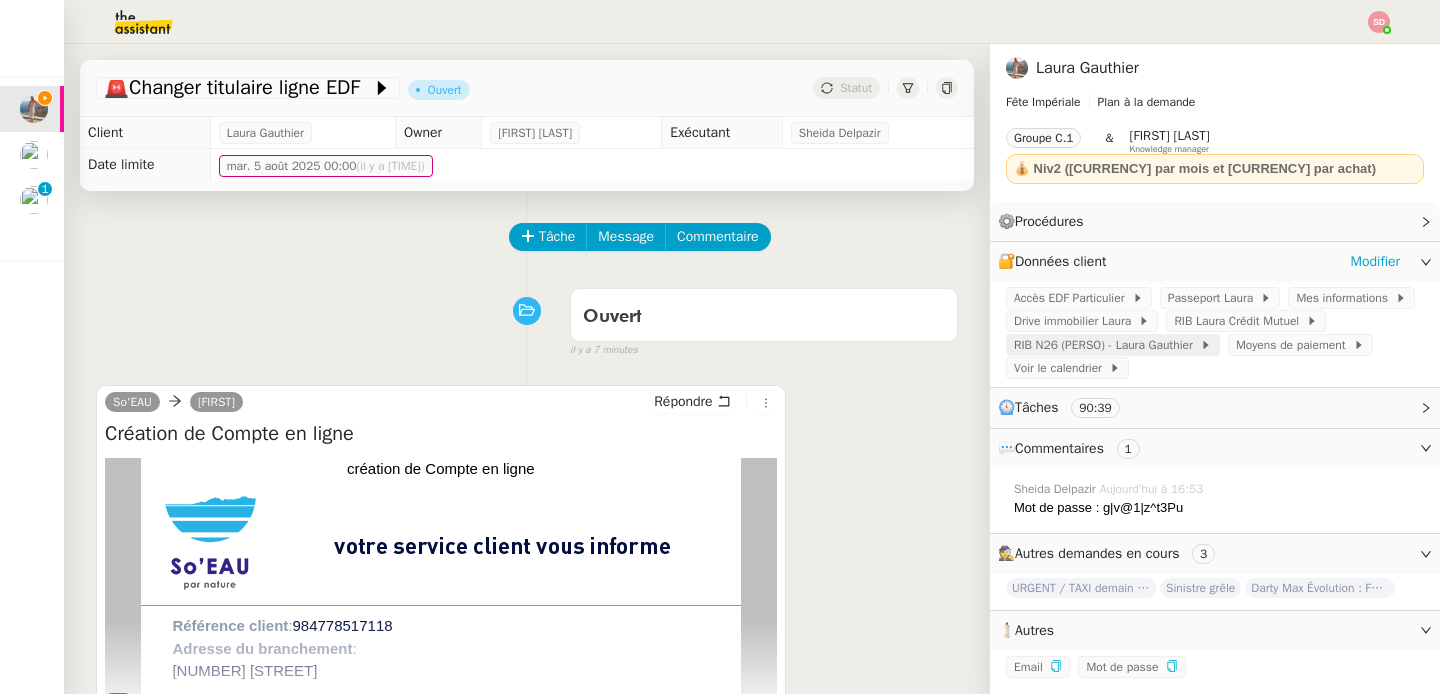 click on "RIB N26 (PERSO) - Laura Gauthier" 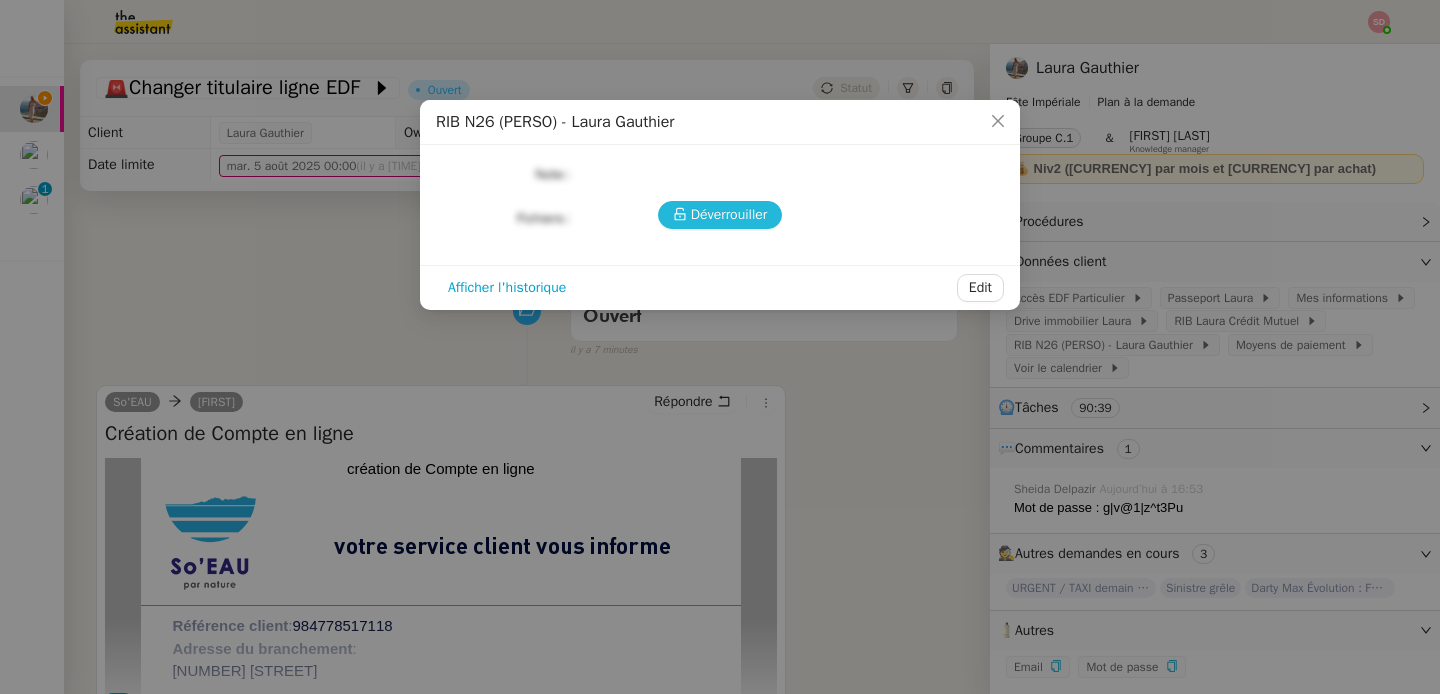 click 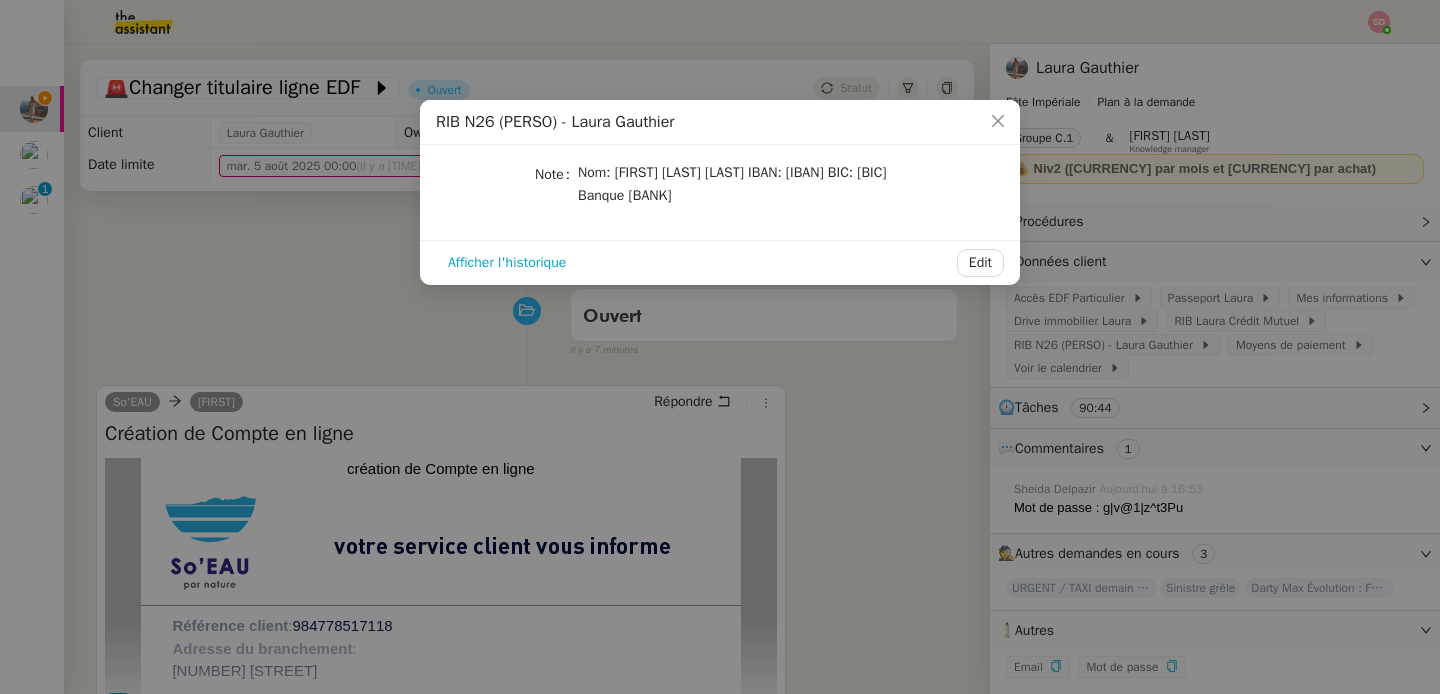 click on "RIB N26 (PERSO) - [FIRST] [LAST] Note Nom: [FULL_NAME]
IBAN: DE17 1001 1001 2624 0494 25
BIC: NTSBDEB1XXX
Banque N26
Afficher l'historique Edit" at bounding box center [720, 347] 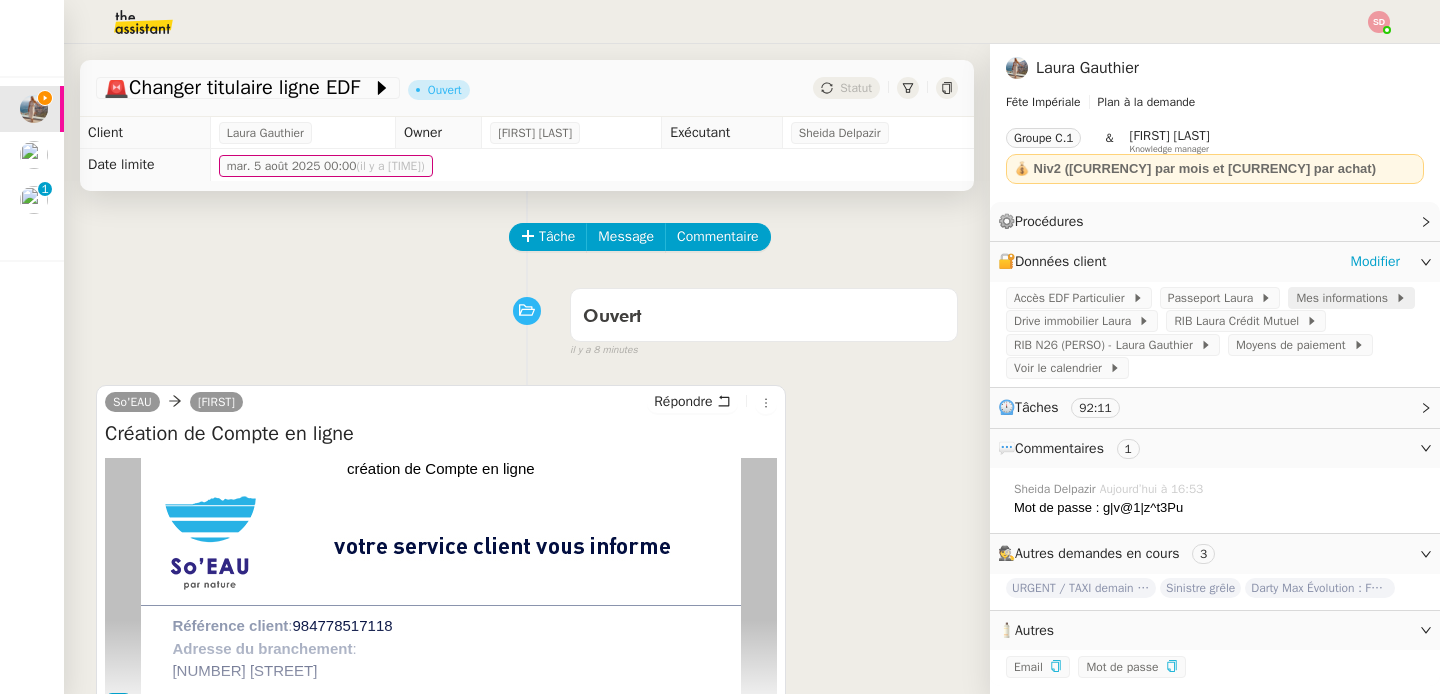 click on "Mes informations" 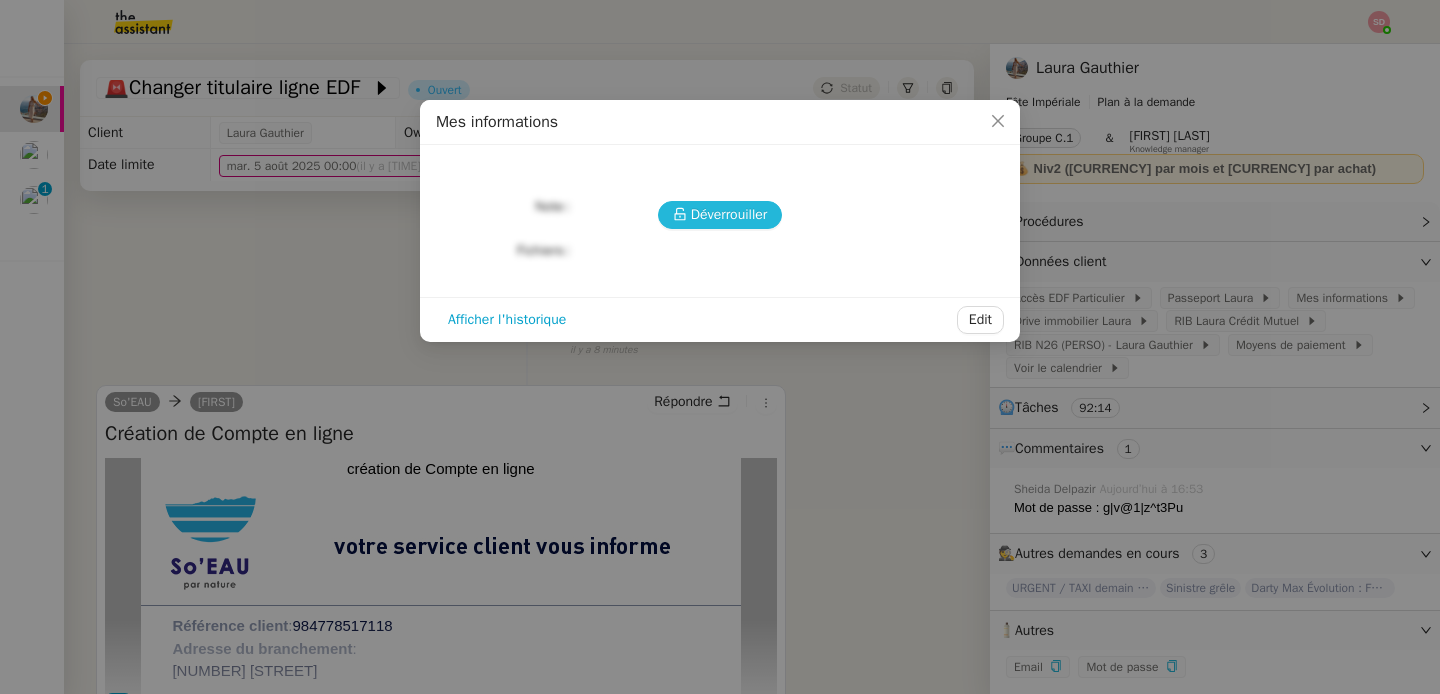 click on "Déverrouiller" at bounding box center [729, 214] 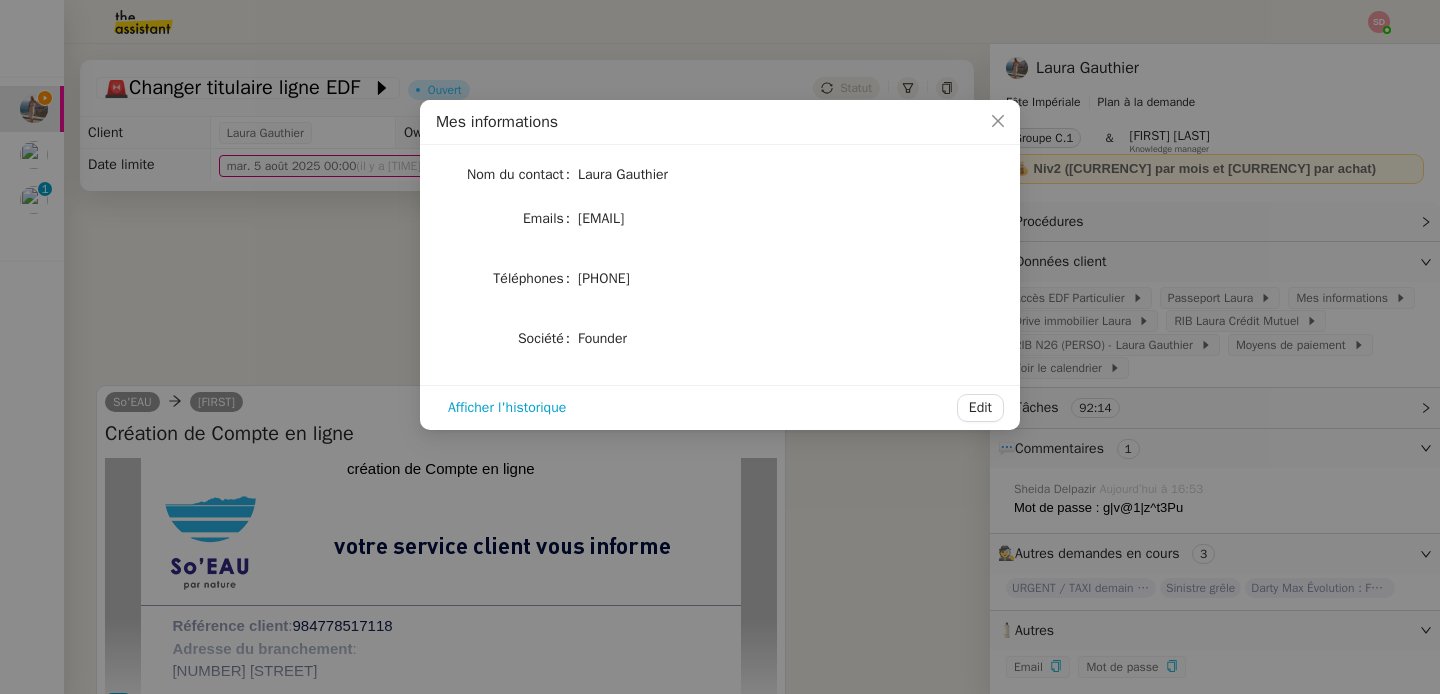 click on "[PHONE]" 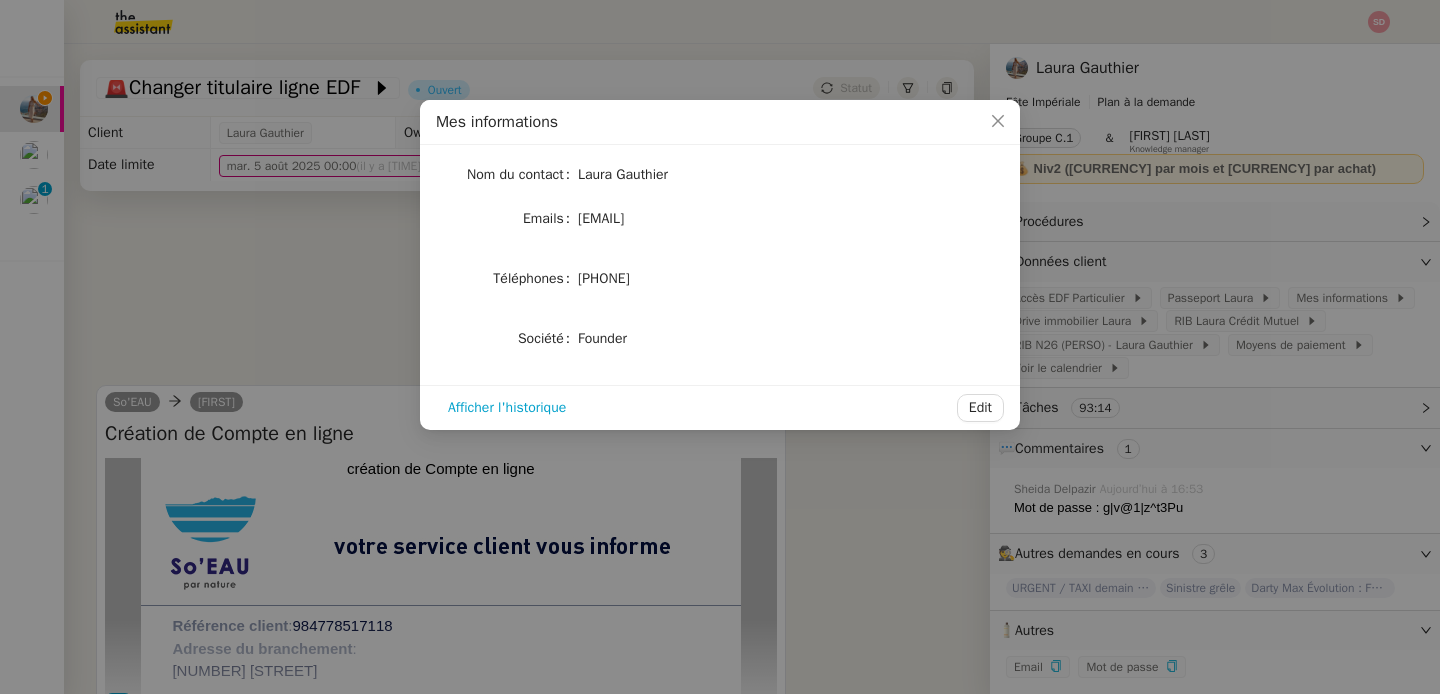 click on "Mes informations Nom du contact [NAME] Emails [EMAIL] Téléphones [PHONE] Société Founder Afficher l'historique Edit" at bounding box center [720, 347] 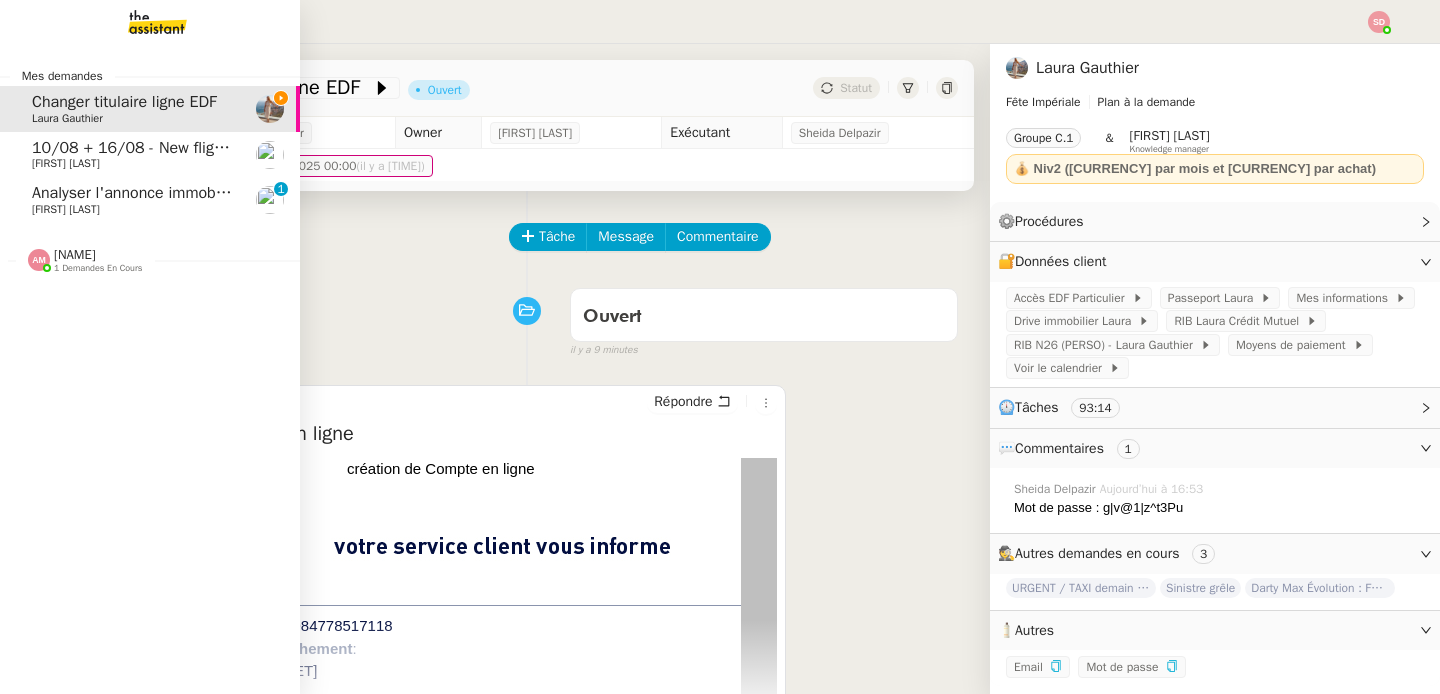 click on "Analyser l'annonce immobilière" 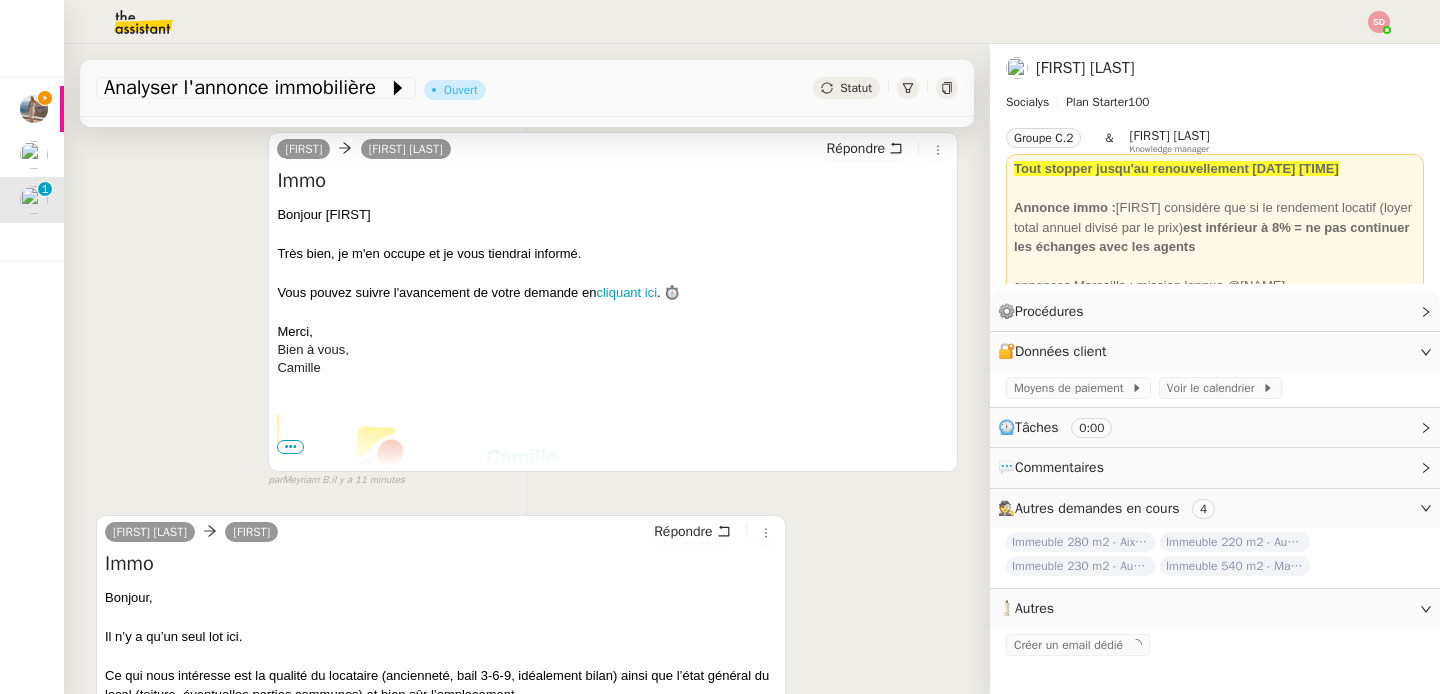 scroll, scrollTop: 523, scrollLeft: 0, axis: vertical 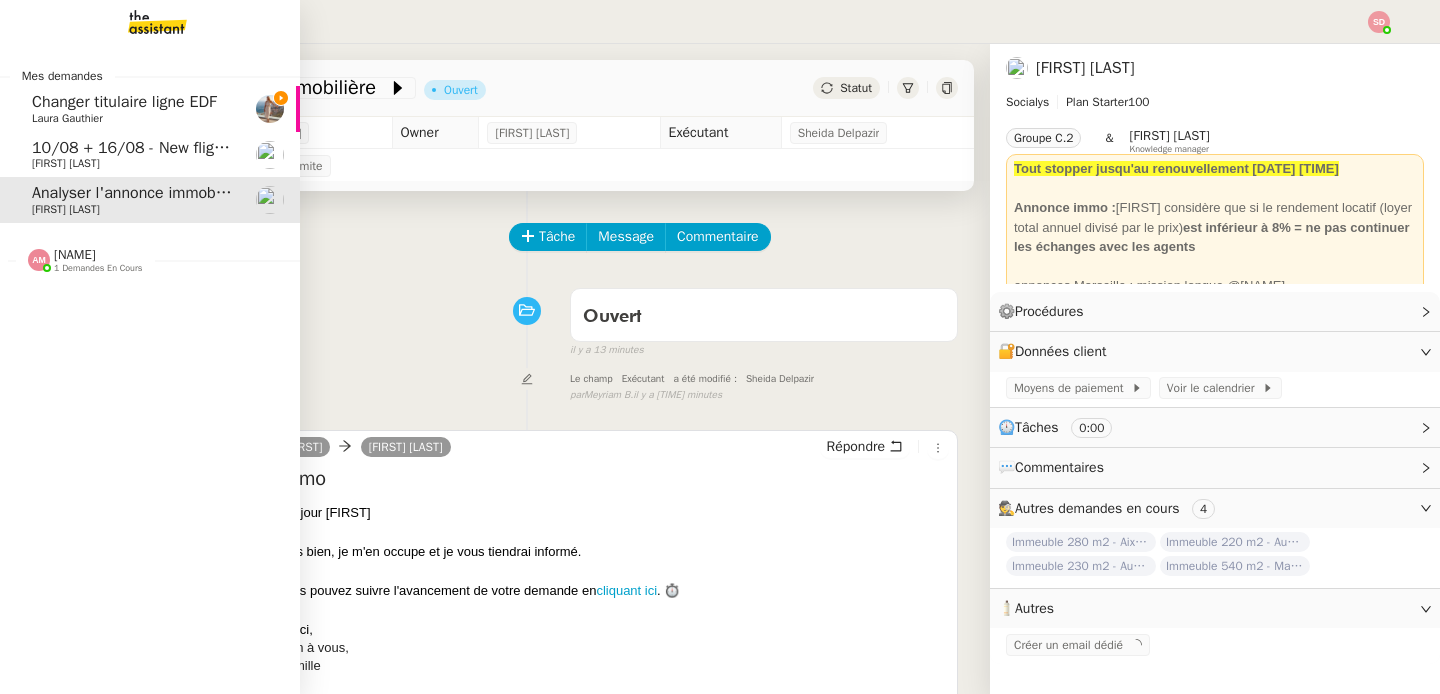 click on "Changer titulaire ligne EDF" 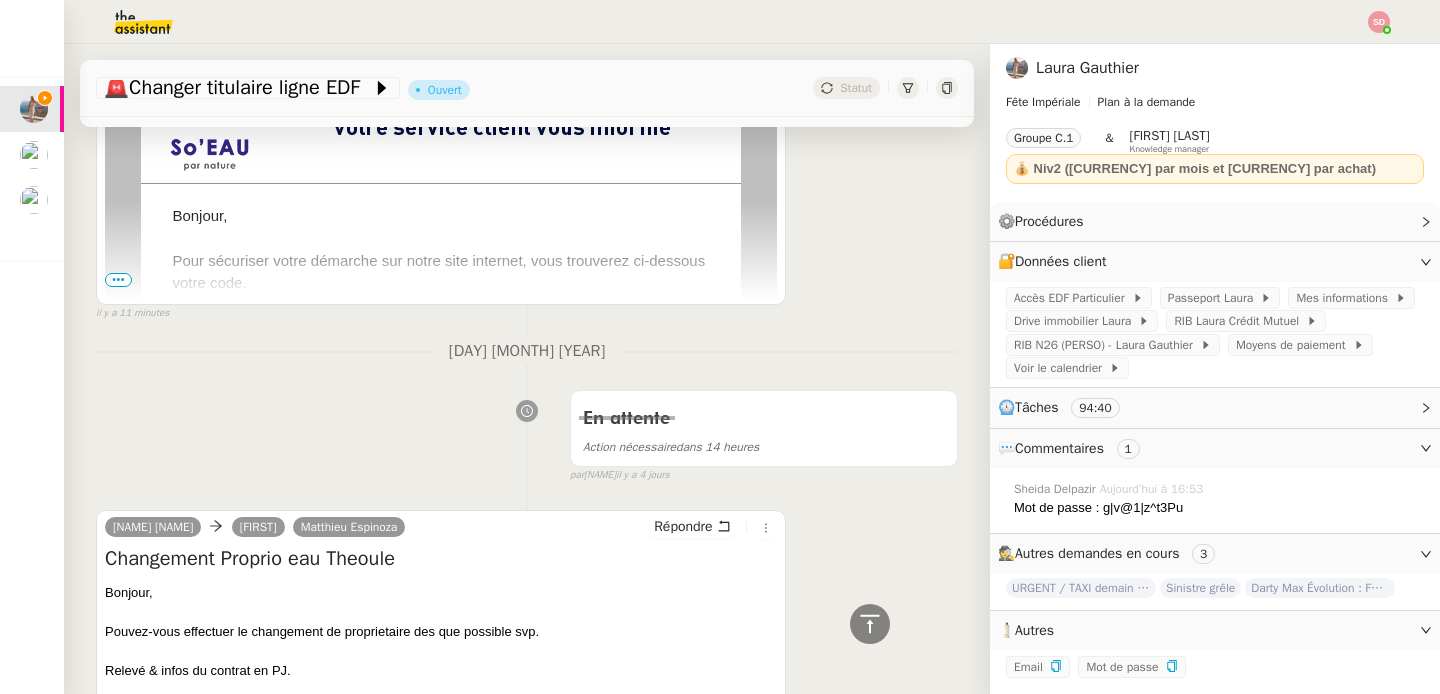 scroll, scrollTop: 1612, scrollLeft: 0, axis: vertical 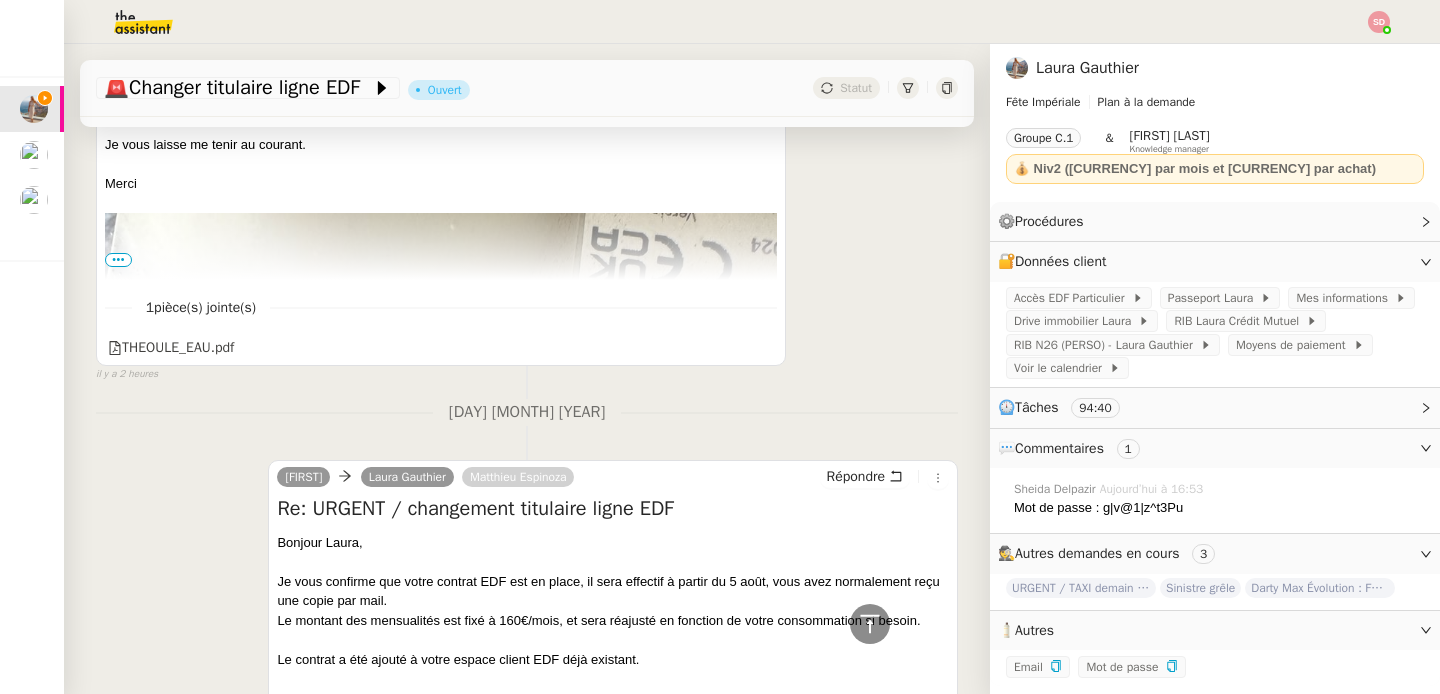 click on "•••" at bounding box center [118, 260] 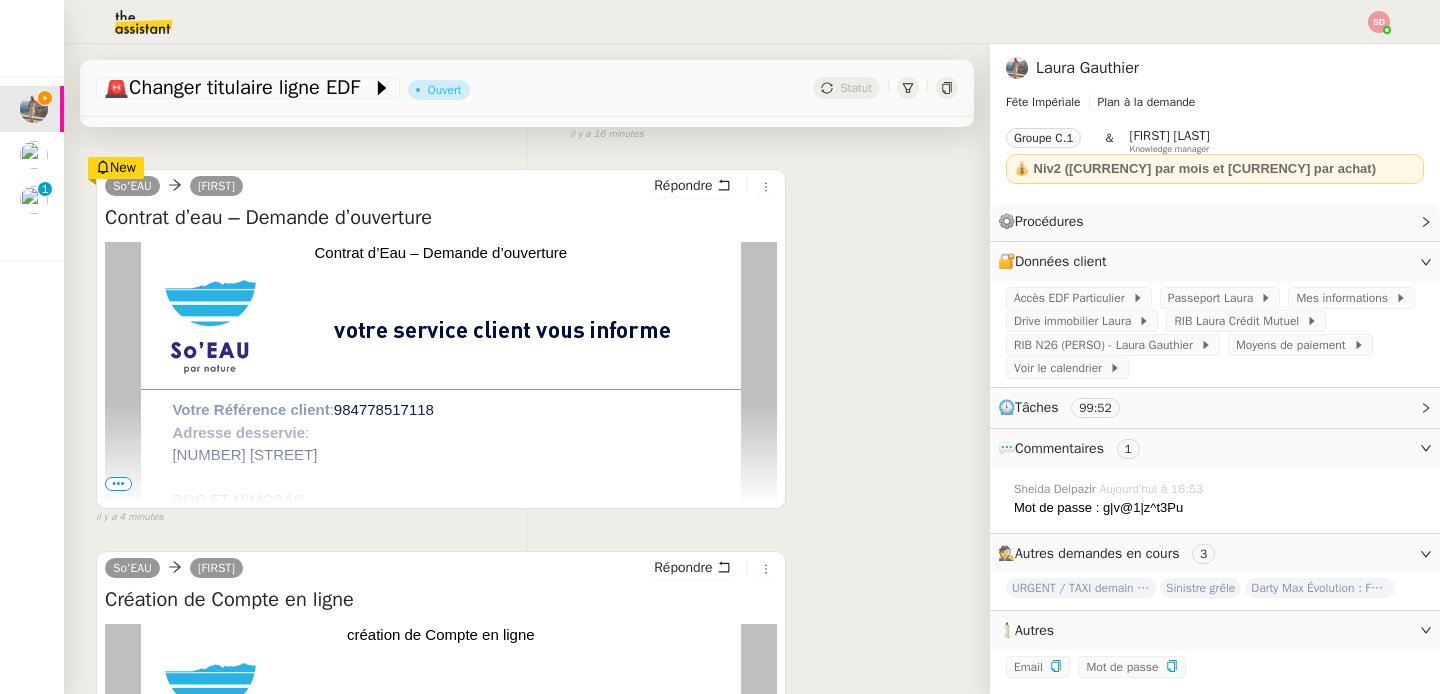scroll, scrollTop: 266, scrollLeft: 0, axis: vertical 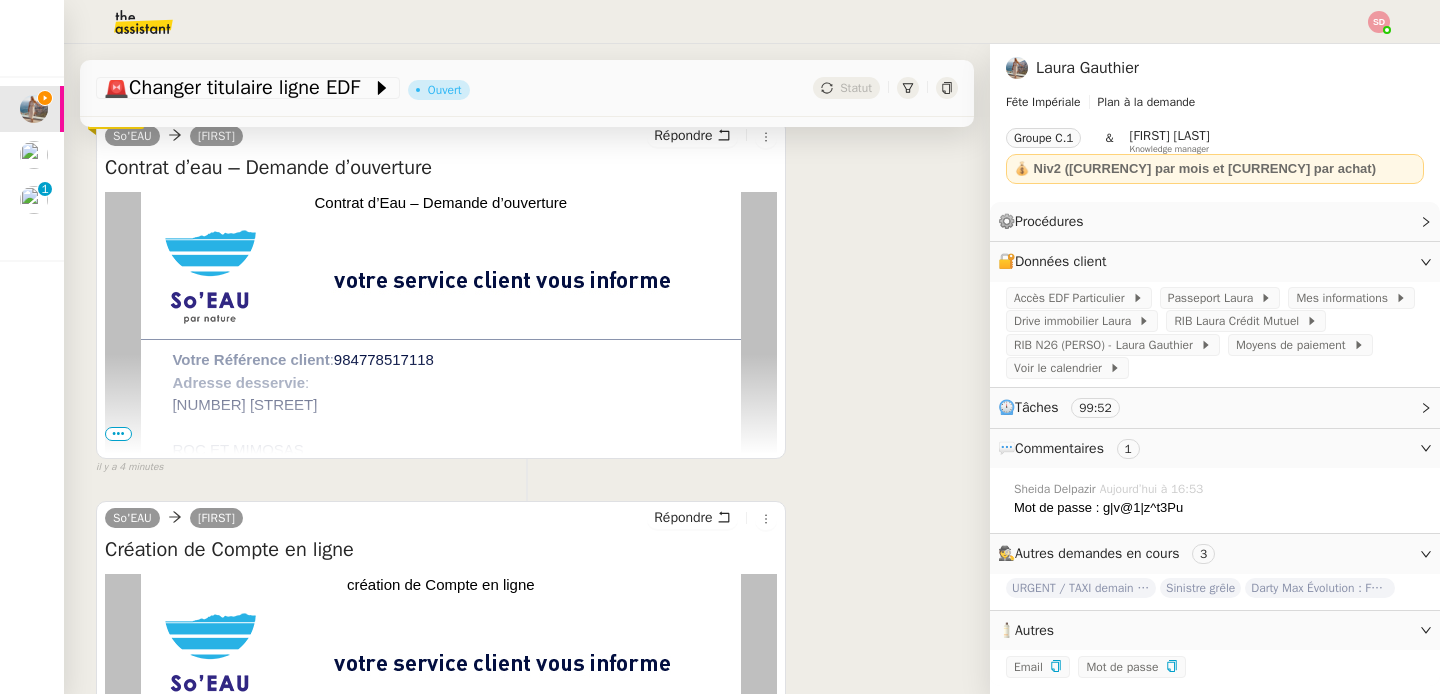 click on "•••" at bounding box center (118, 434) 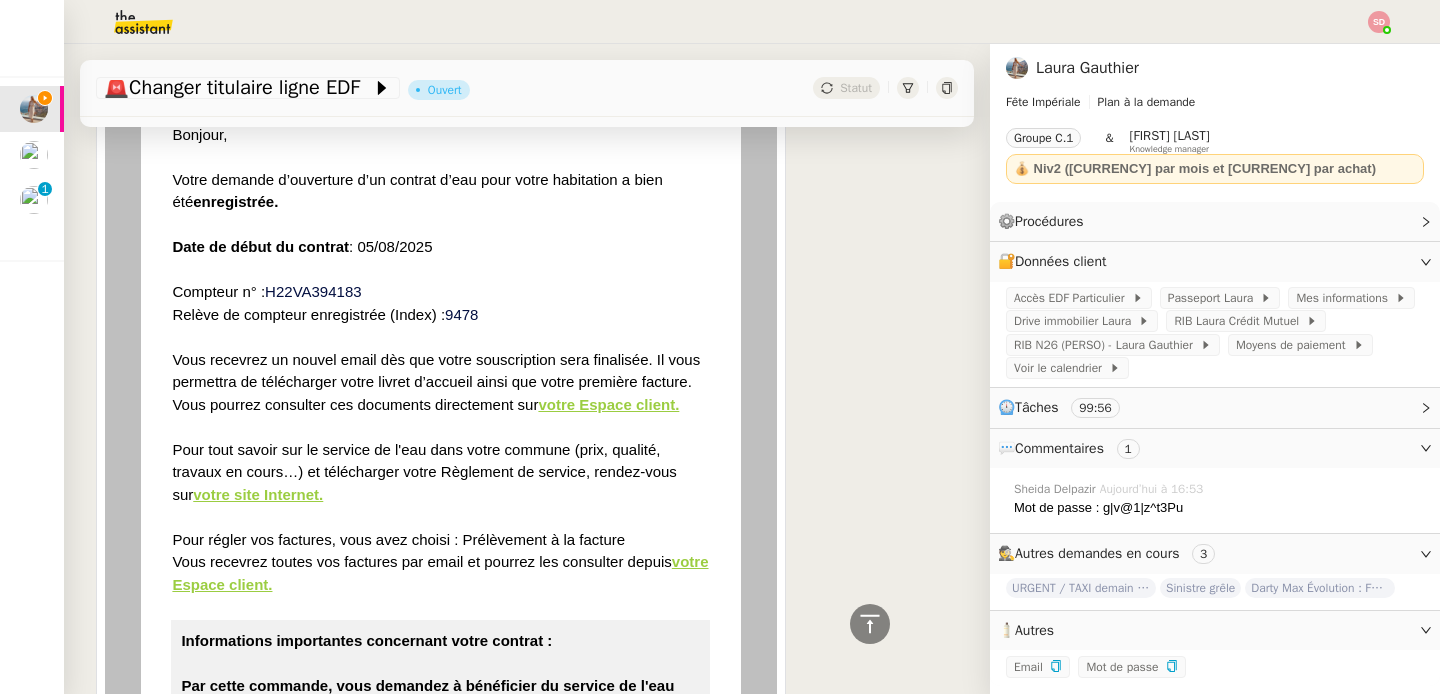 scroll, scrollTop: 707, scrollLeft: 0, axis: vertical 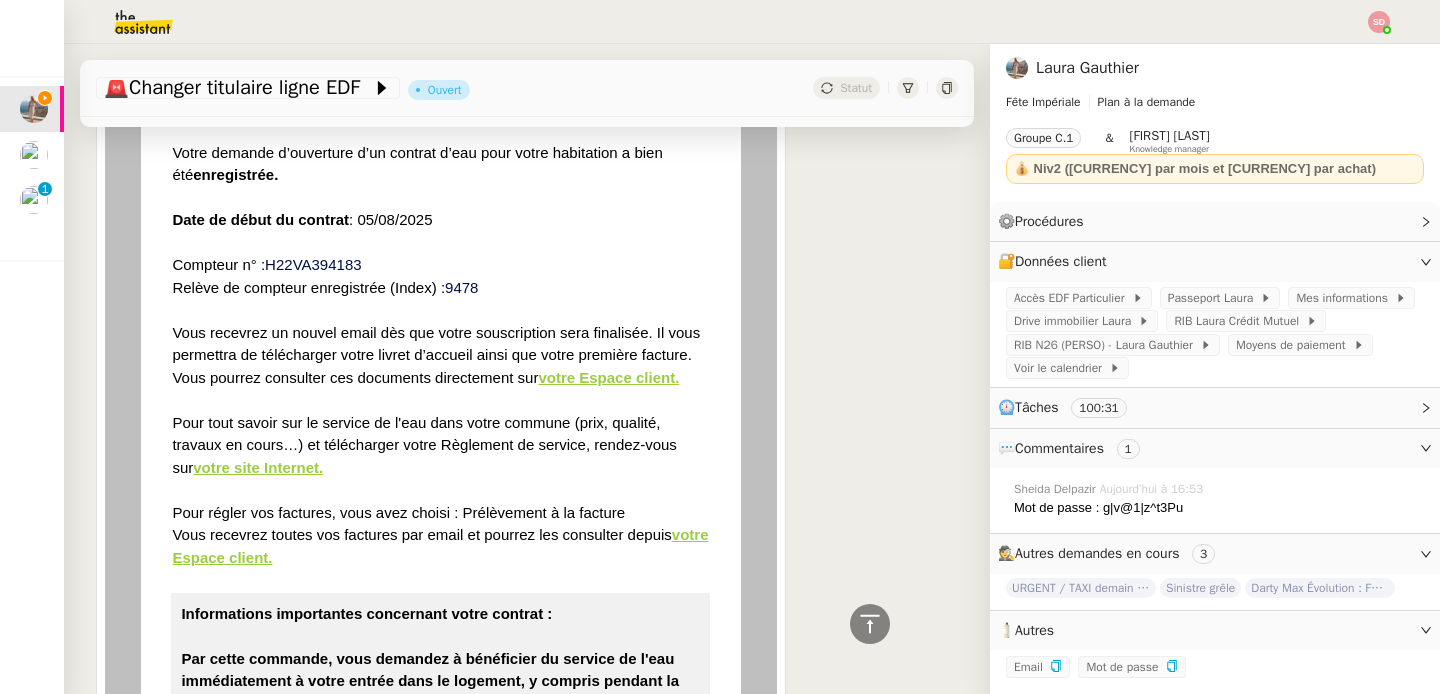click on "votre Espace client." at bounding box center (608, 377) 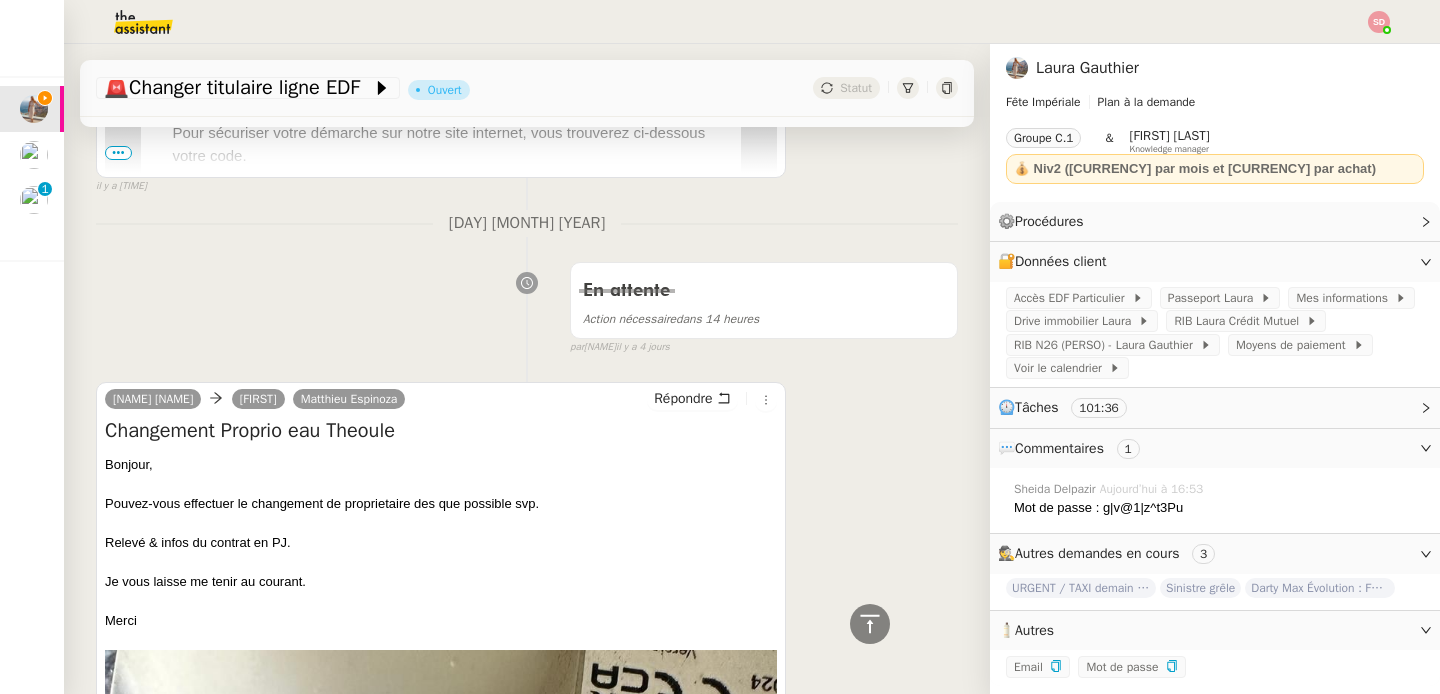 scroll, scrollTop: 2890, scrollLeft: 0, axis: vertical 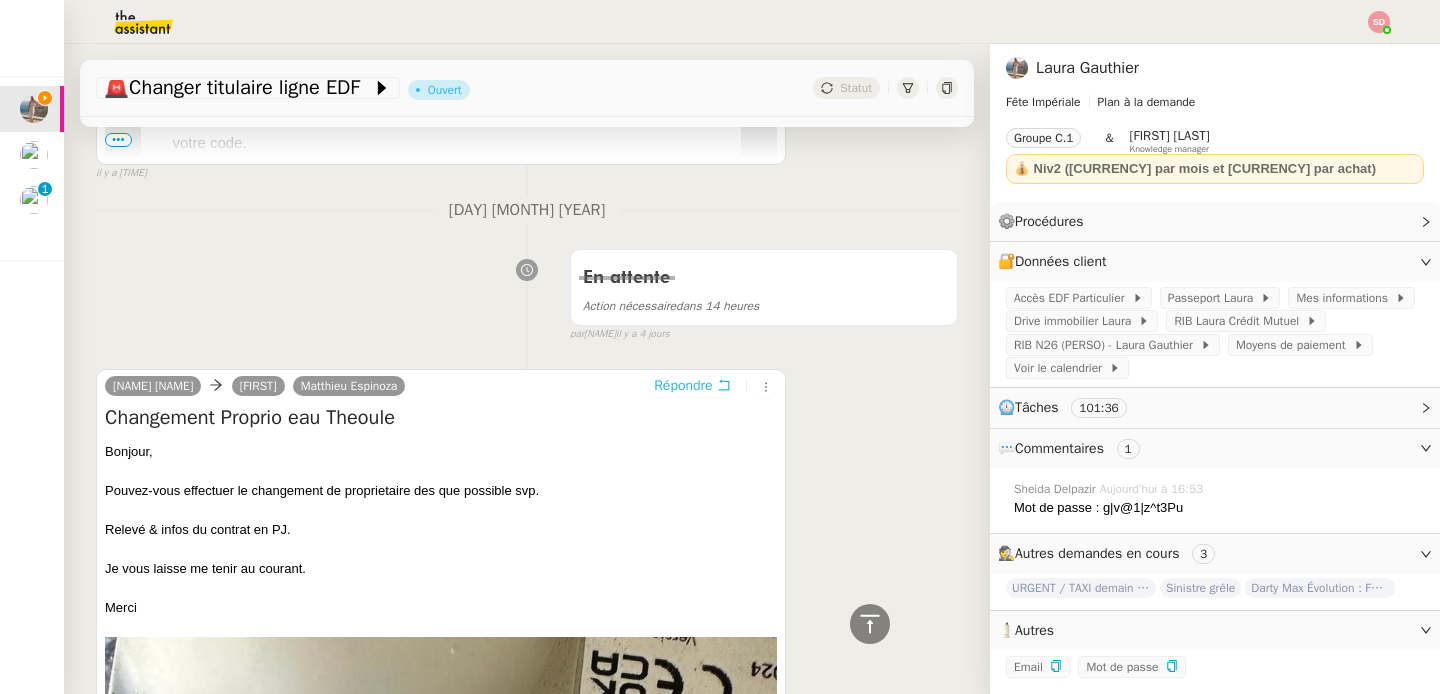 click on "Répondre" at bounding box center [683, 386] 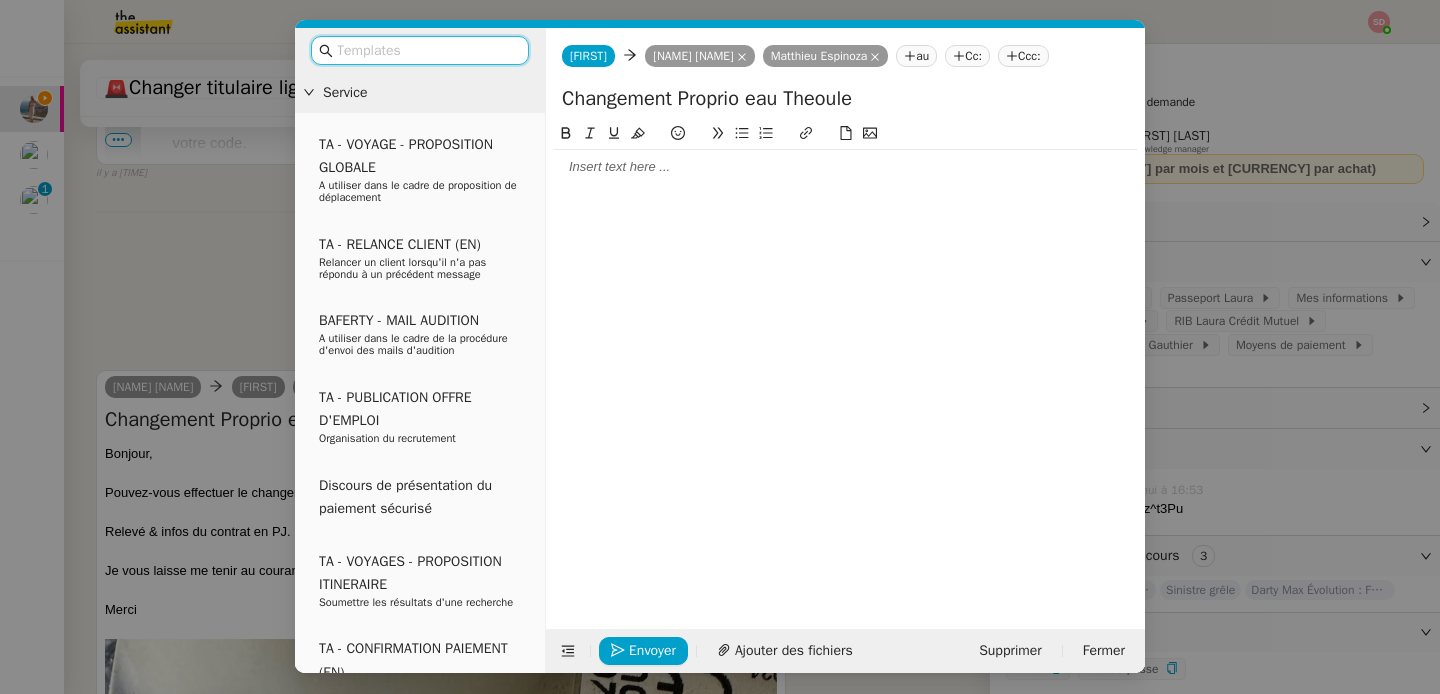 scroll, scrollTop: 3045, scrollLeft: 0, axis: vertical 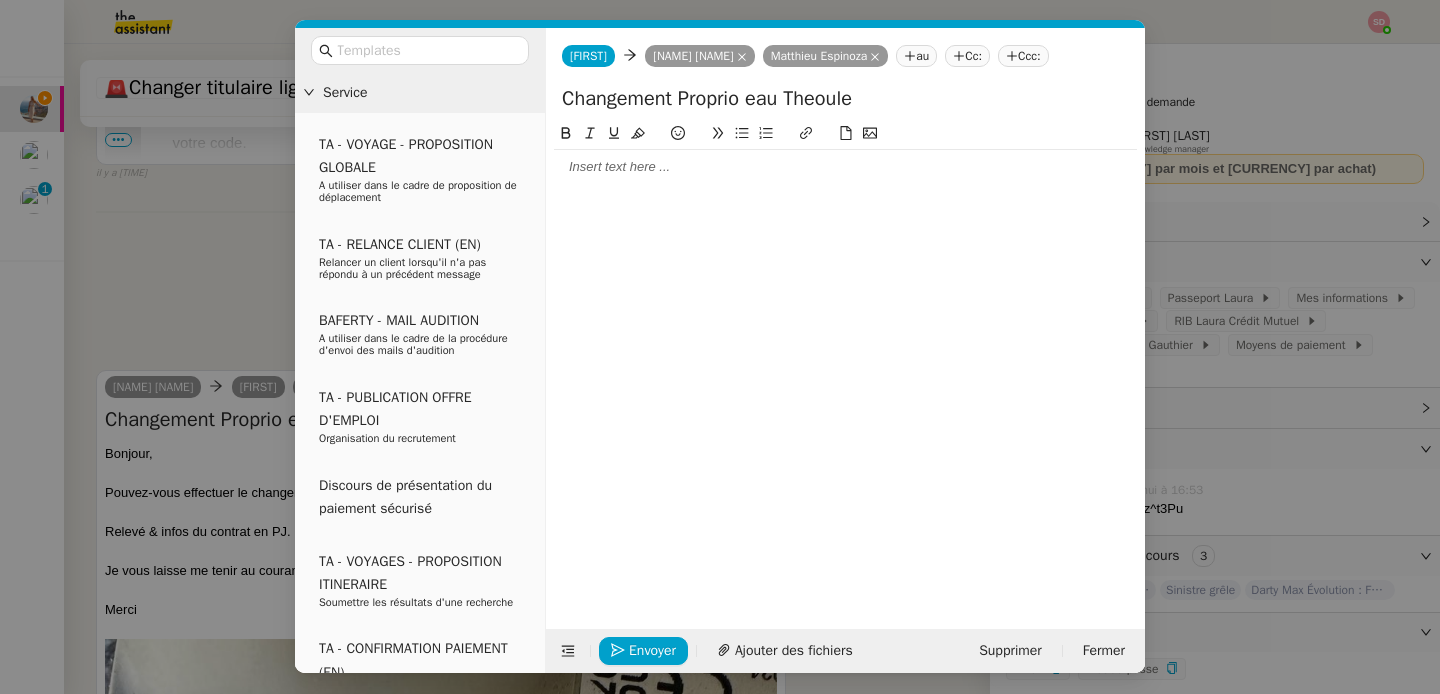 click 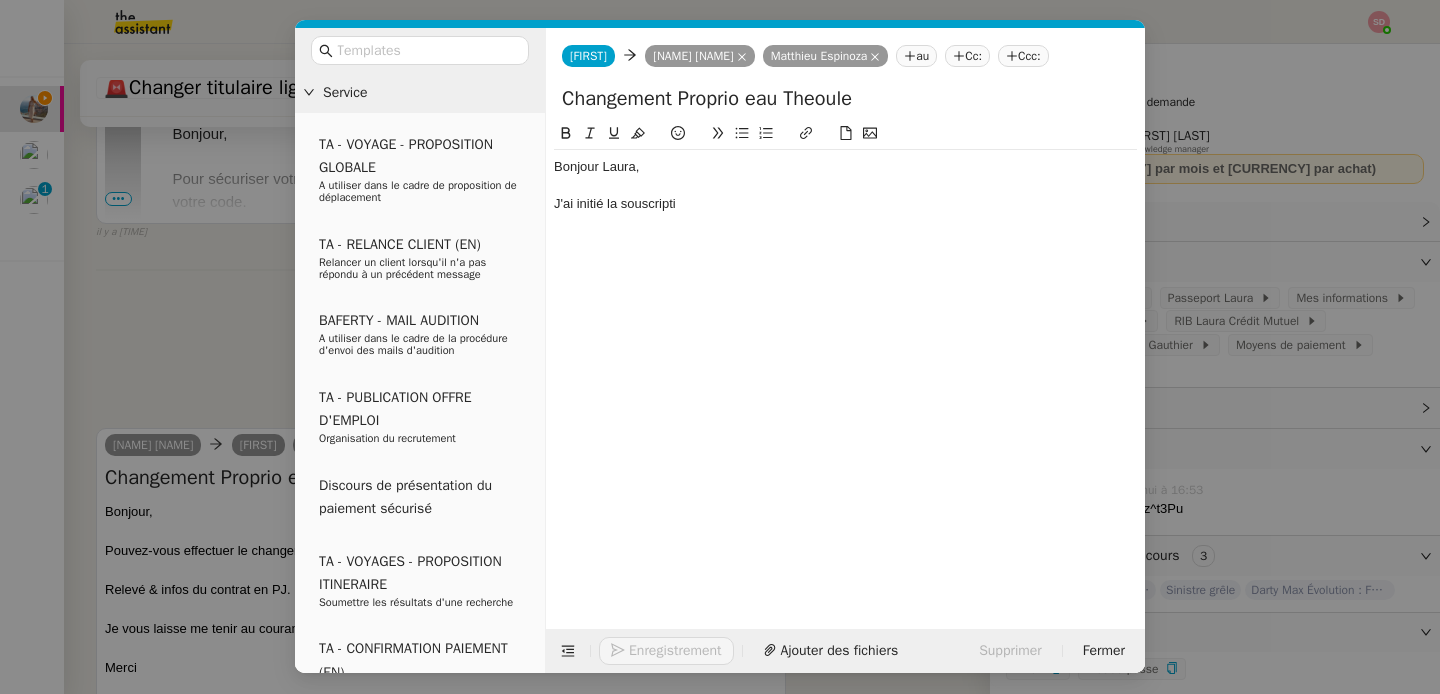 scroll, scrollTop: 3104, scrollLeft: 0, axis: vertical 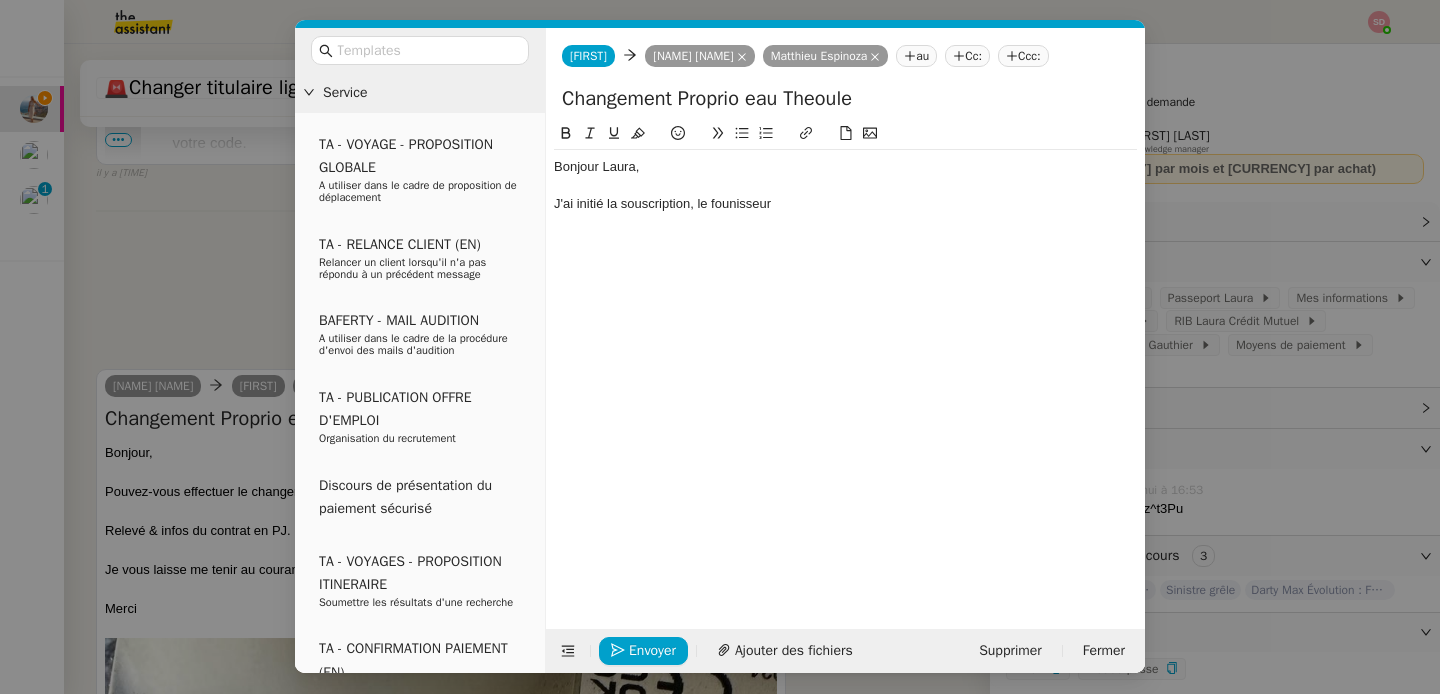 click on "Service TA - VOYAGE - PROPOSITION GLOBALE   A utiliser dans le cadre de proposition de déplacement TA - RELANCE CLIENT (EN)   Relancer un client lorsqu'il n'a pas répondu à un précédent message BAFERTY - MAIL AUDITION   A utiliser dans le cadre de la procédure d'envoi des mails d'audition TA - PUBLICATION OFFRE D'EMPLOI   Organisation du recrutement Discours de présentation du paiement sécurisé   TA - VOYAGES - PROPOSITION ITINERAIRE   Soumettre les résultats d'une recherche TA - CONFIRMATION PAIEMENT (EN)   Confirmer avec le client de modèle de transaction - Attention Plan Pro nécessaire. TA - COURRIER EXPEDIE (recommandé)   A utiliser dans le cadre de l'envoi d'un courrier recommandé TA - PARTAGE DE CALENDRIER (EN)   A utiliser pour demander au client de partager son calendrier afin de faciliter l'accès et la gestion PSPI - Appel de fonds MJL   A utiliser dans le cadre de la procédure d'appel de fonds MJL TA - RELANCE CLIENT   TA - AR PROCEDURES     21 YIELD" at bounding box center (720, 347) 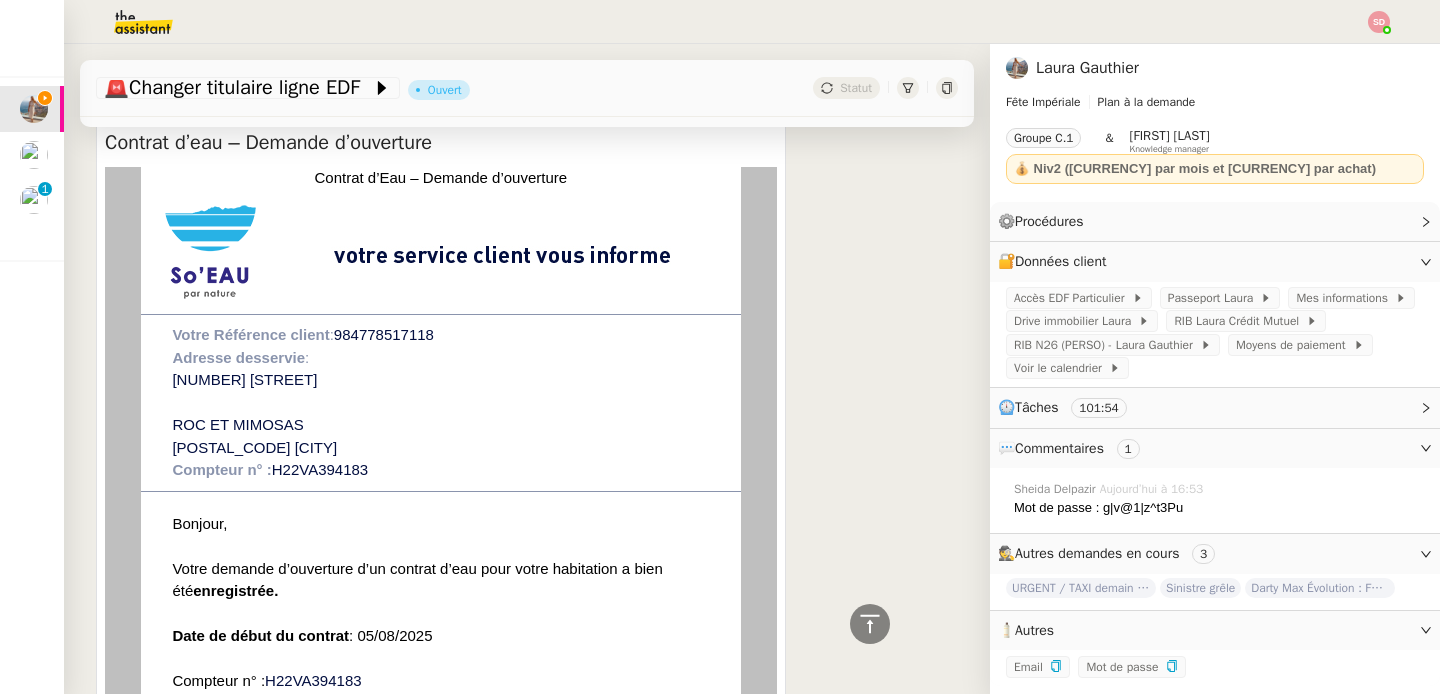 scroll, scrollTop: 0, scrollLeft: 0, axis: both 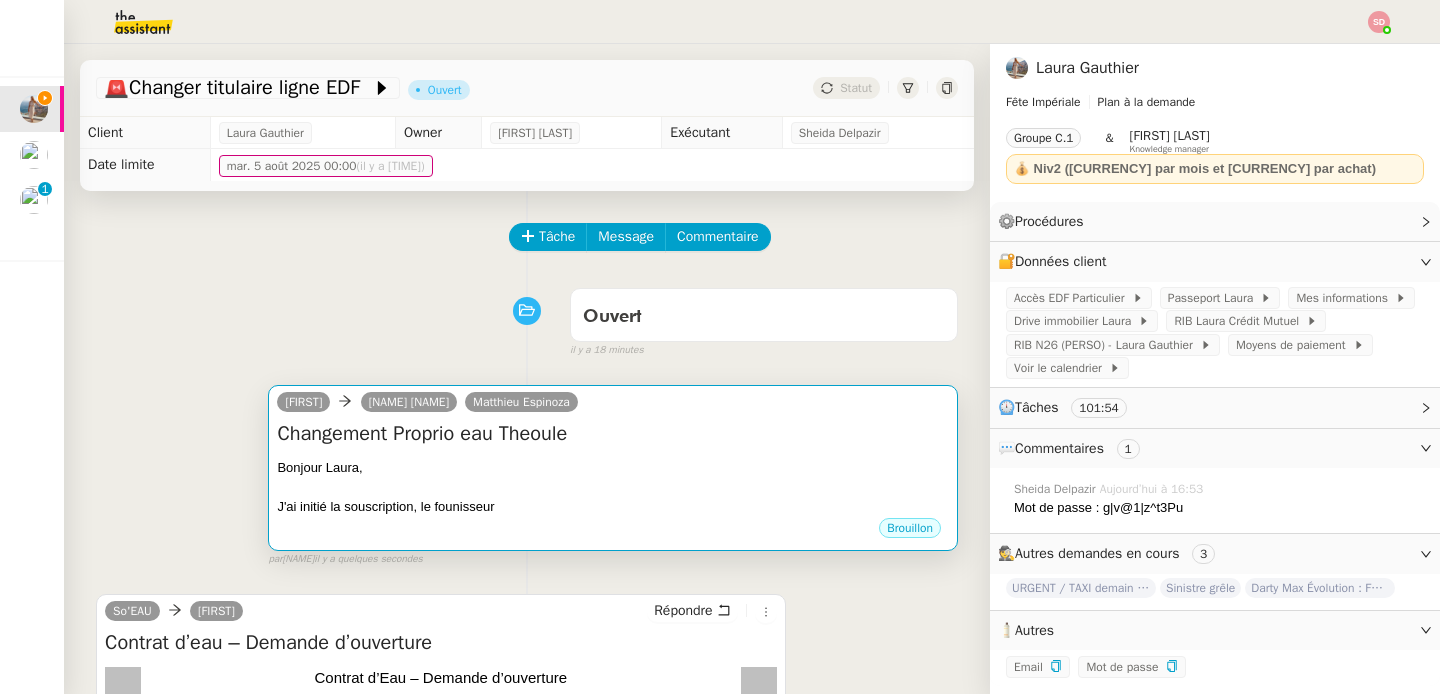 click on "Bonjour Laura," at bounding box center (613, 468) 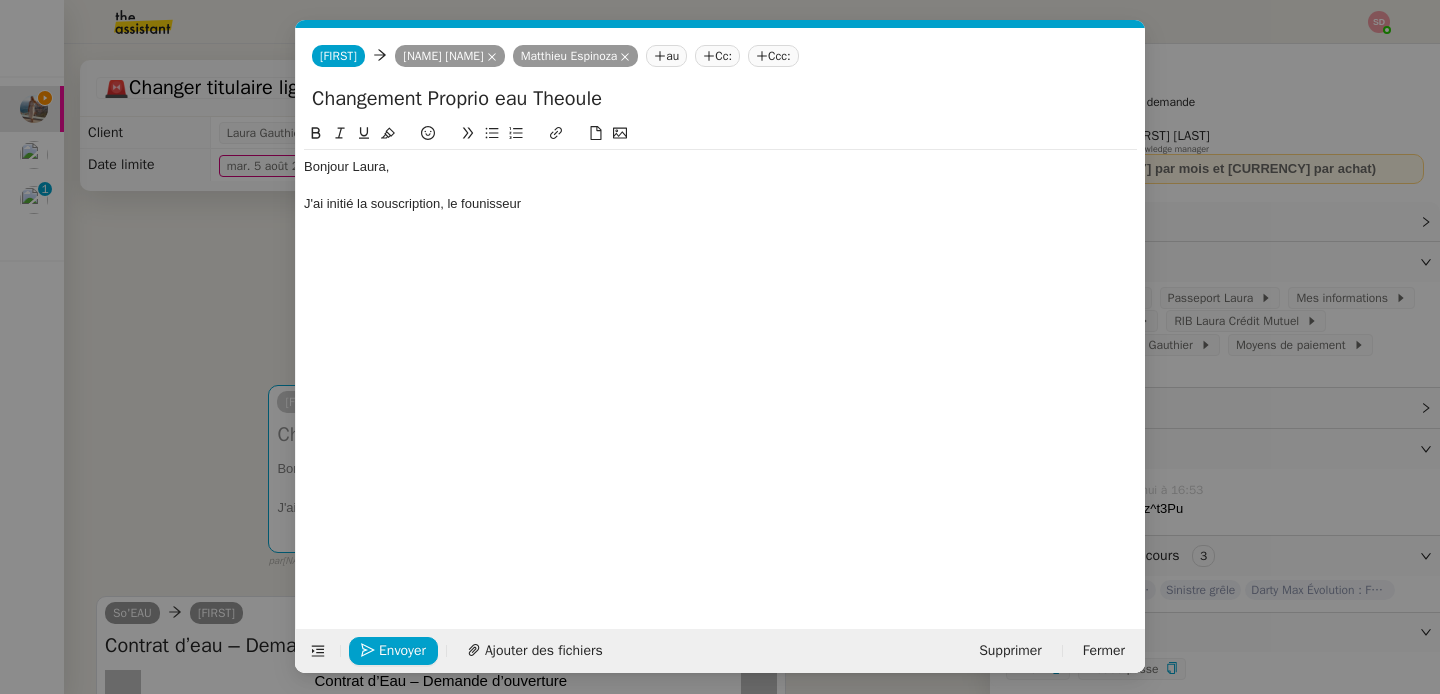 scroll, scrollTop: 0, scrollLeft: 42, axis: horizontal 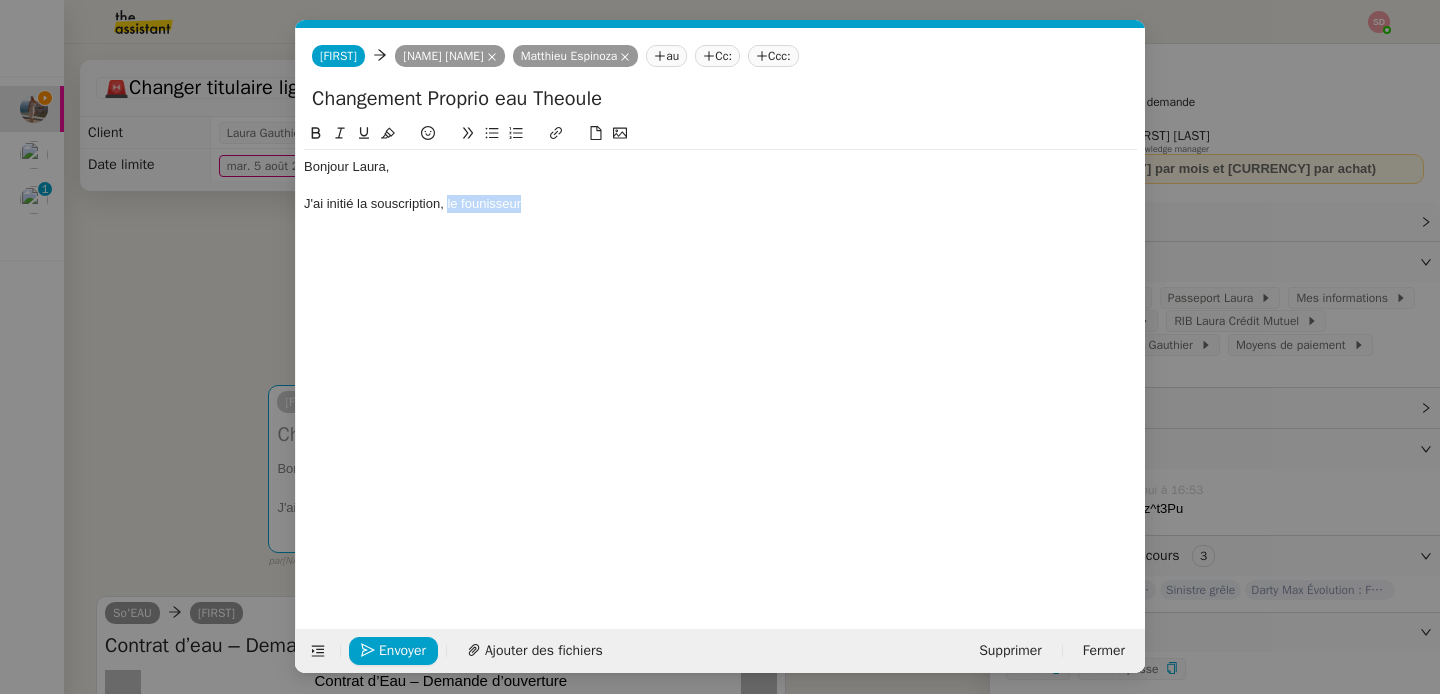 drag, startPoint x: 446, startPoint y: 203, endPoint x: 610, endPoint y: 205, distance: 164.01219 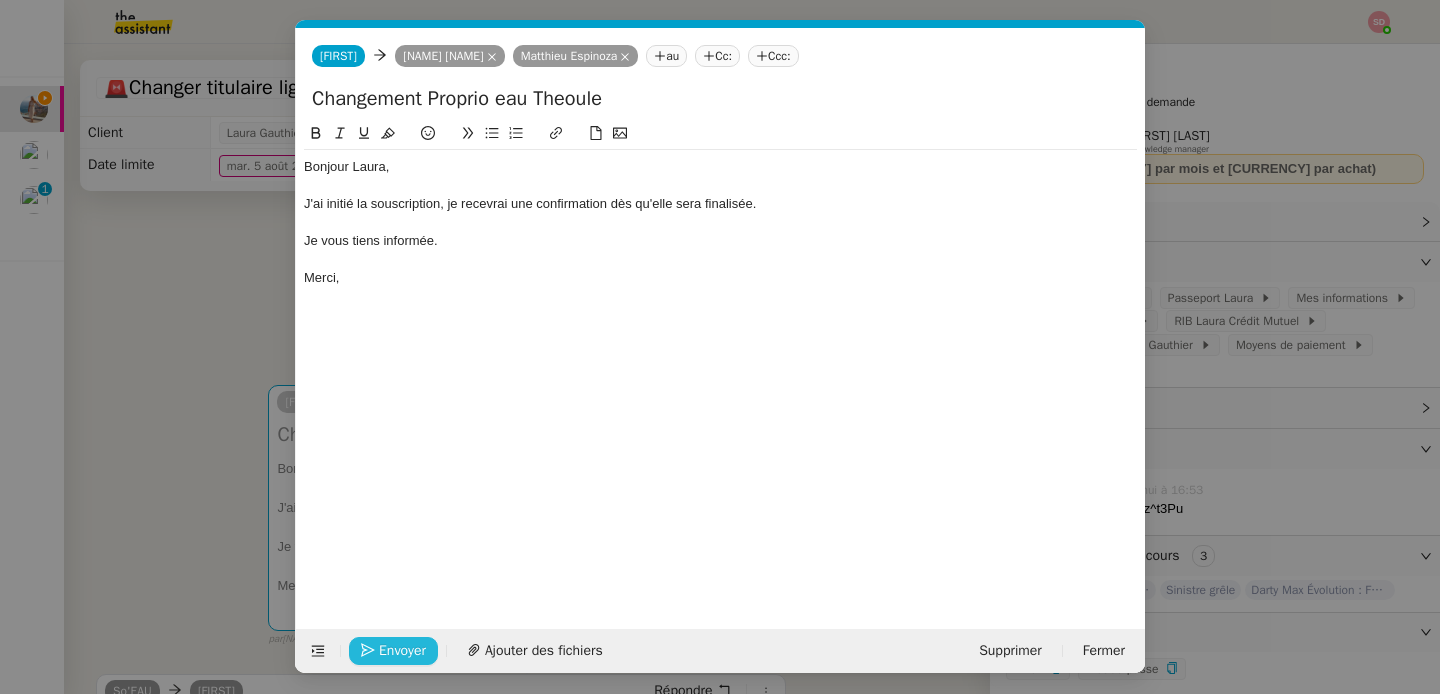 click on "Envoyer" 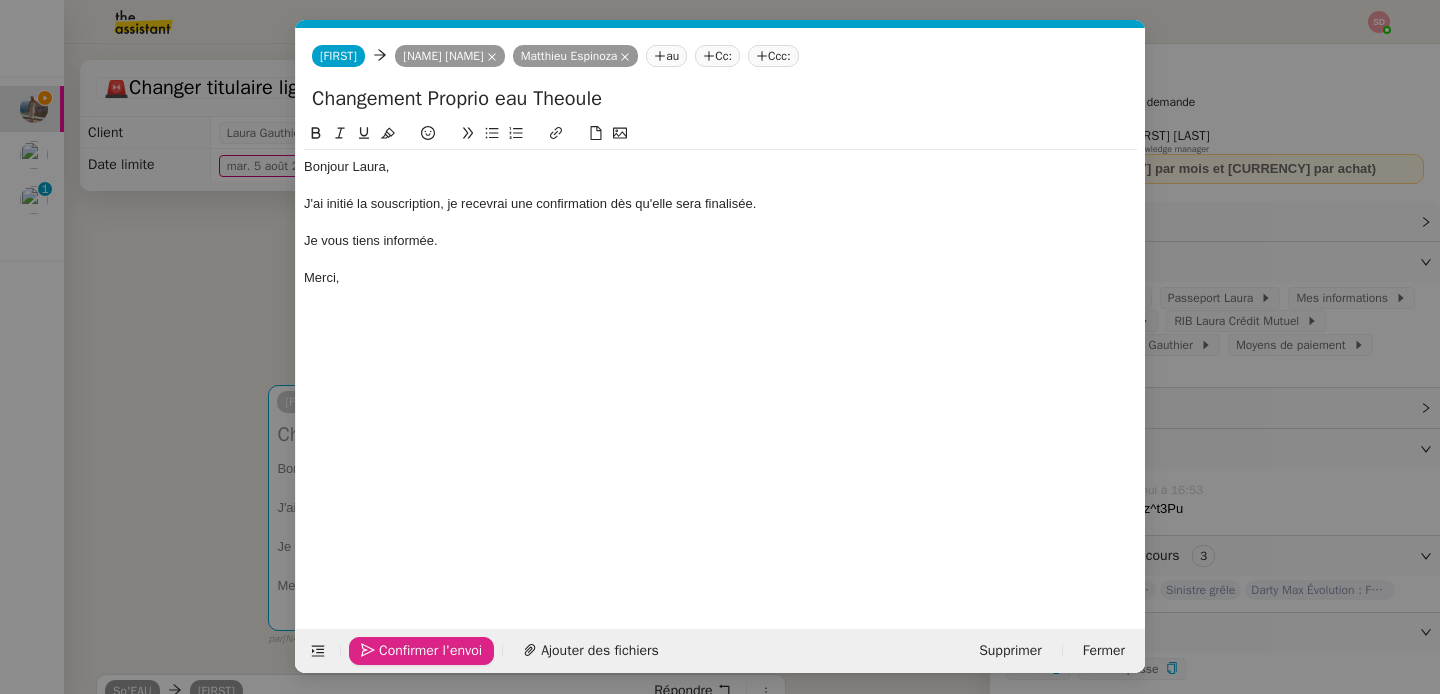 click on "Confirmer l'envoi" 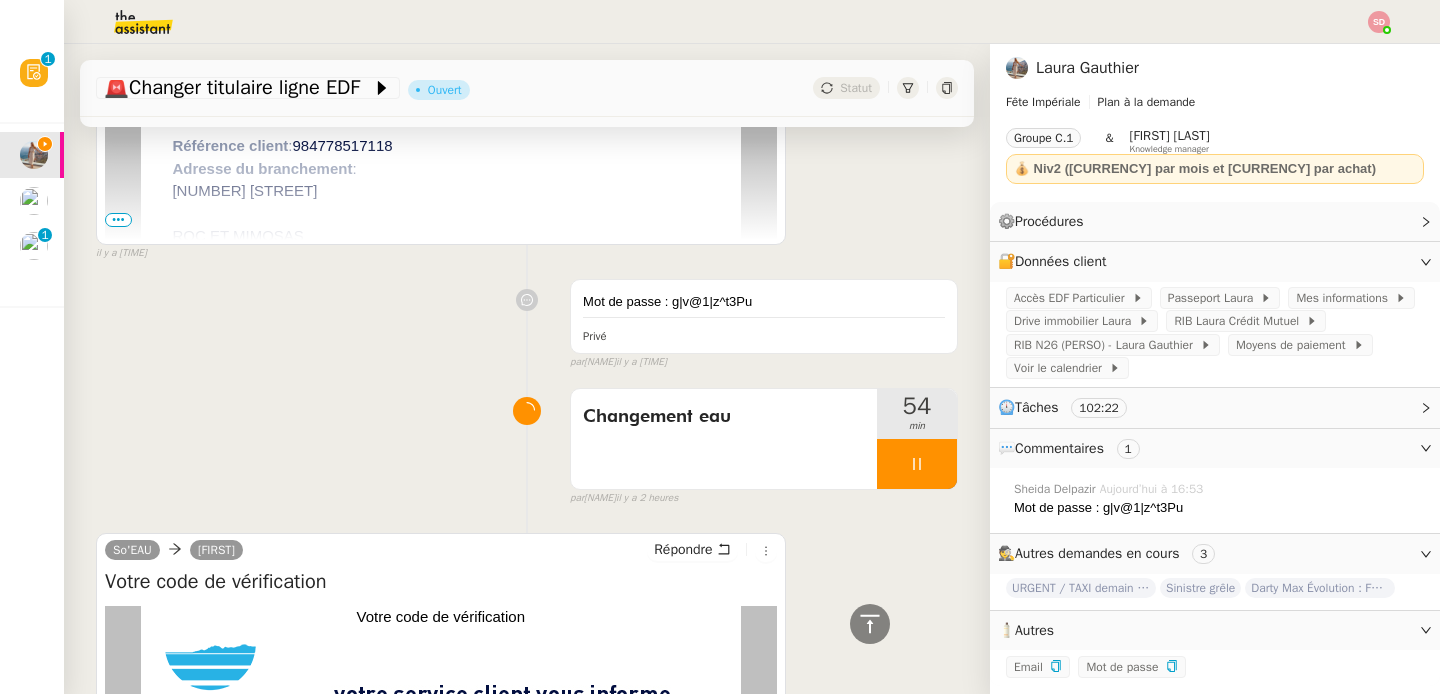 scroll, scrollTop: 2531, scrollLeft: 0, axis: vertical 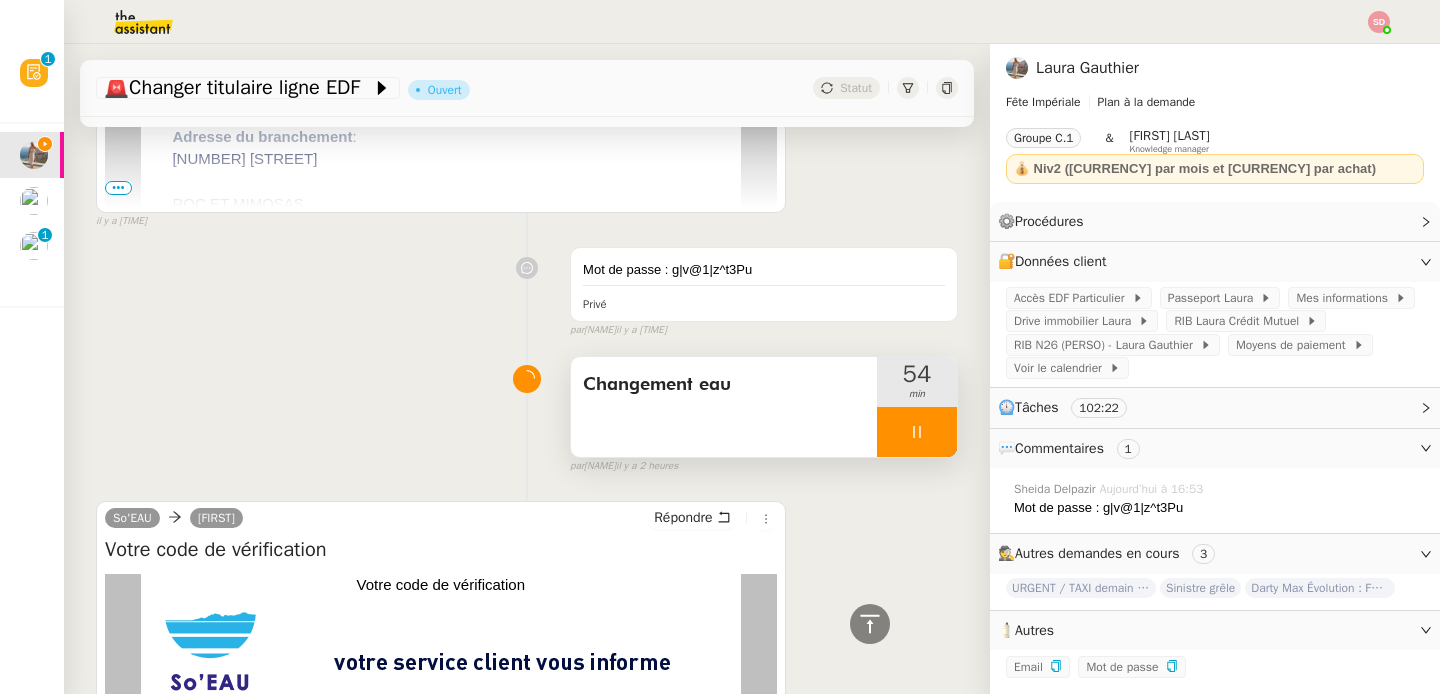 click 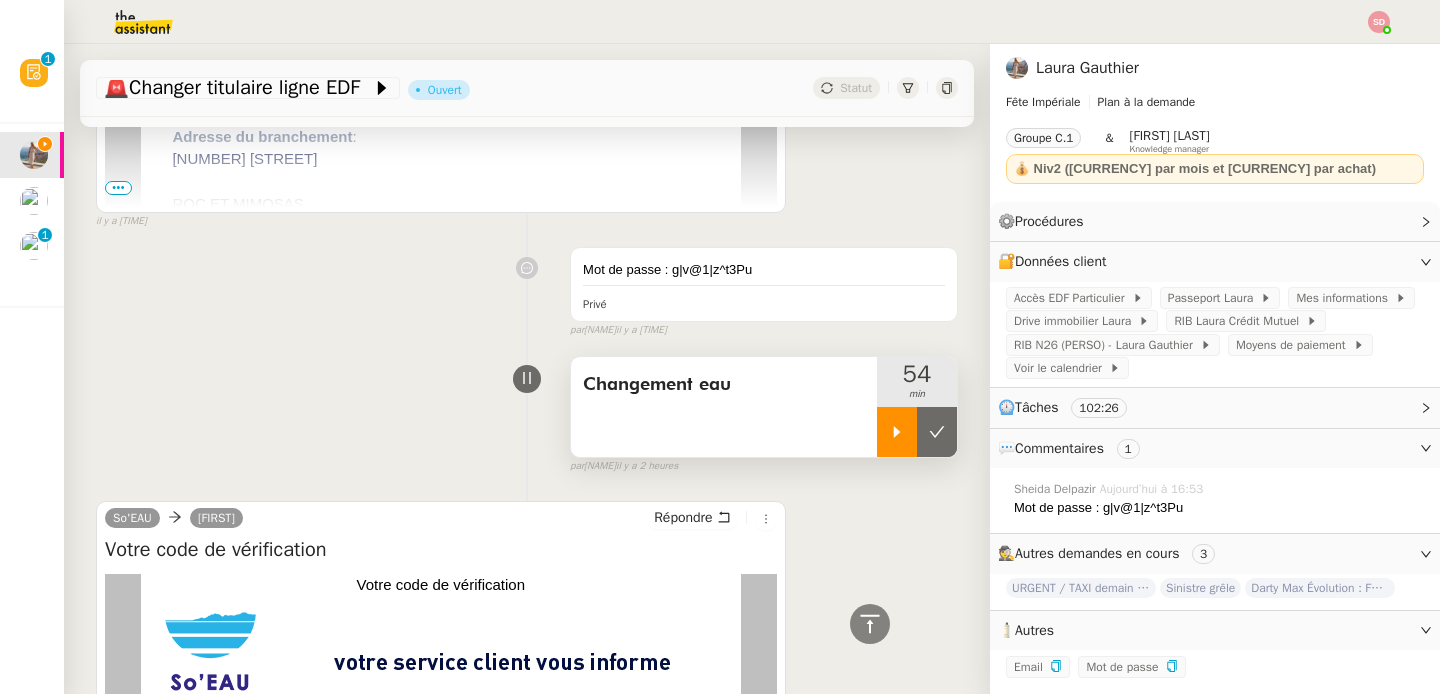 click at bounding box center [937, 432] 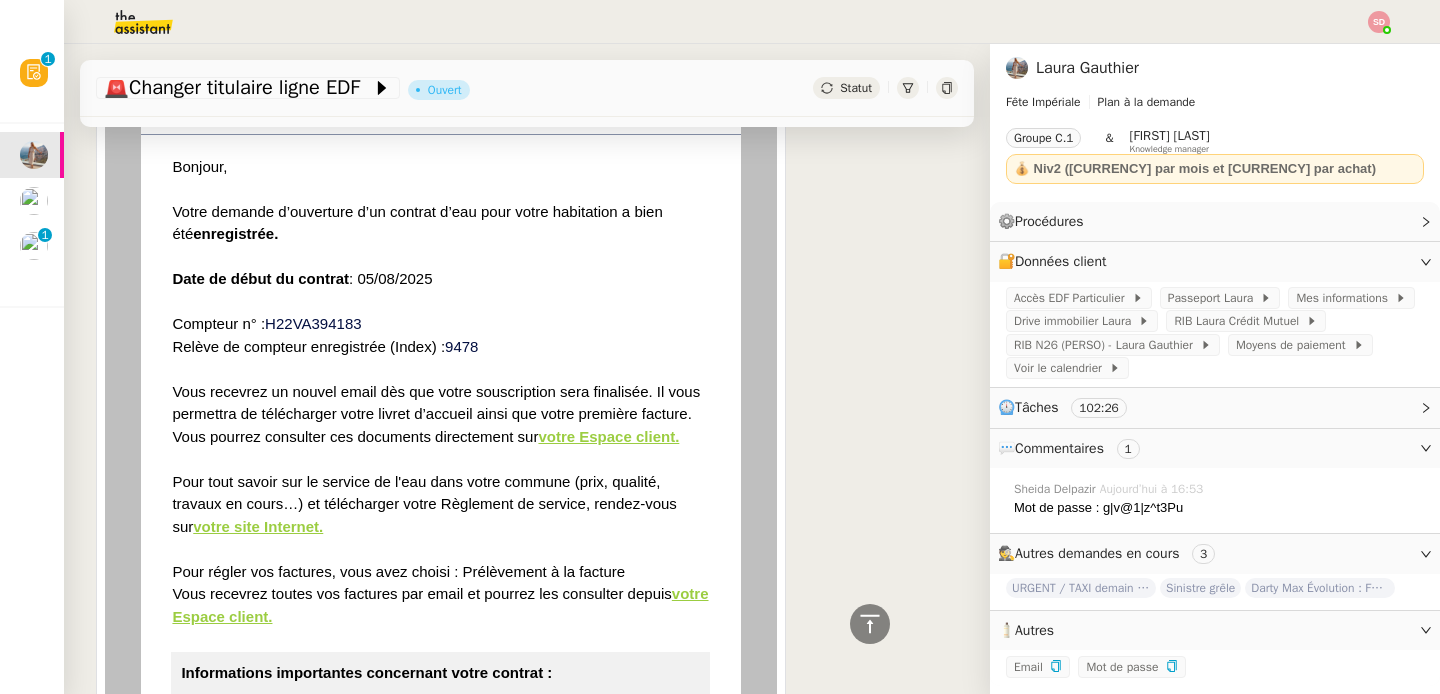 scroll, scrollTop: 0, scrollLeft: 0, axis: both 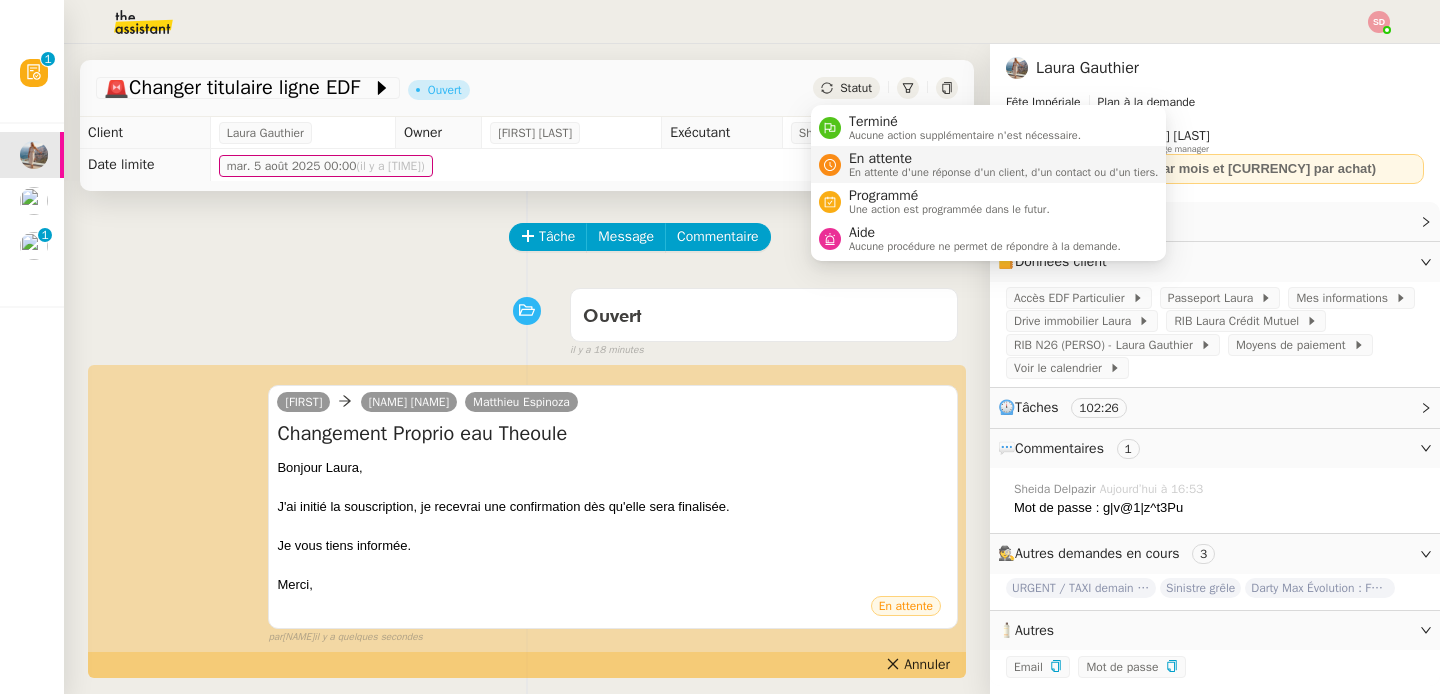 click on "En attente" at bounding box center (1004, 159) 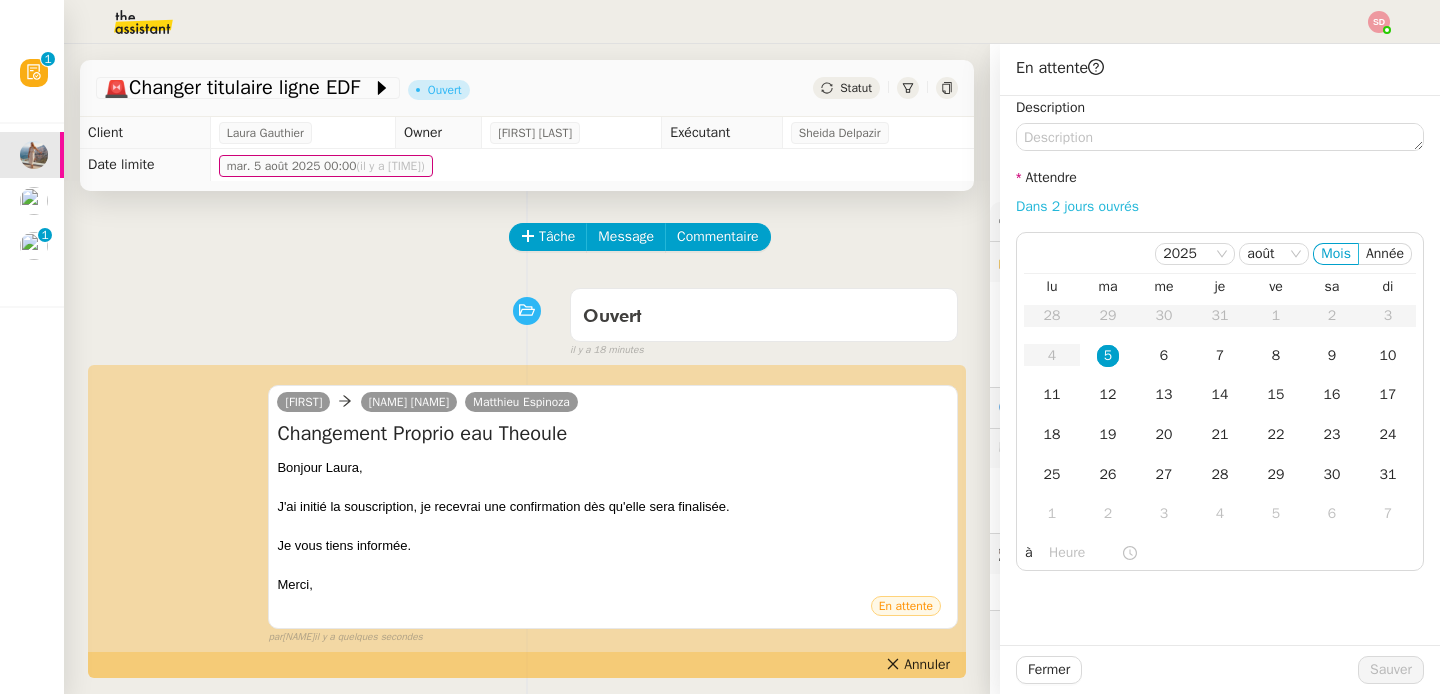 click on "Dans 2 jours ouvrés" 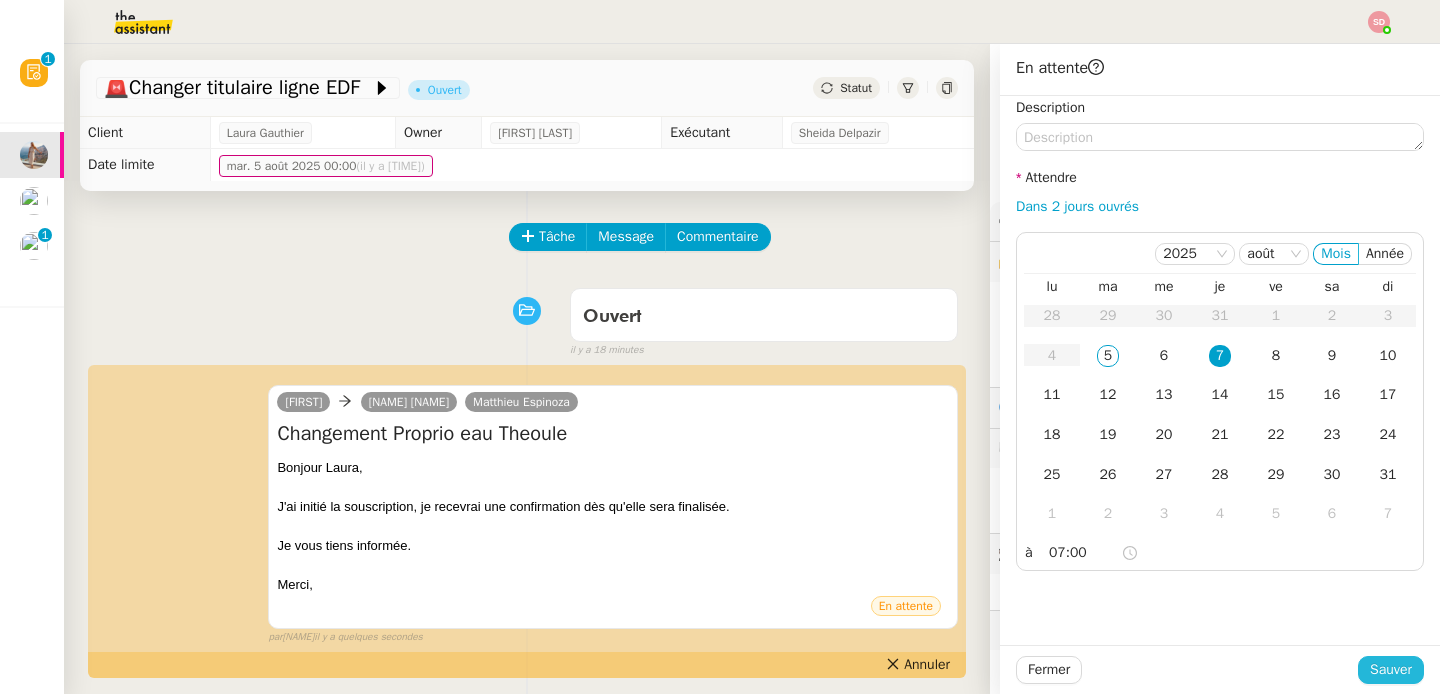 click on "Sauver" 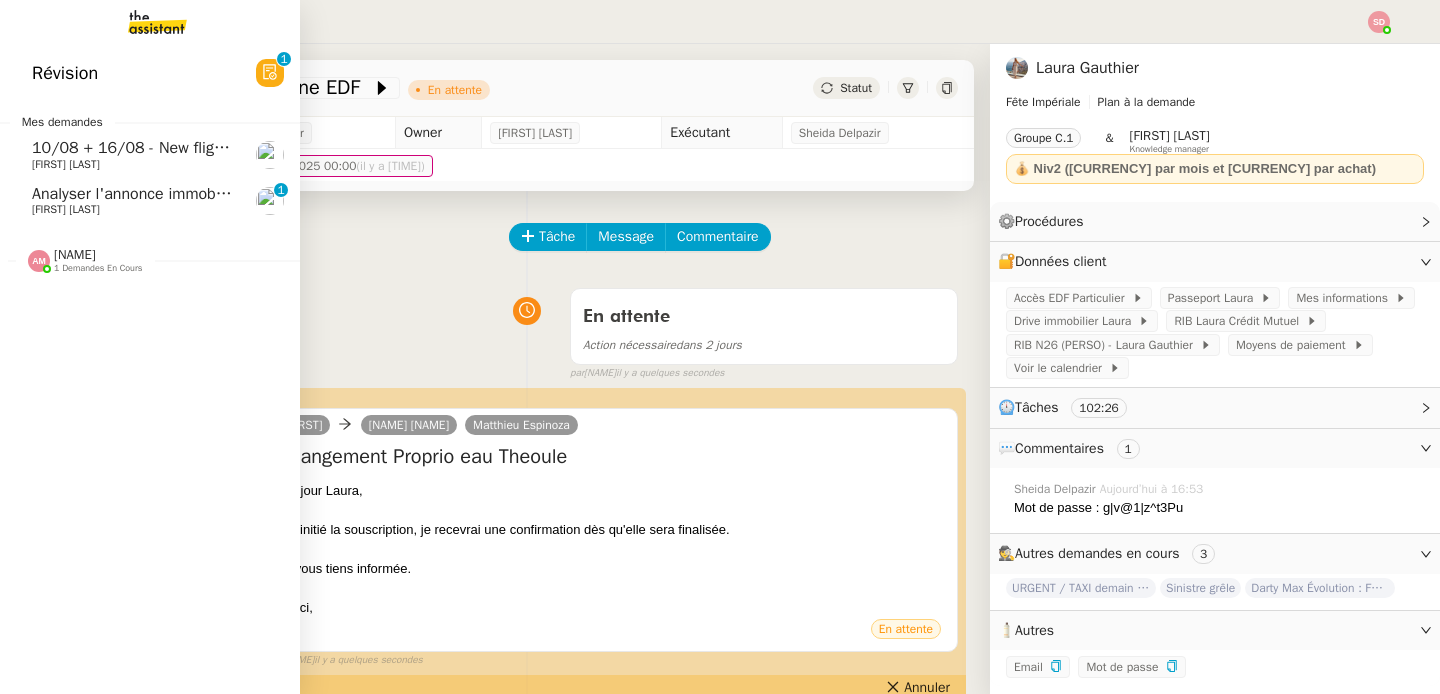 click on "Analyser l'annonce immobilière" 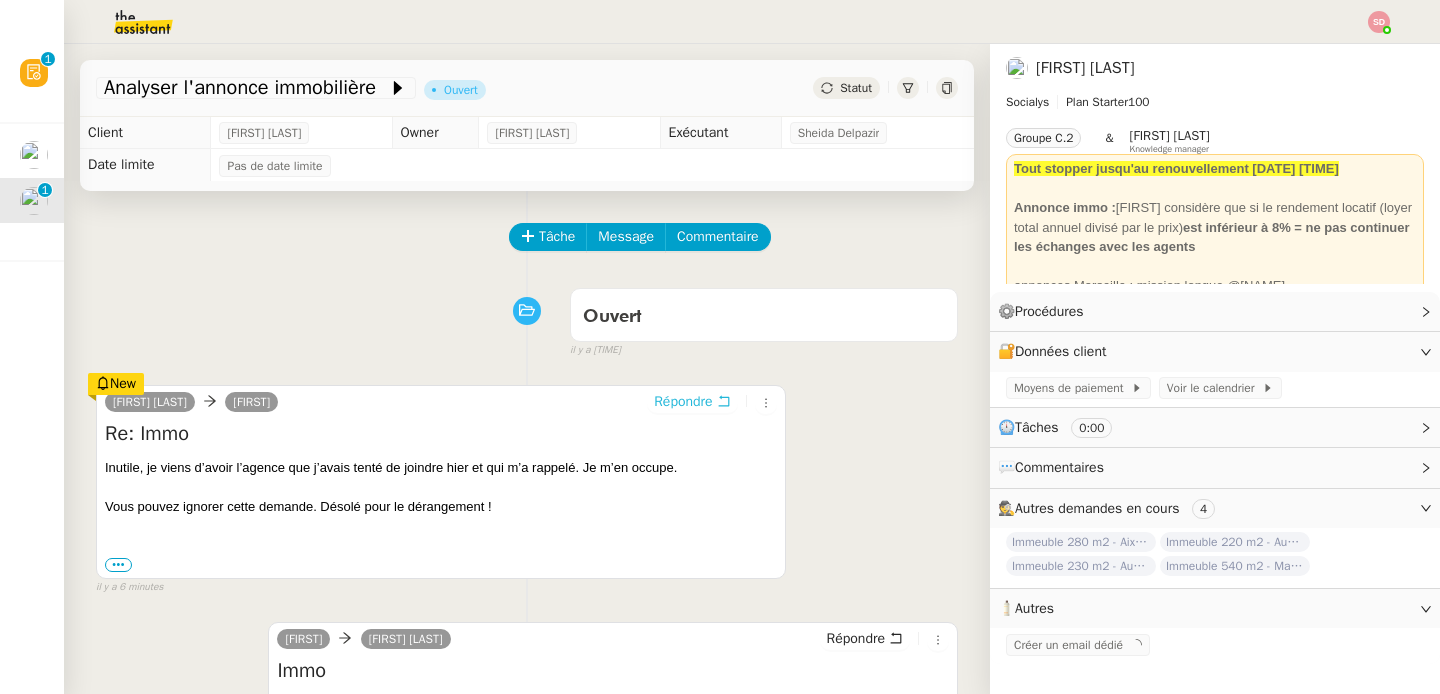click on "Répondre" at bounding box center (683, 402) 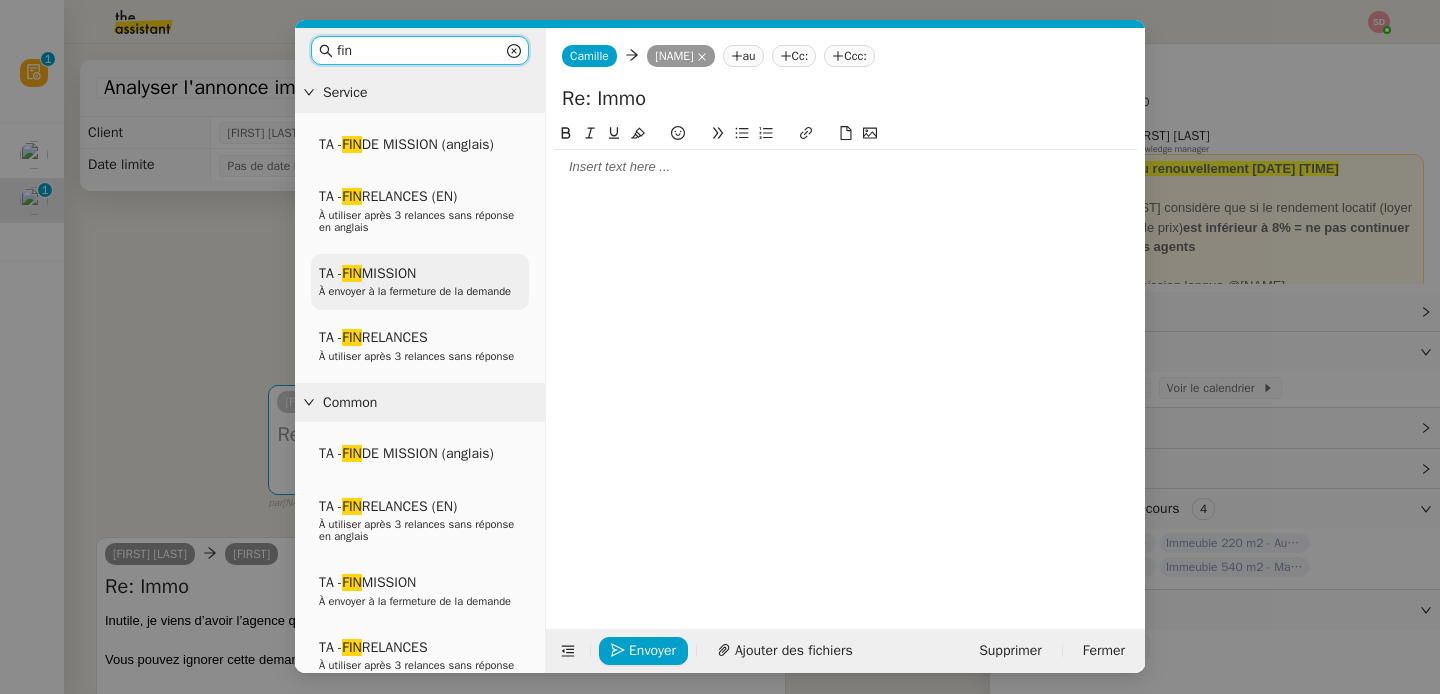 type on "fin" 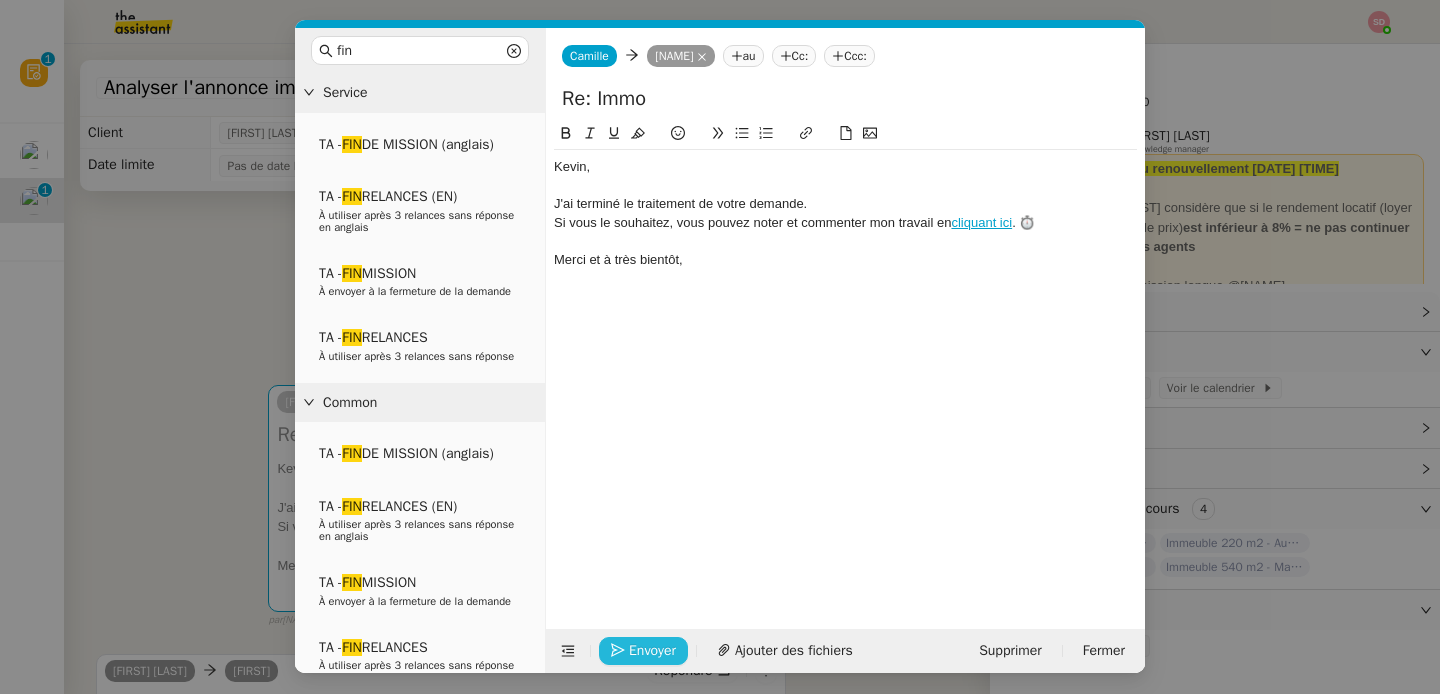 click on "Envoyer" 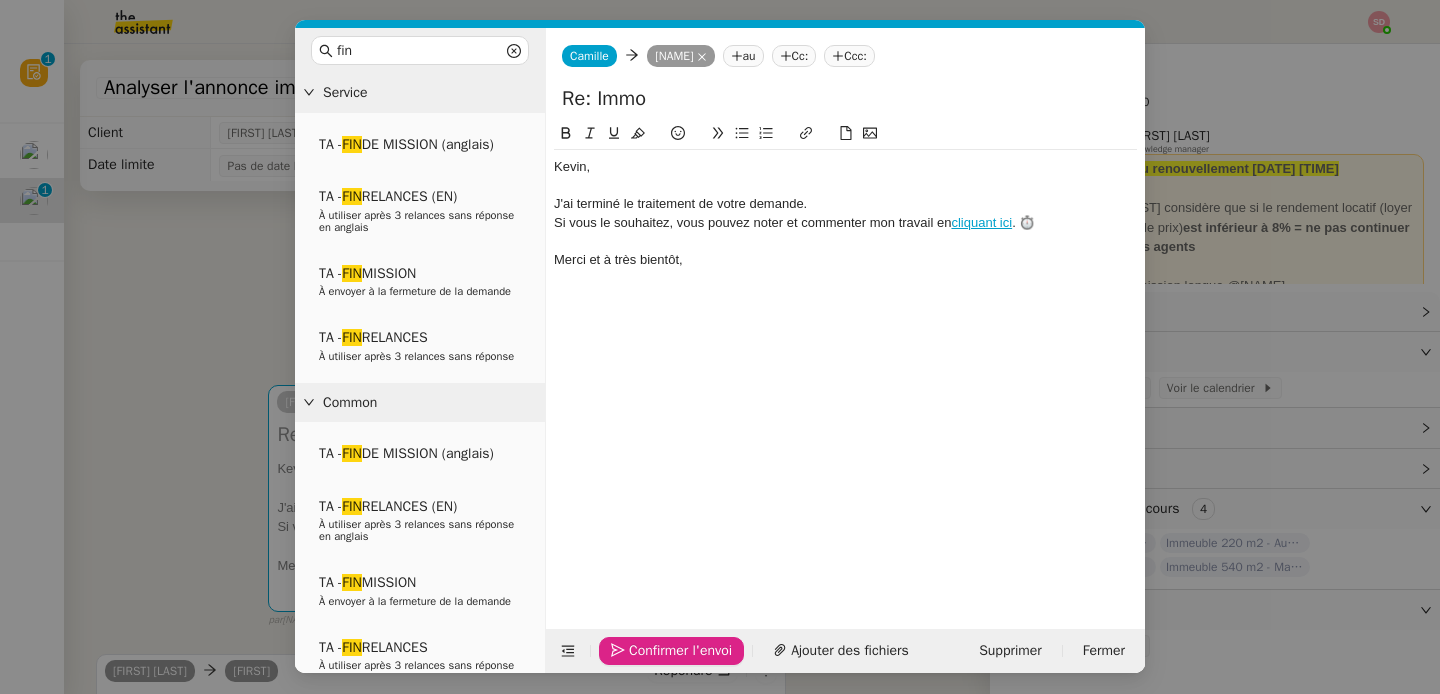 click on "Confirmer l'envoi" 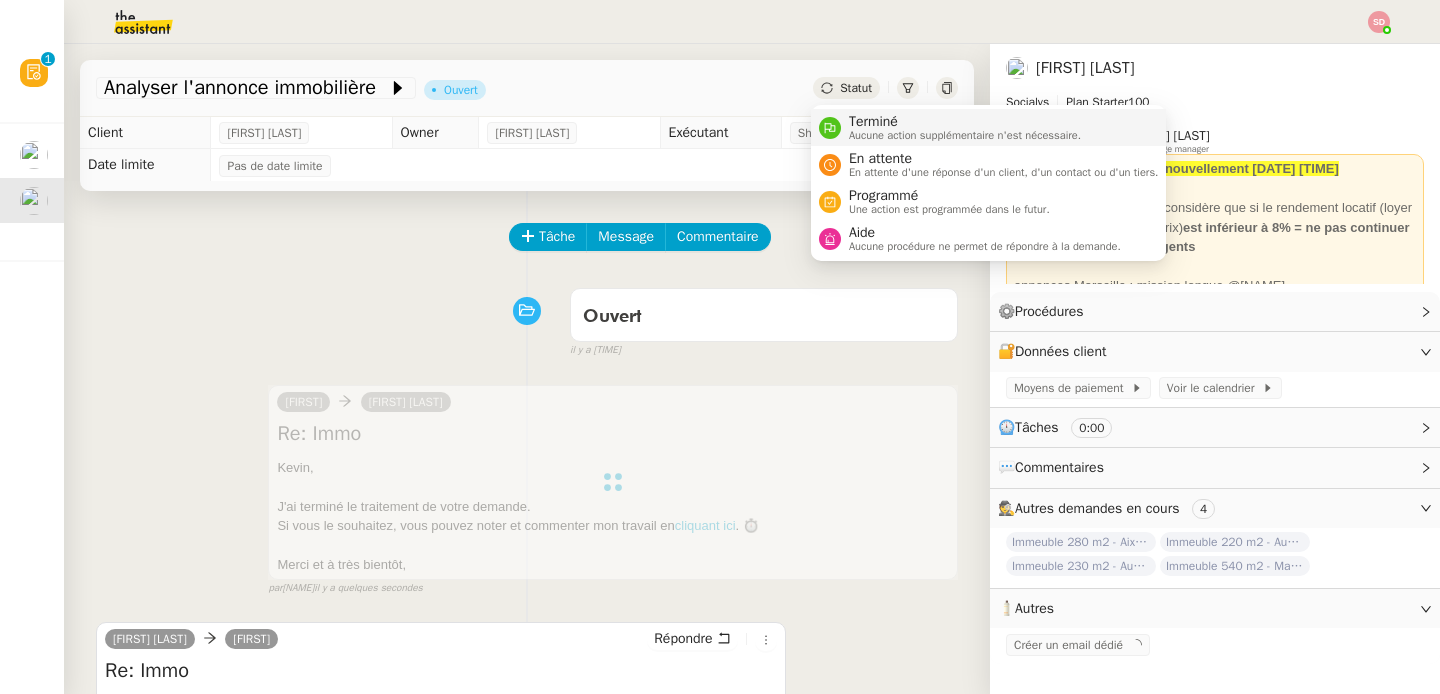 click at bounding box center [830, 128] 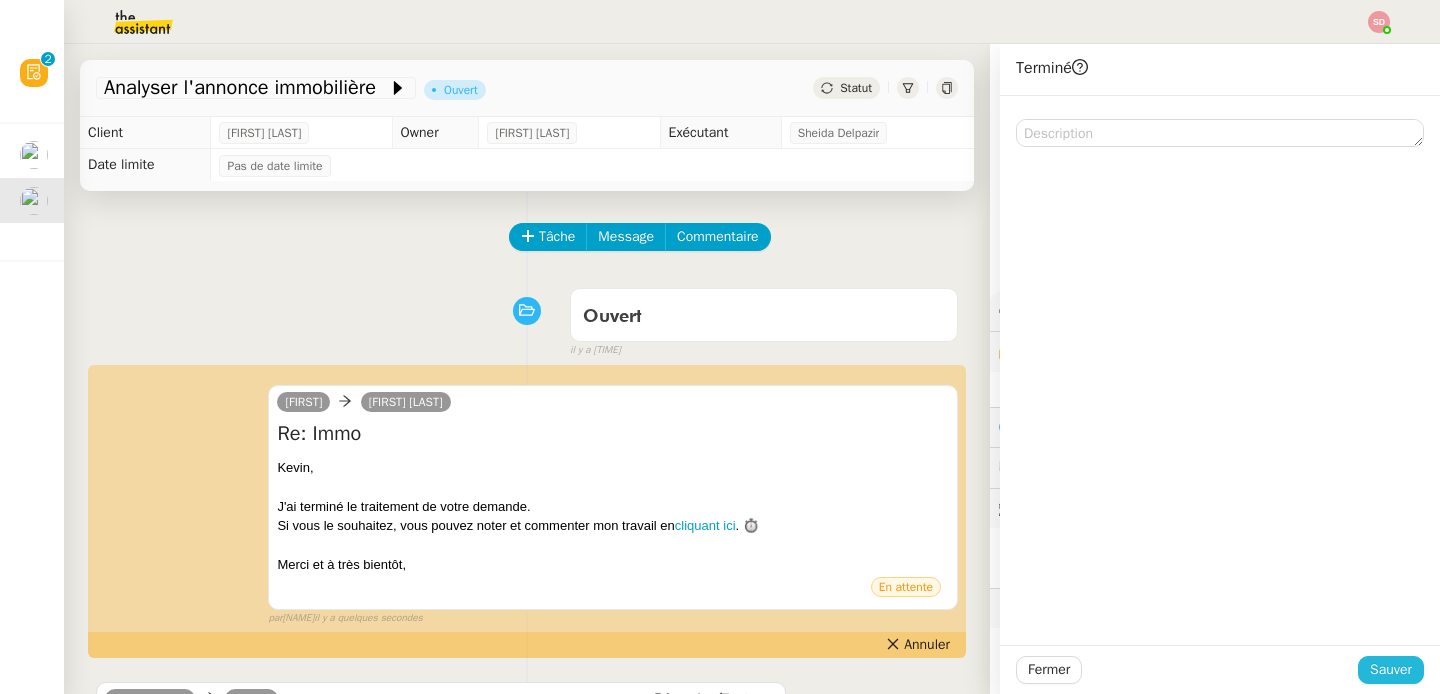 click on "Sauver" 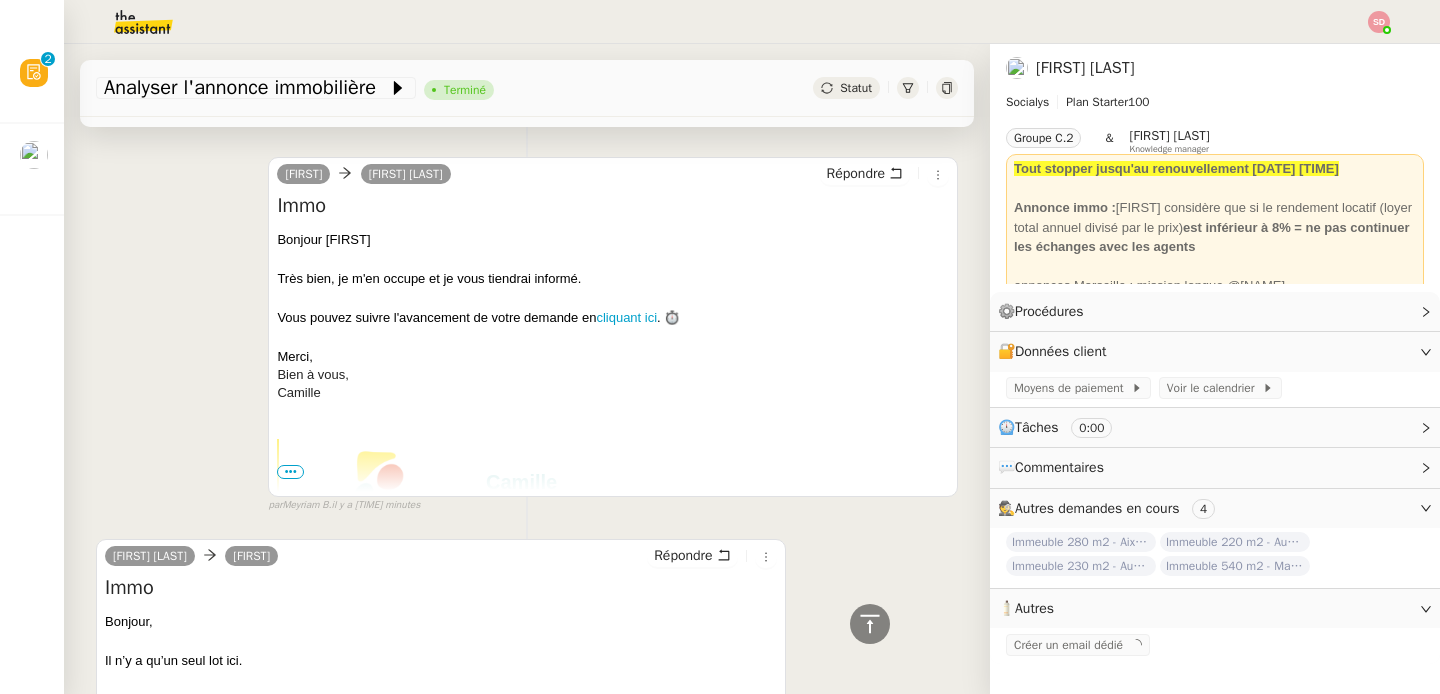 scroll, scrollTop: 1043, scrollLeft: 0, axis: vertical 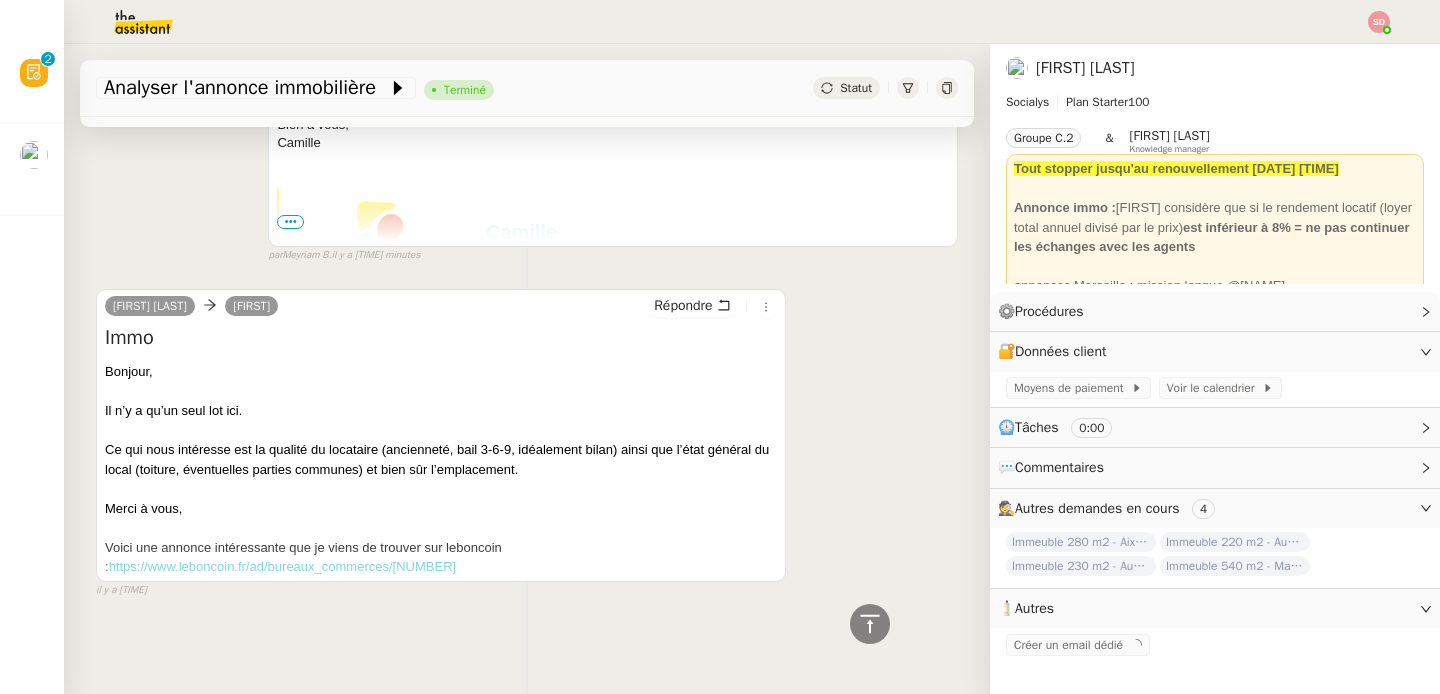 click on "https://www.leboncoin.fr/ad/bureaux_commerces/[NUMBER]" at bounding box center (283, 566) 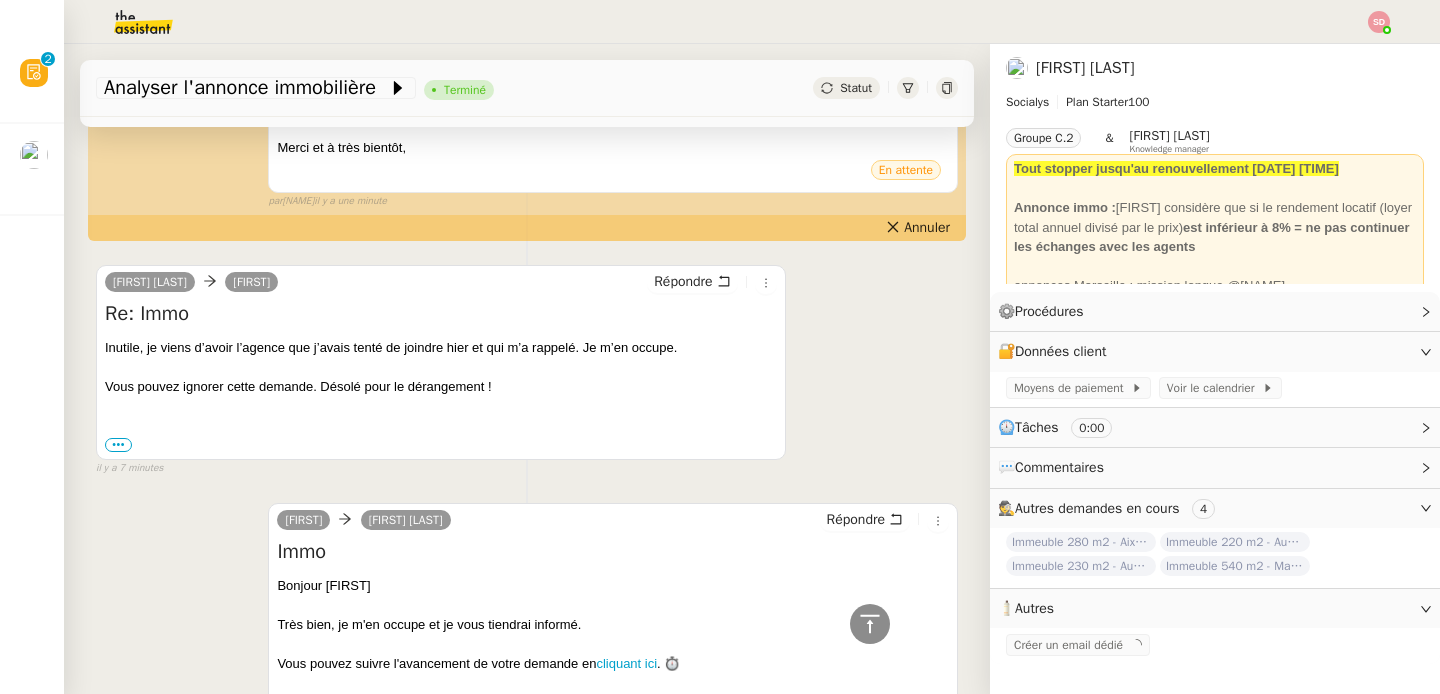scroll, scrollTop: 0, scrollLeft: 0, axis: both 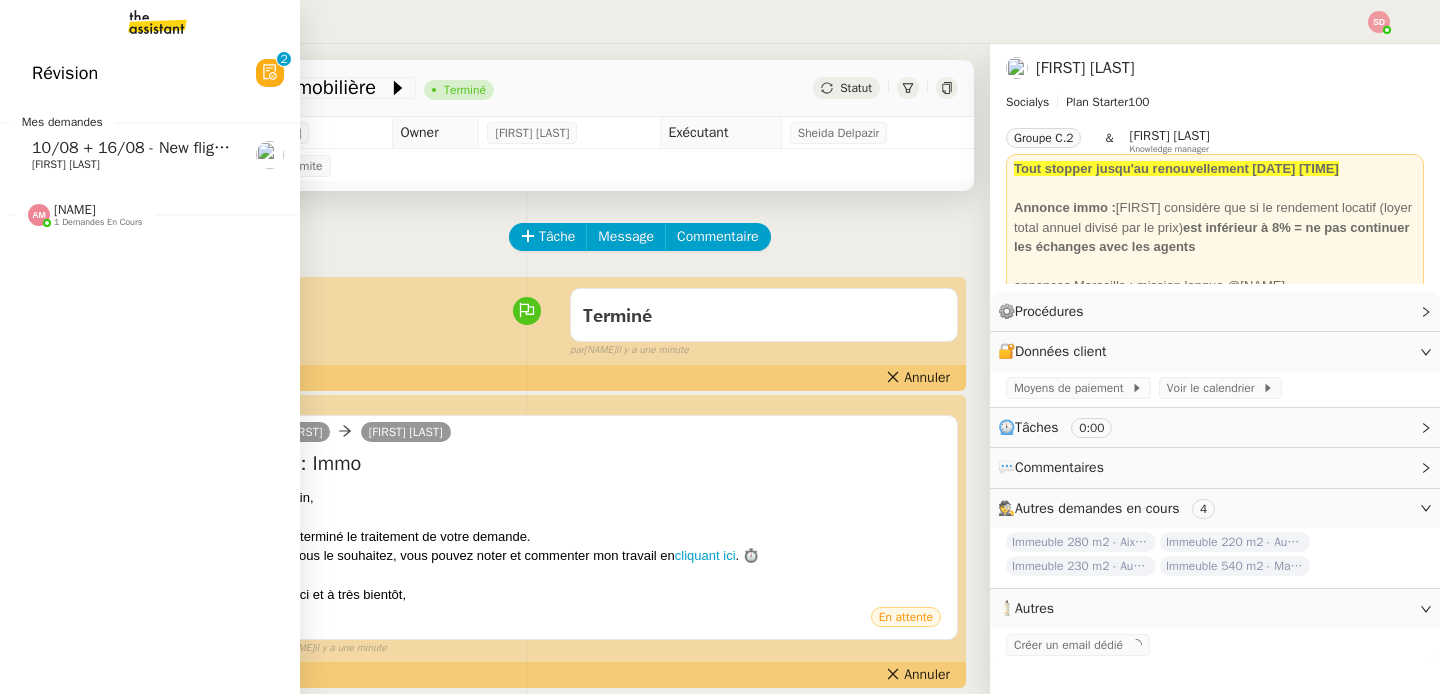 click on "1 demandes en cours" 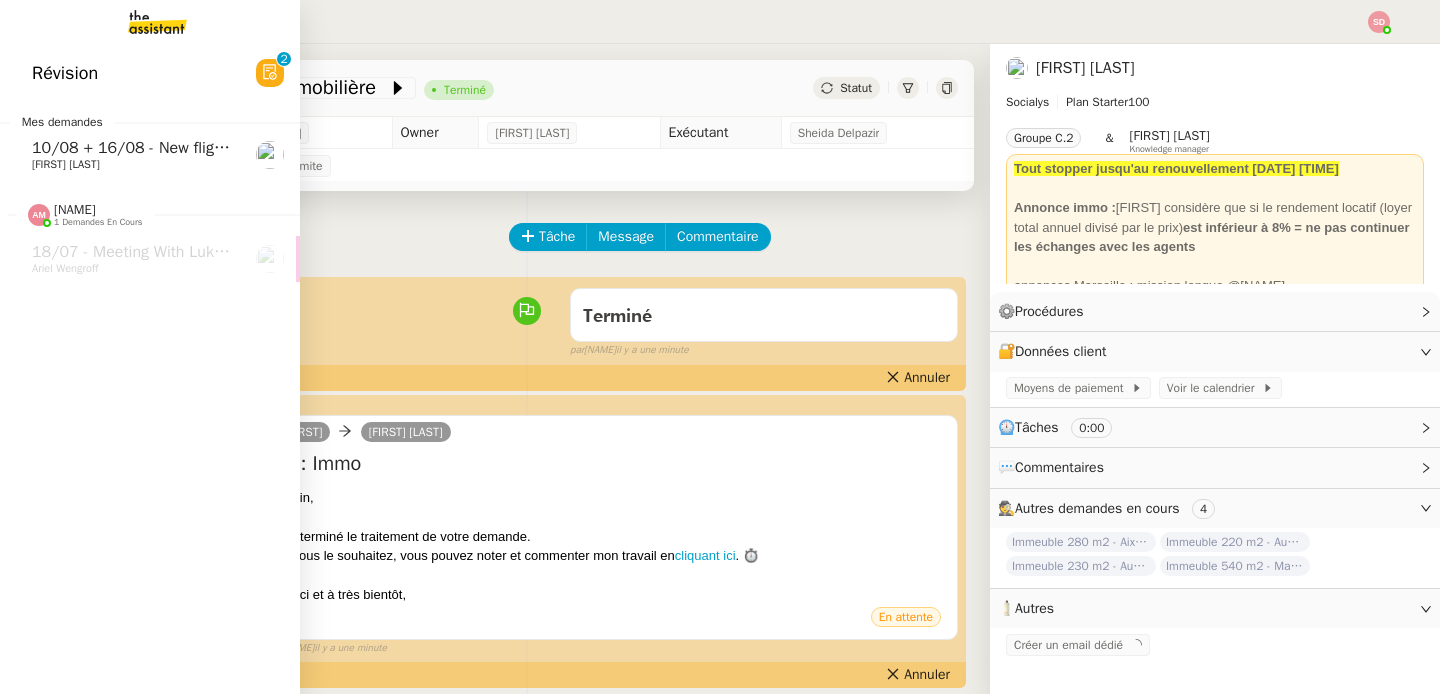 click on "[FIRST] [LAST]" 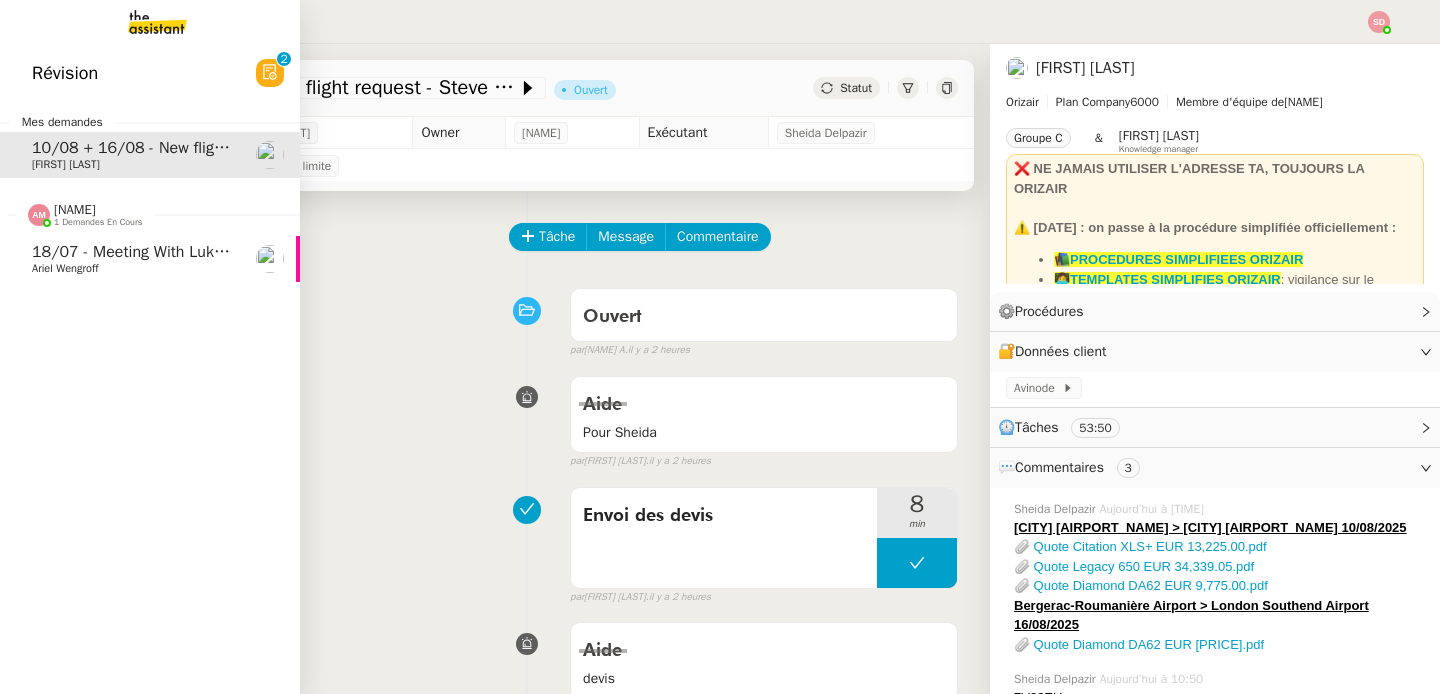 click on "[NAME]" 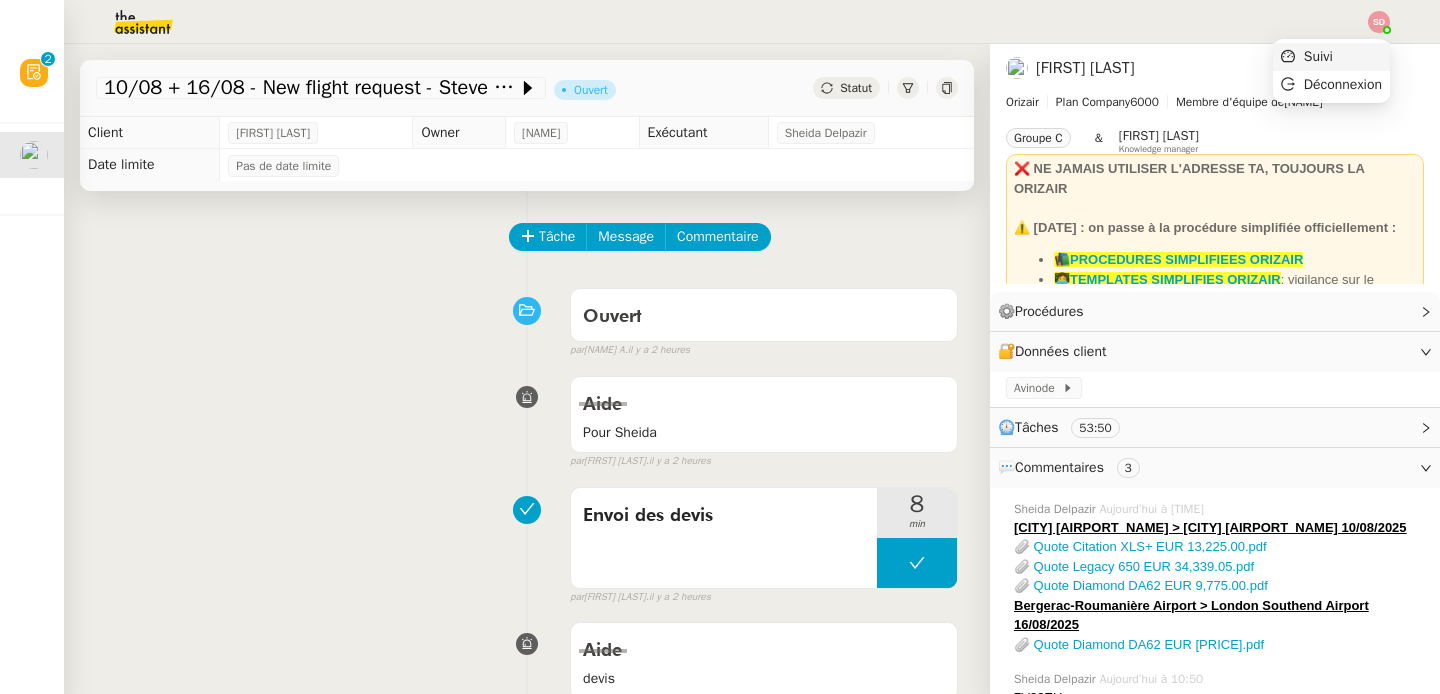 click on "Suivi" at bounding box center (1331, 57) 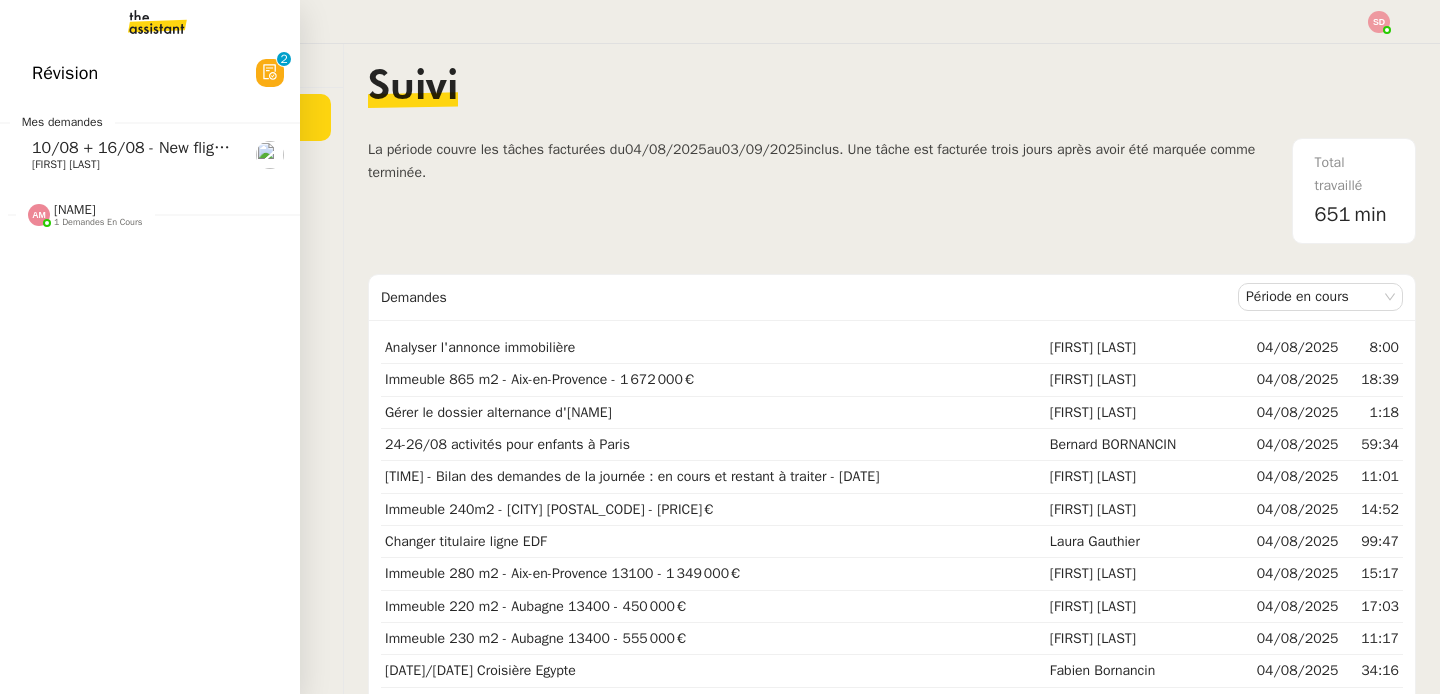 click on "[FIRST] [LAST]" 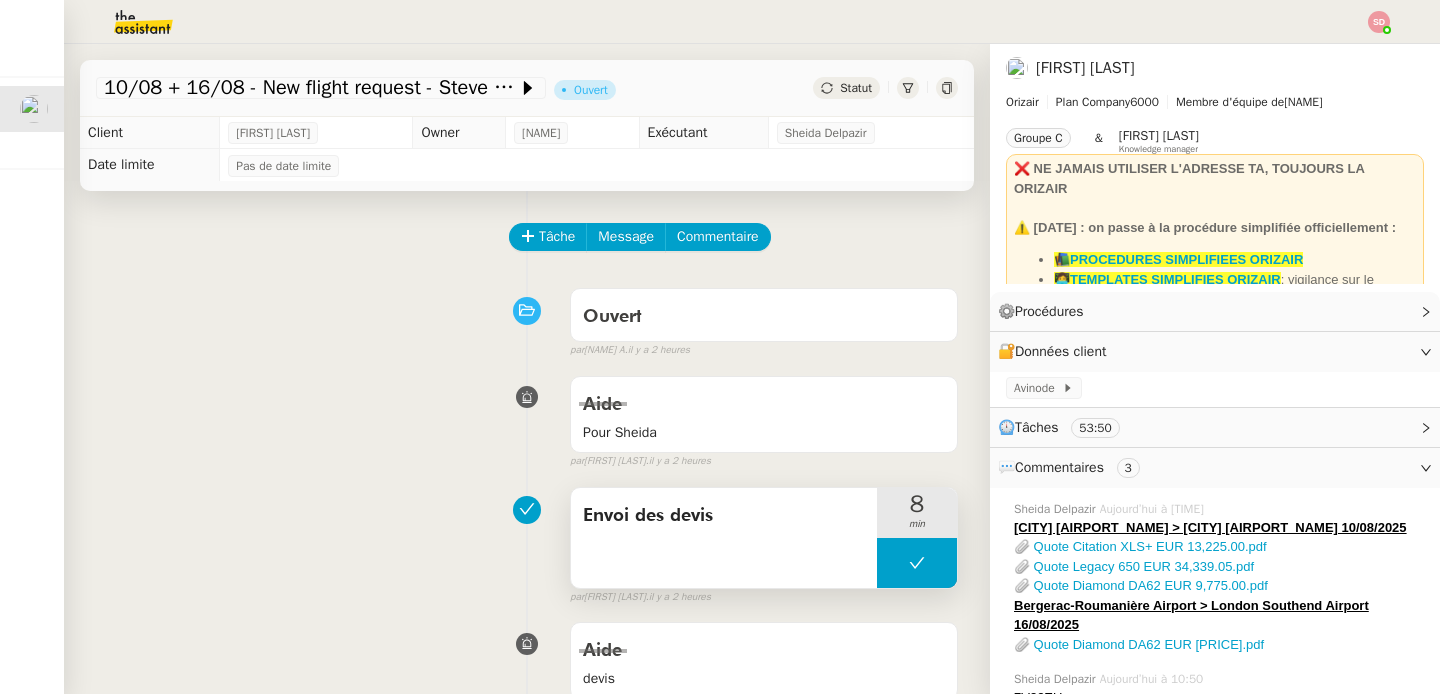 click at bounding box center [917, 563] 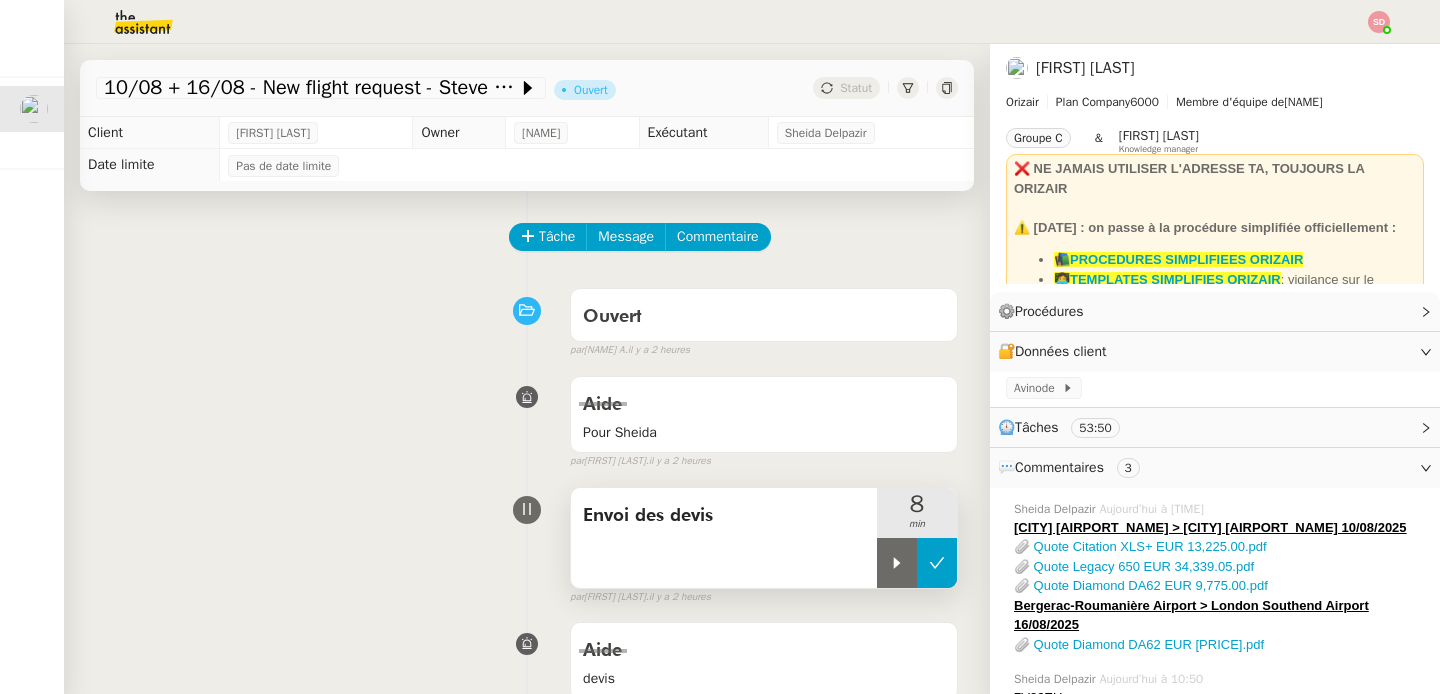 click 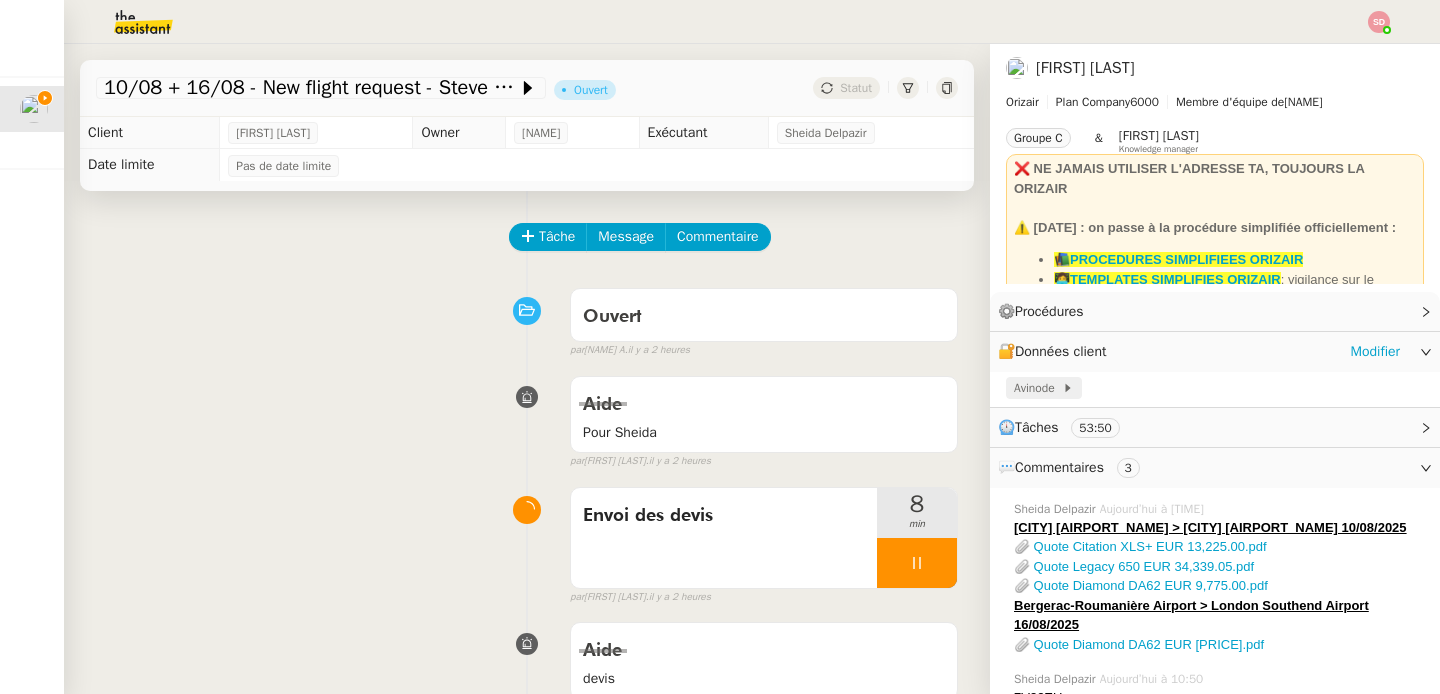 click on "Avinode" 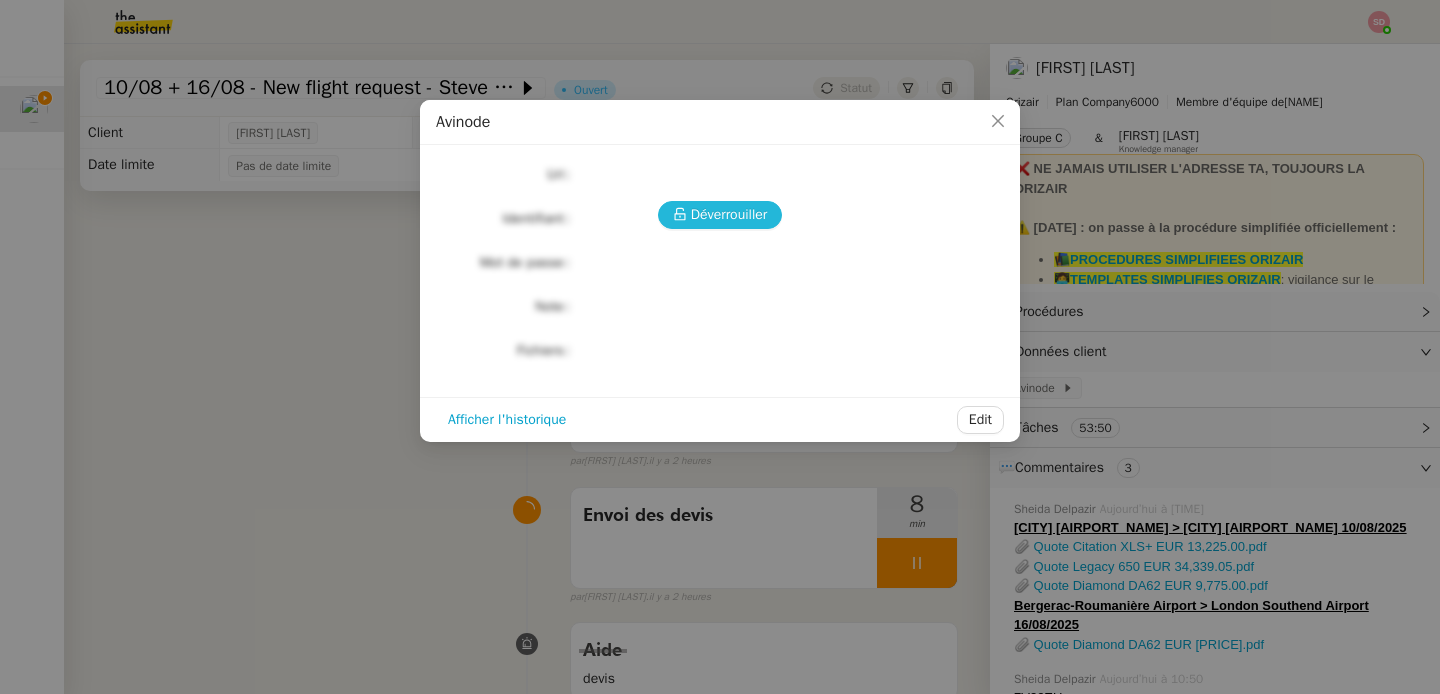 click 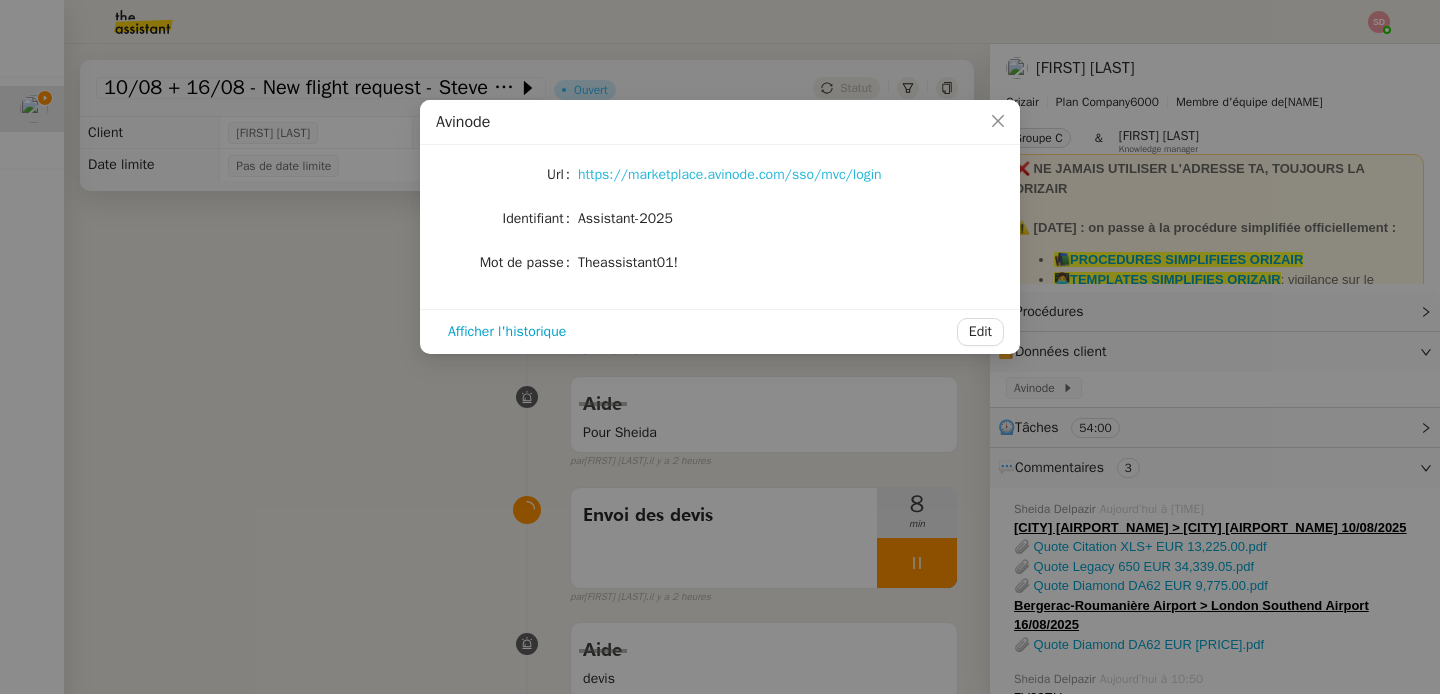 click on "https://marketplace.avinode.com/sso/mvc/login" 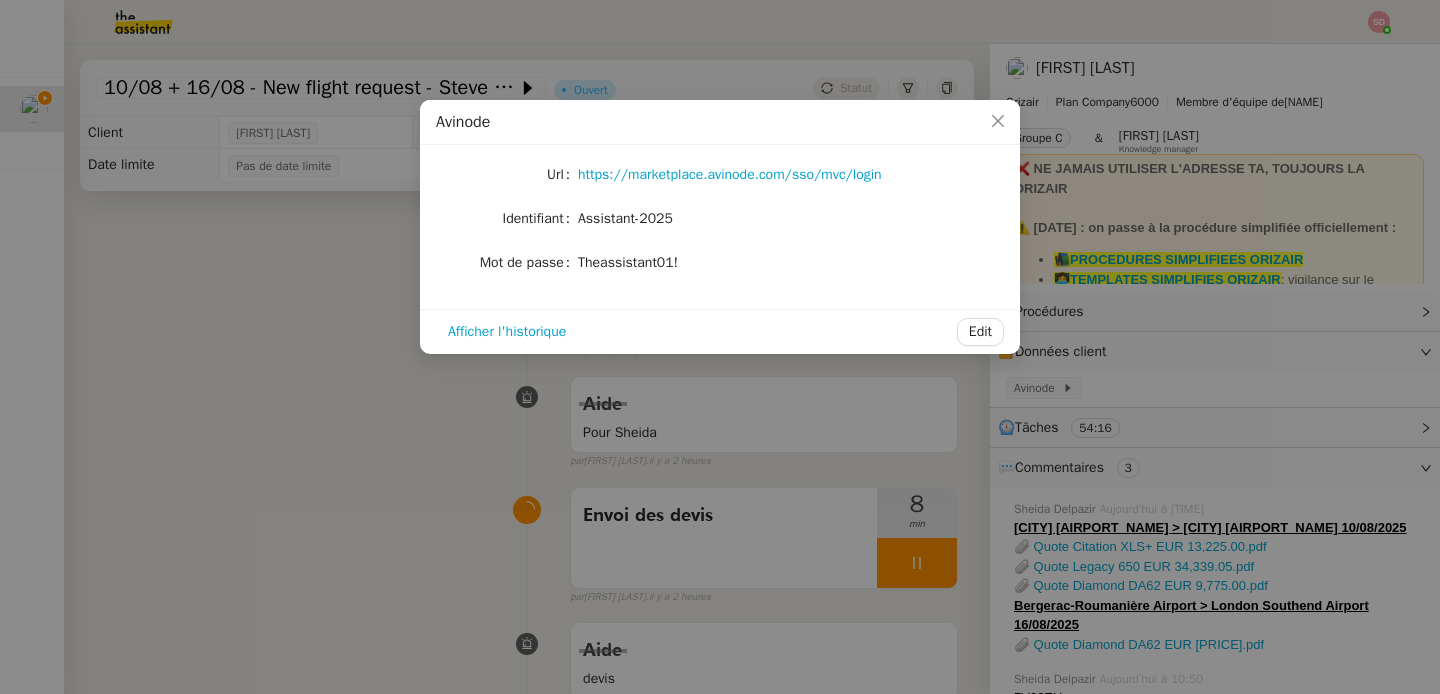 click on "Assistant-2025" 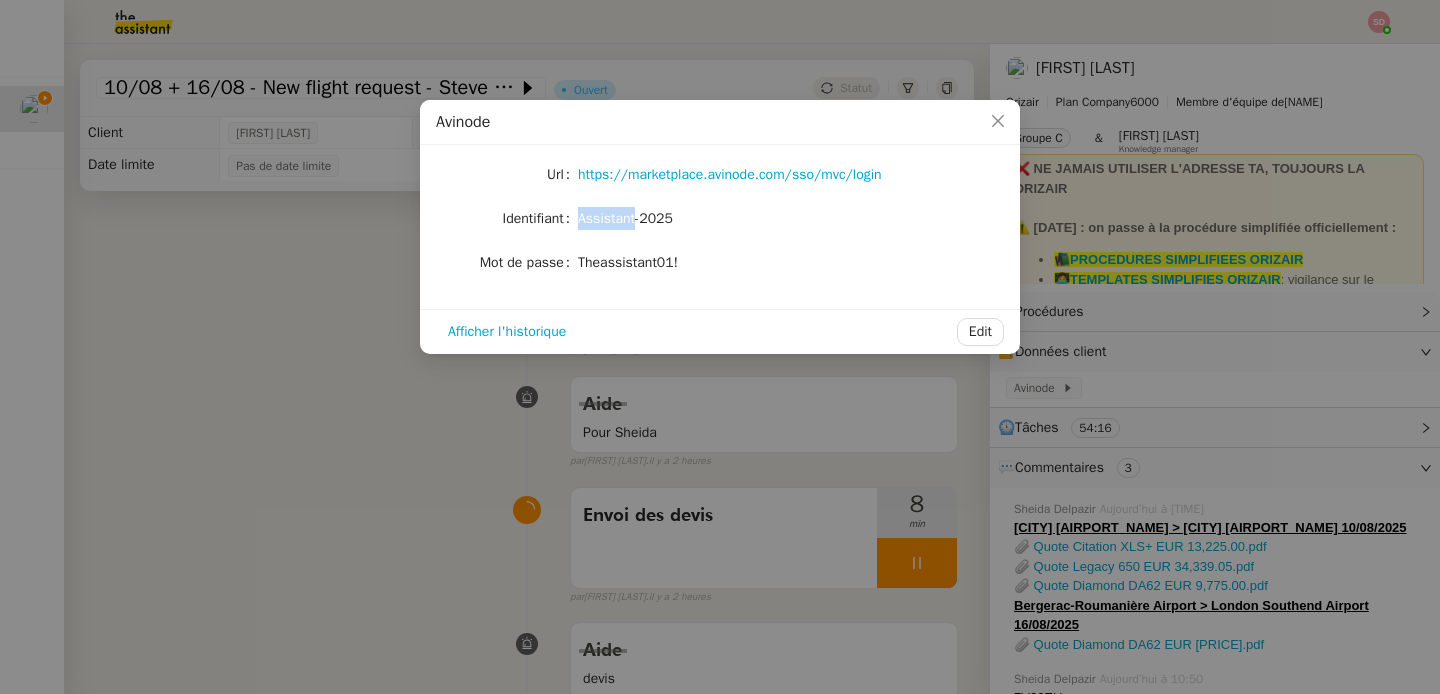 click on "Assistant-2025" 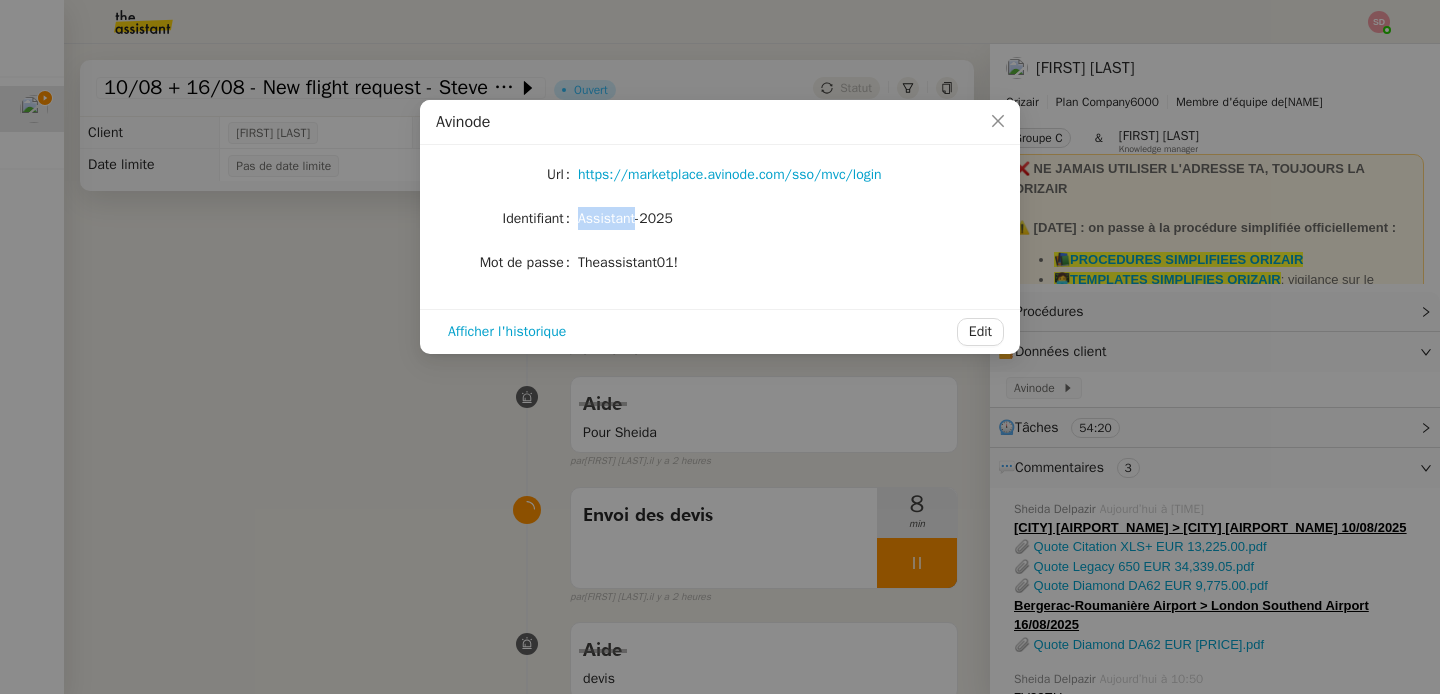 click on "Assistant-2025" 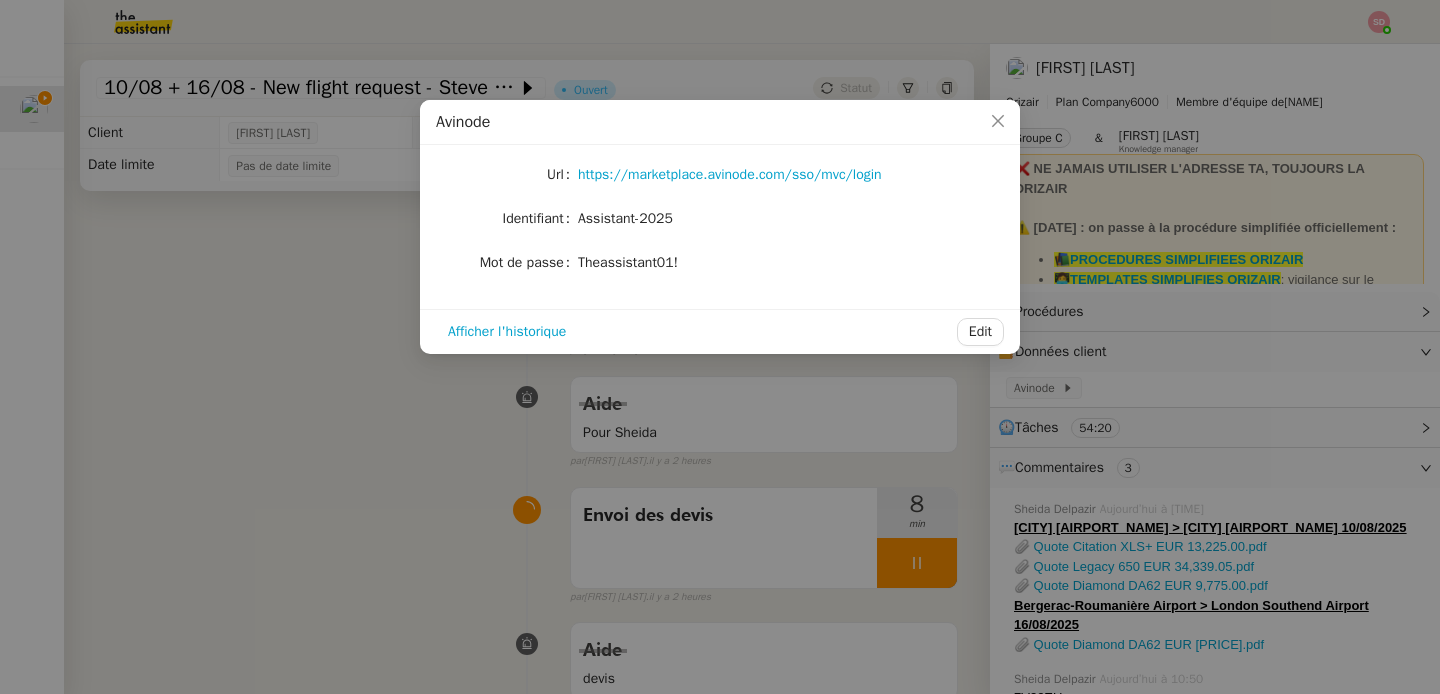 click on "Assistant-2025" 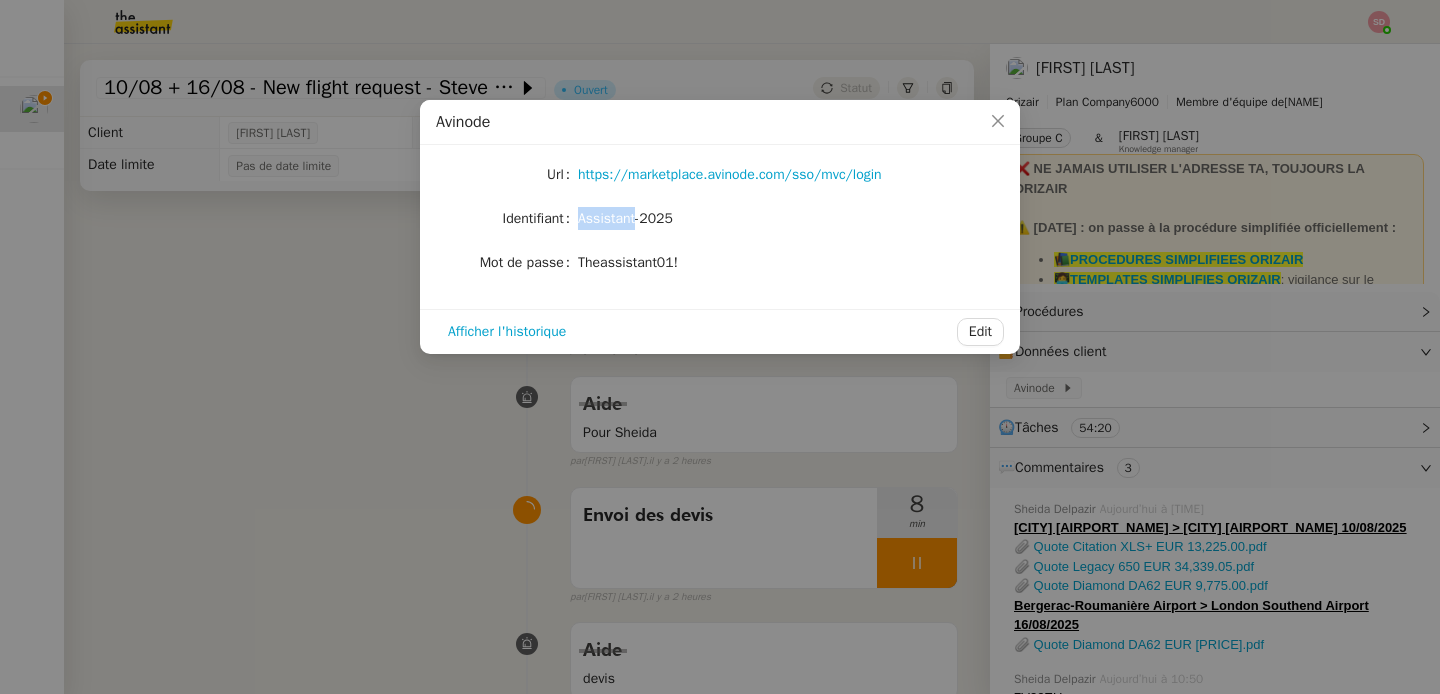 click on "Assistant-2025" 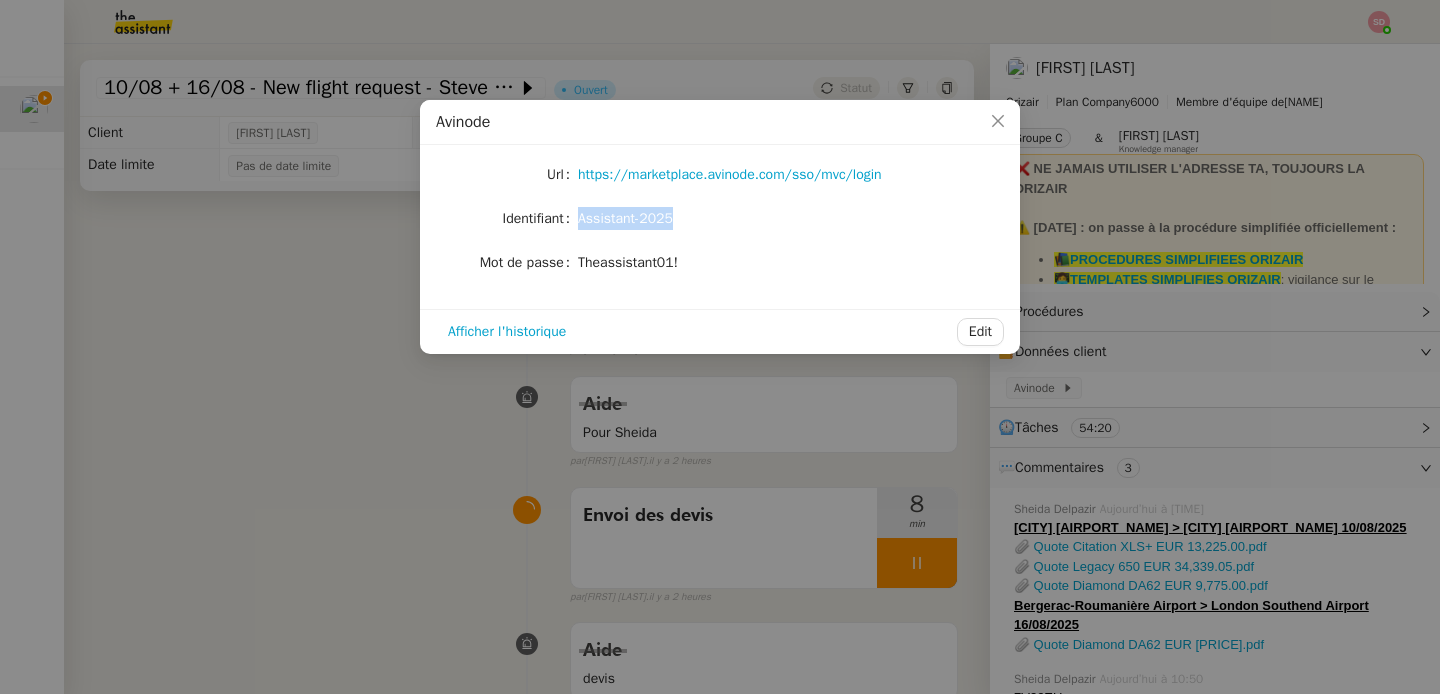 click on "Assistant-2025" 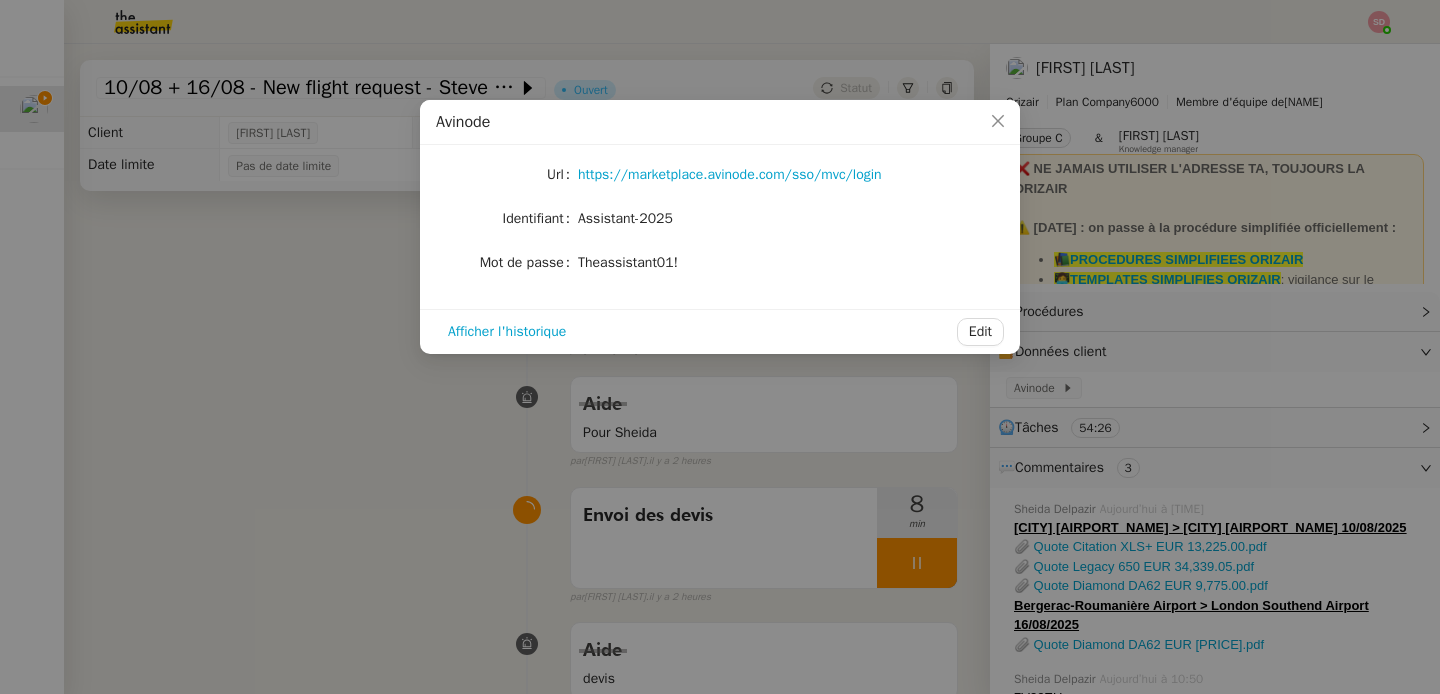 click on "Theassistant01!" 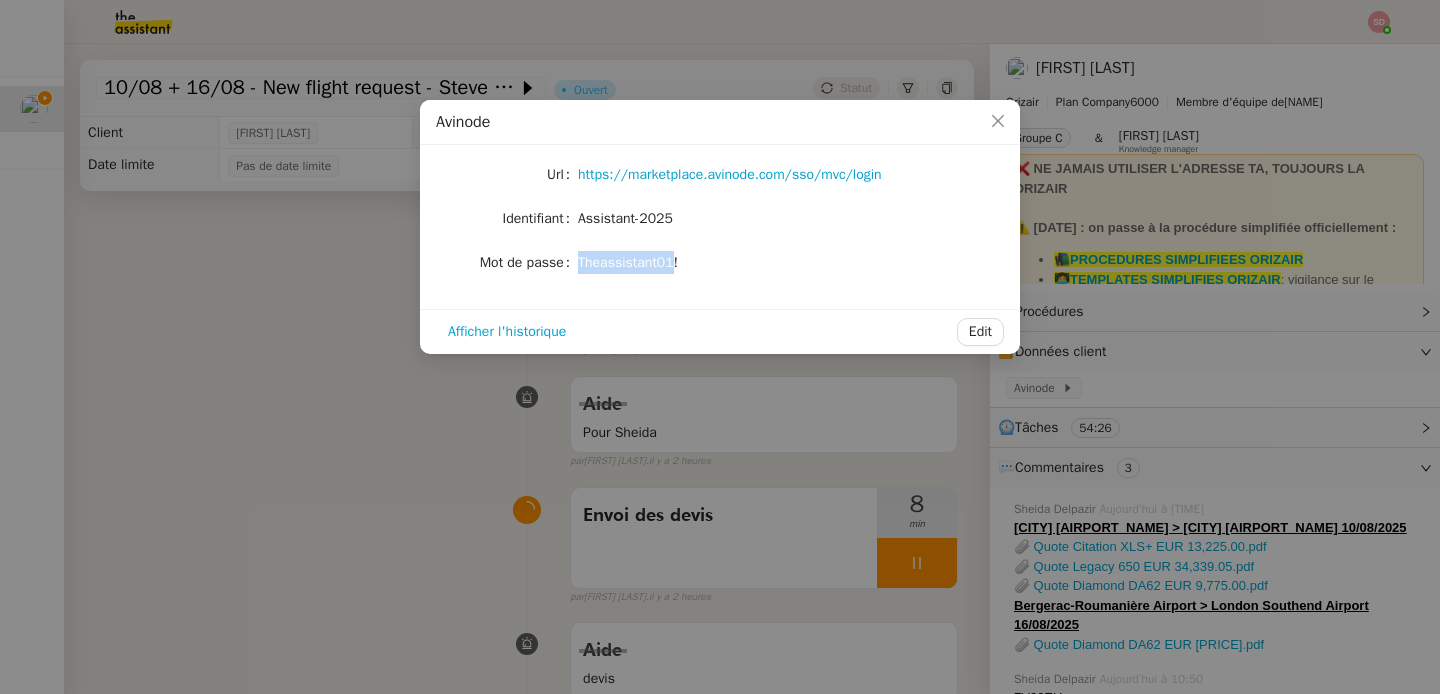 click on "Theassistant01!" 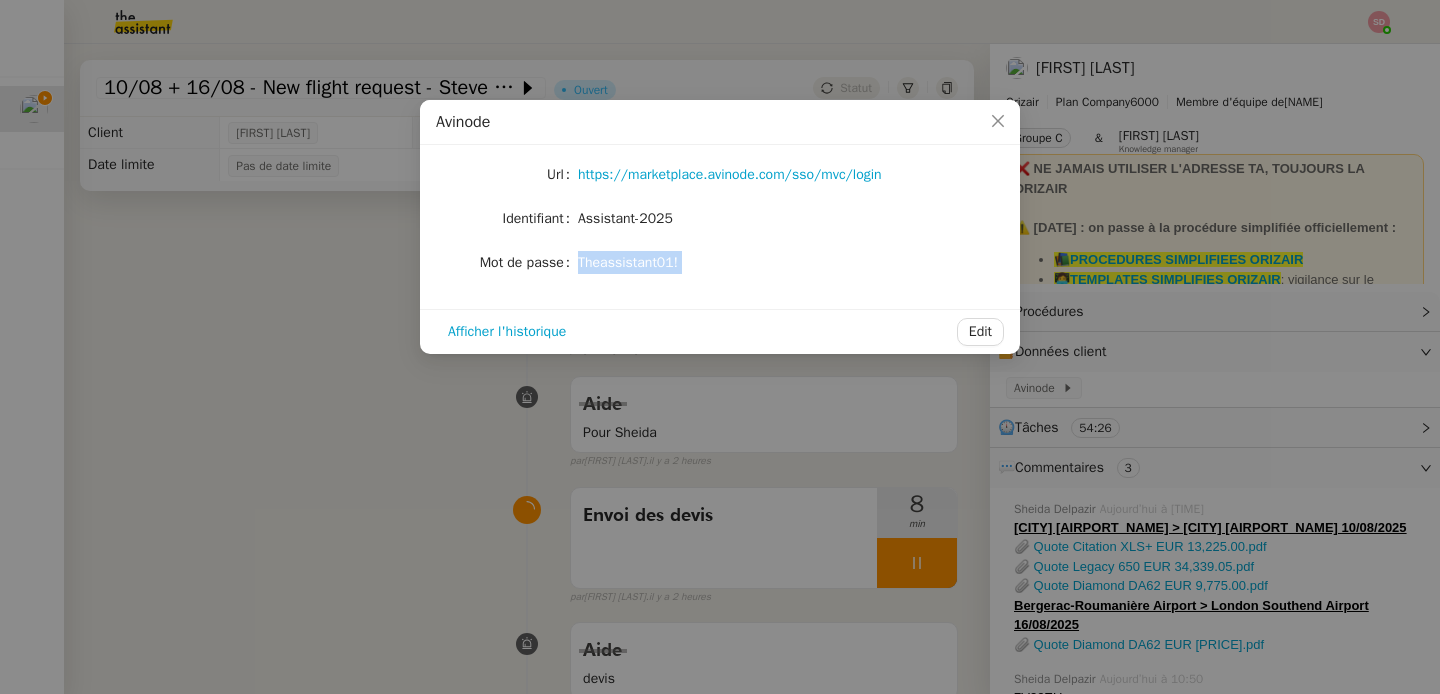 click on "Theassistant01!" 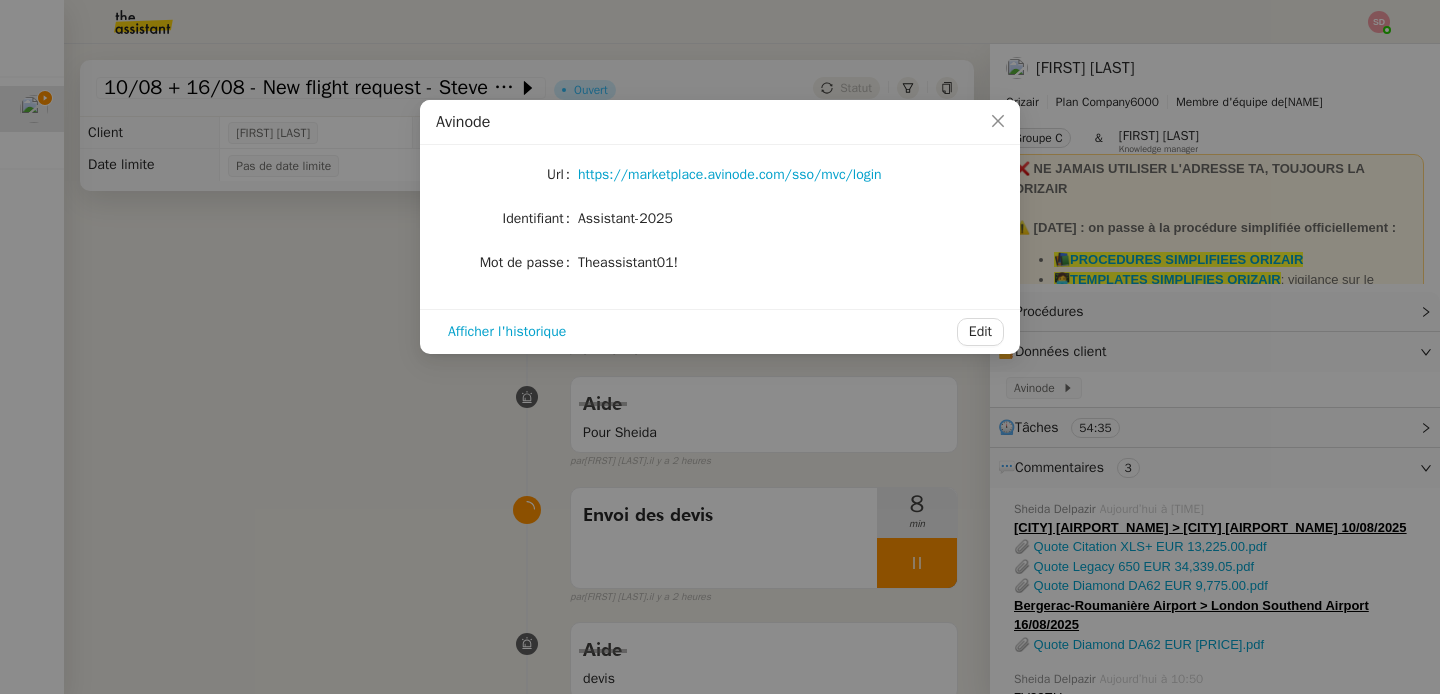 click on "Avinode  Url https://marketplace.avinode.com/sso/mvc/login    Identifiant Assistant-2025 Mot de passe Theassistant01! Afficher l'historique Edit" at bounding box center [720, 347] 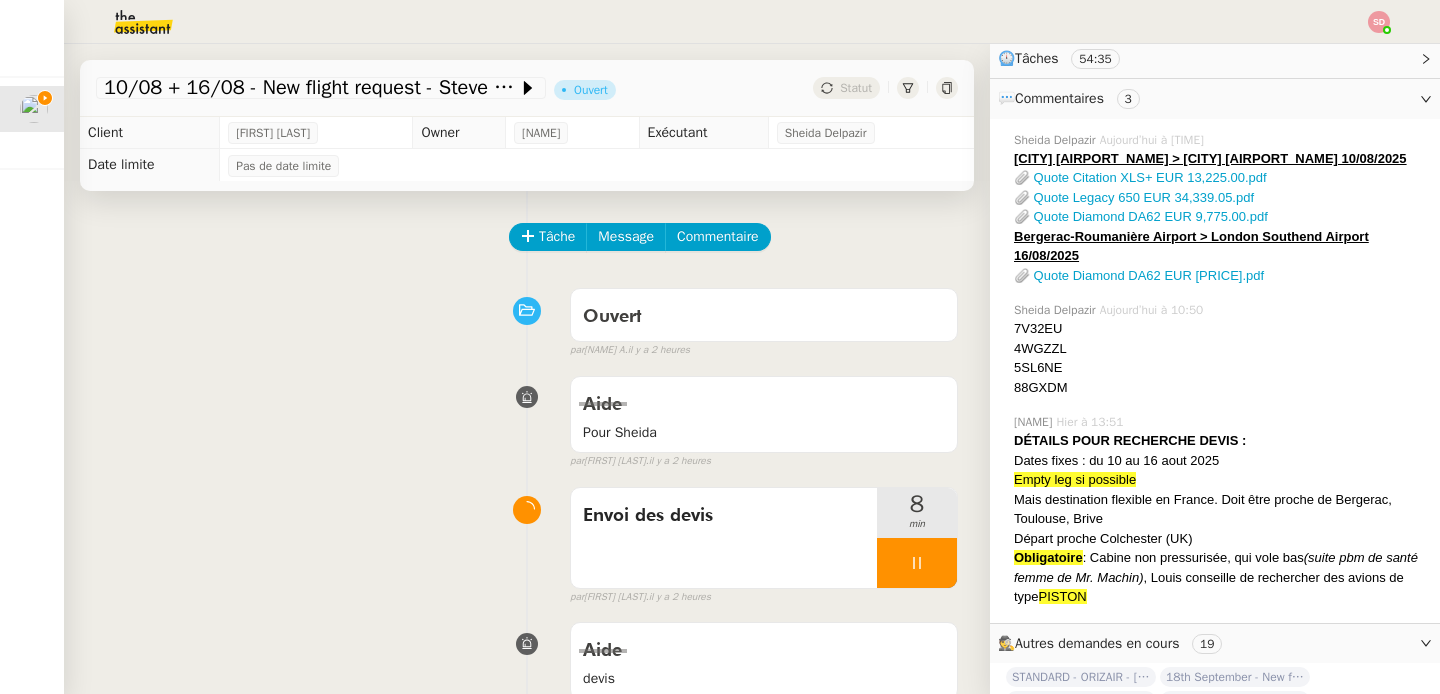 scroll, scrollTop: 369, scrollLeft: 0, axis: vertical 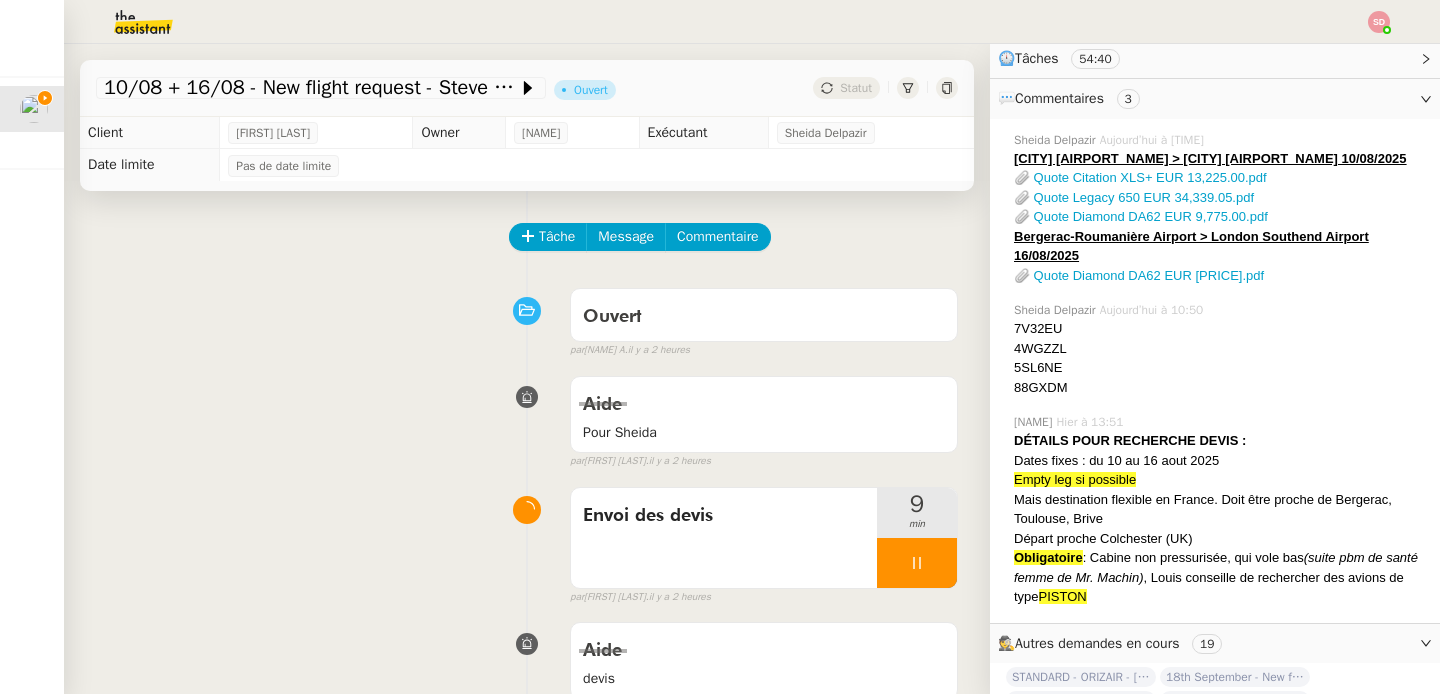 click on "7V32EU" 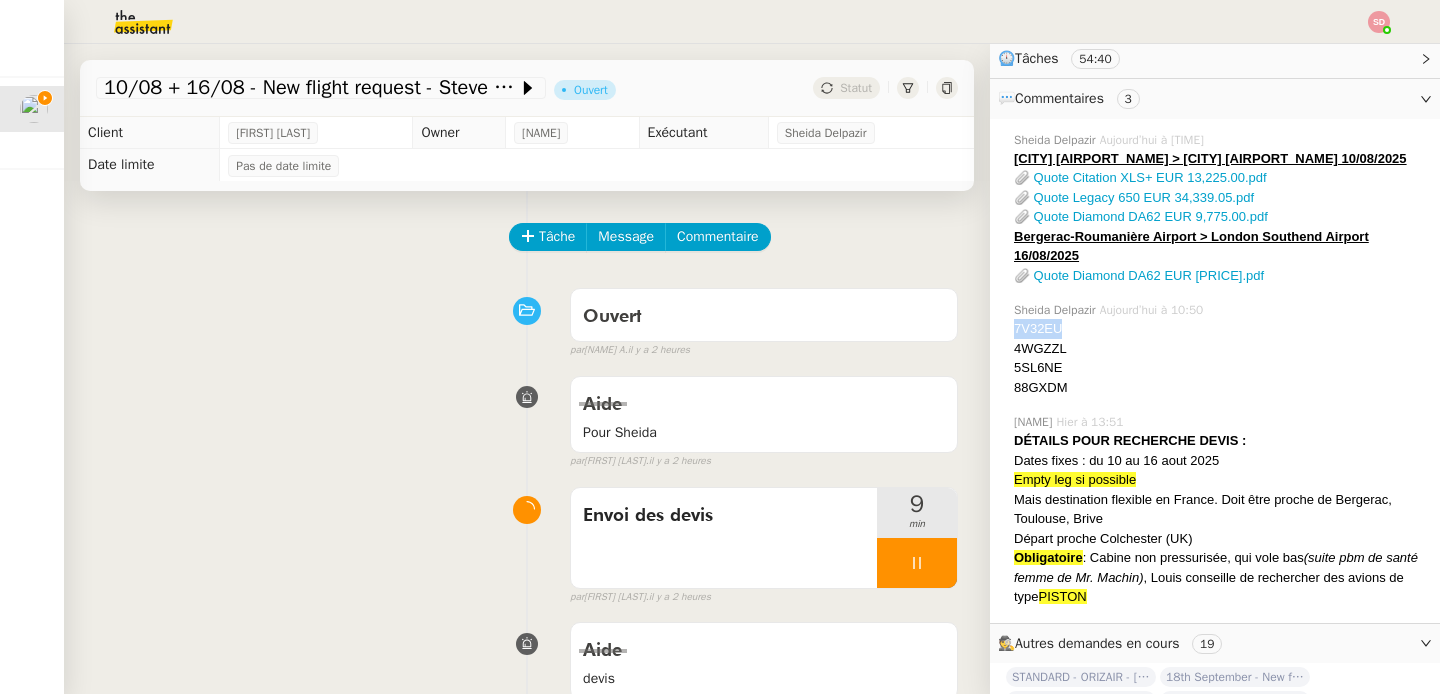 click on "7V32EU" 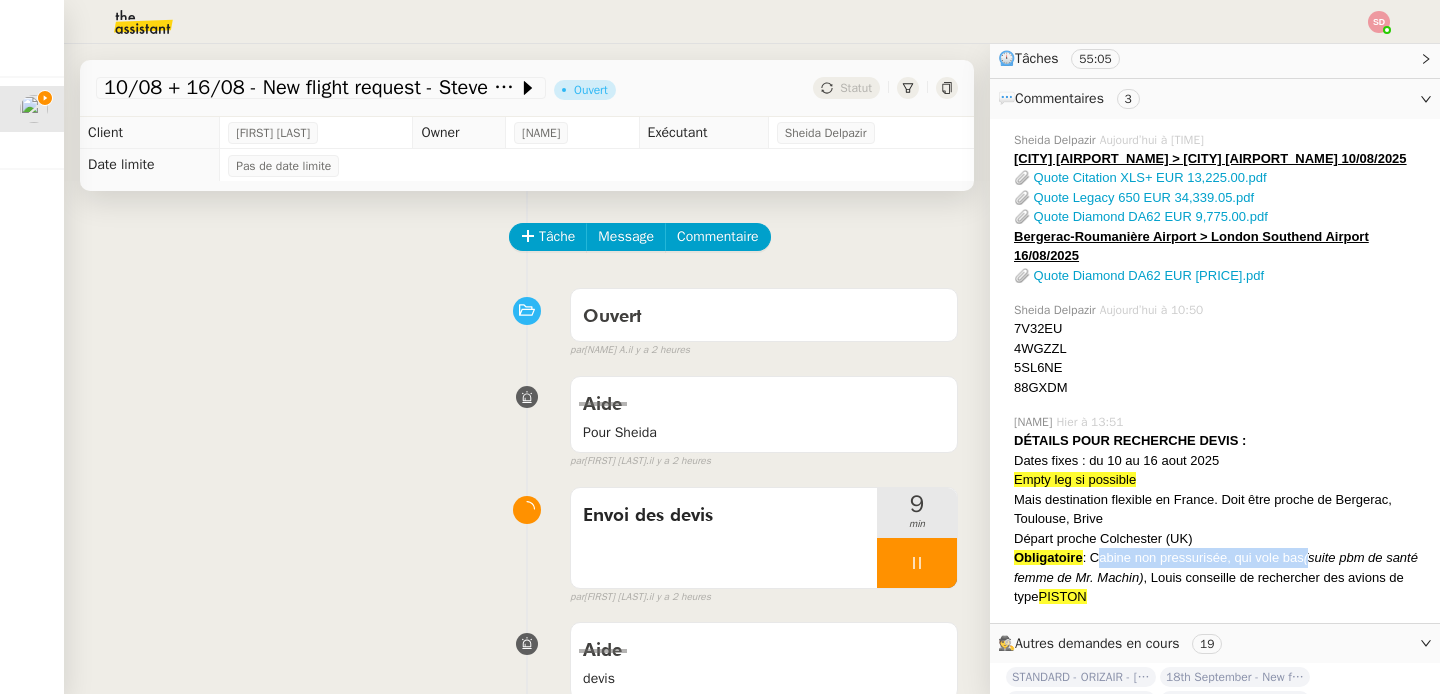 drag, startPoint x: 1079, startPoint y: 577, endPoint x: 1300, endPoint y: 579, distance: 221.00905 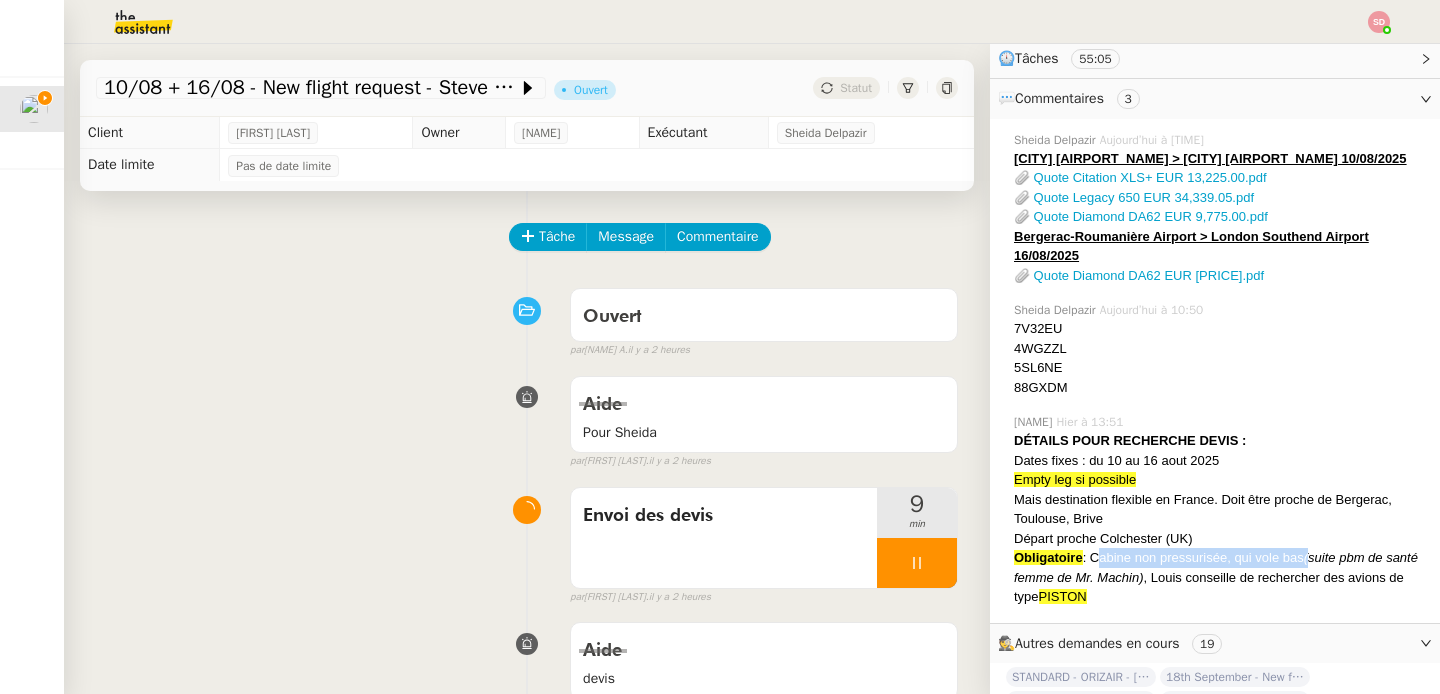 click on "Obligatoire  : Cabine non pressurisée, qui vole bas  (suite pbm de santé femme de Mr. [LAST]) , [FIRST] conseille de rechercher des avions de type  PISTON" 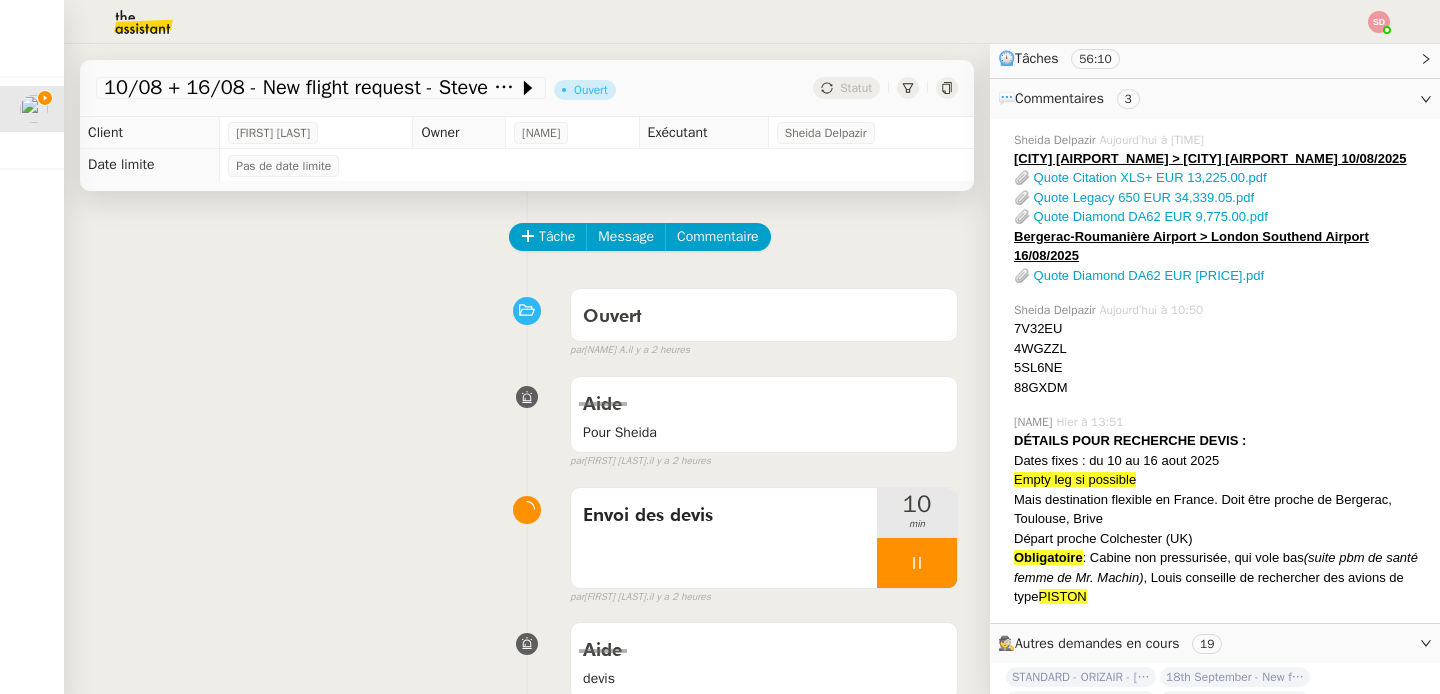 click on "4WGZZL" 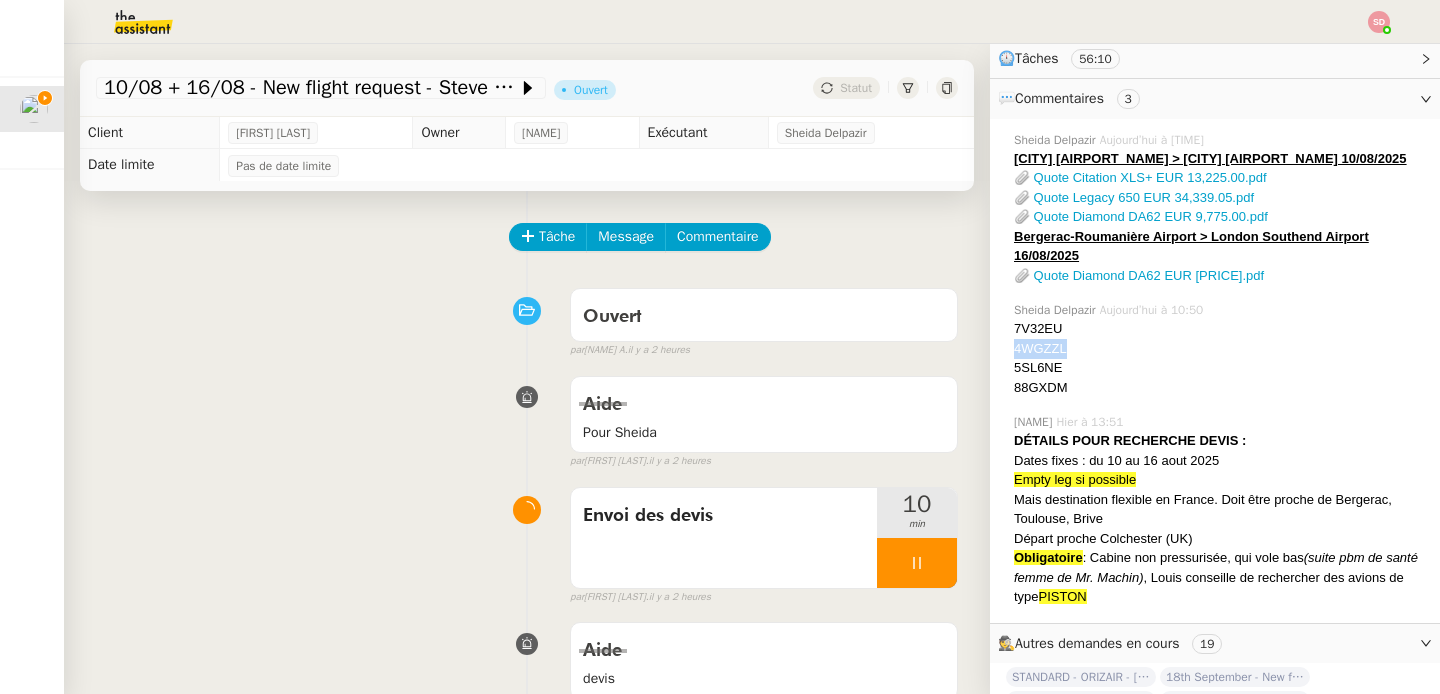 click on "4WGZZL" 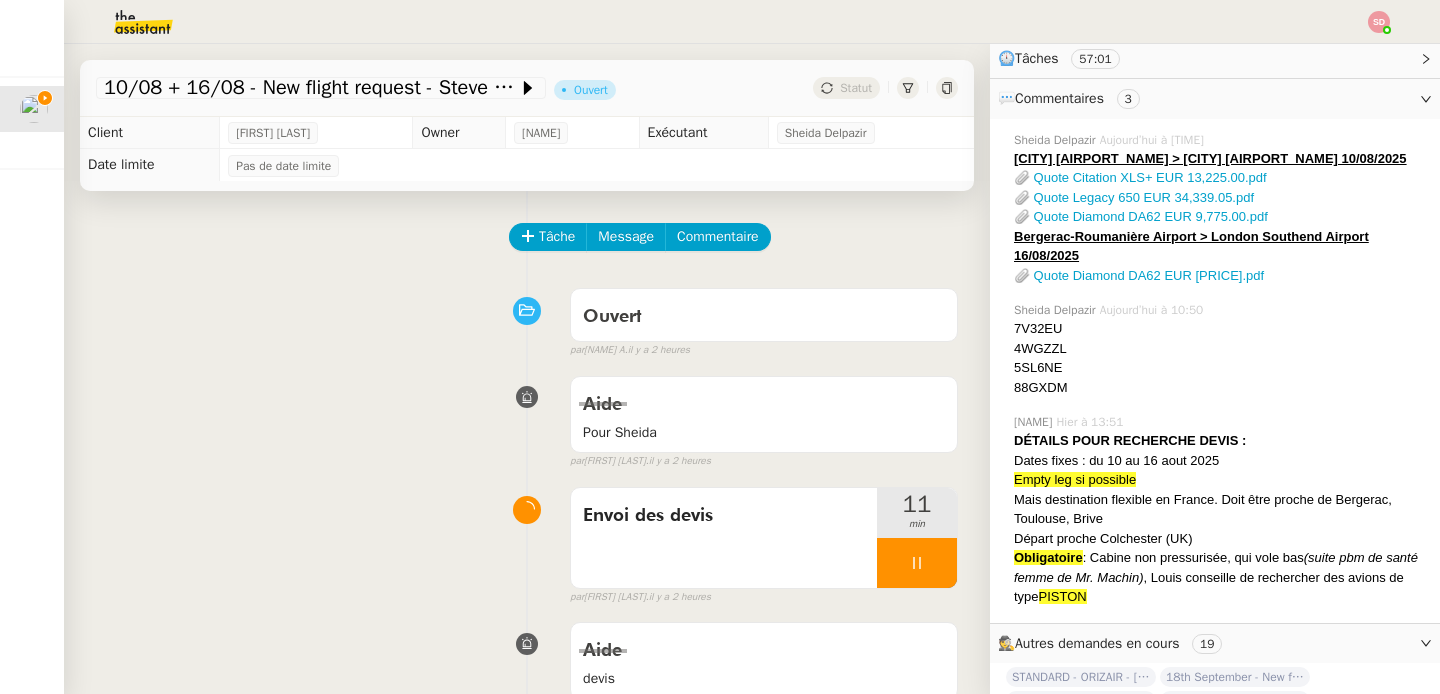 click on "5SL6NE" 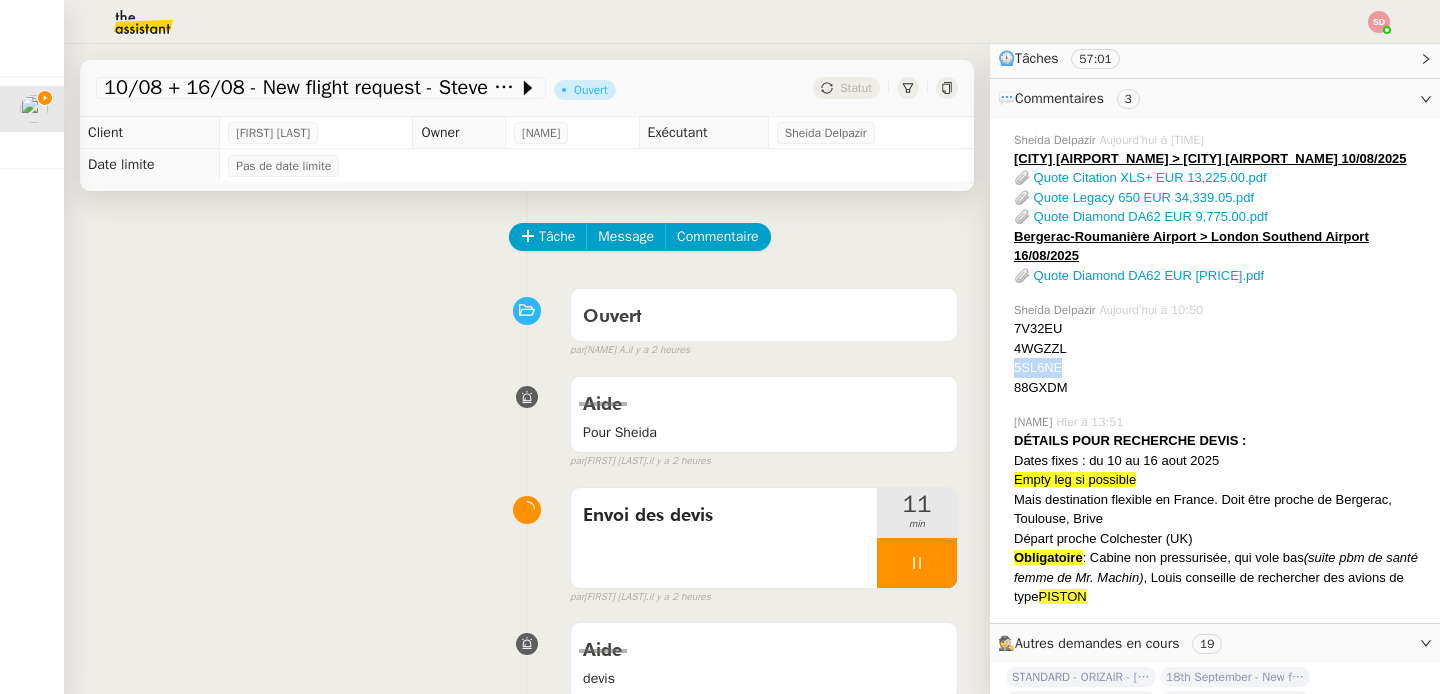 click on "5SL6NE" 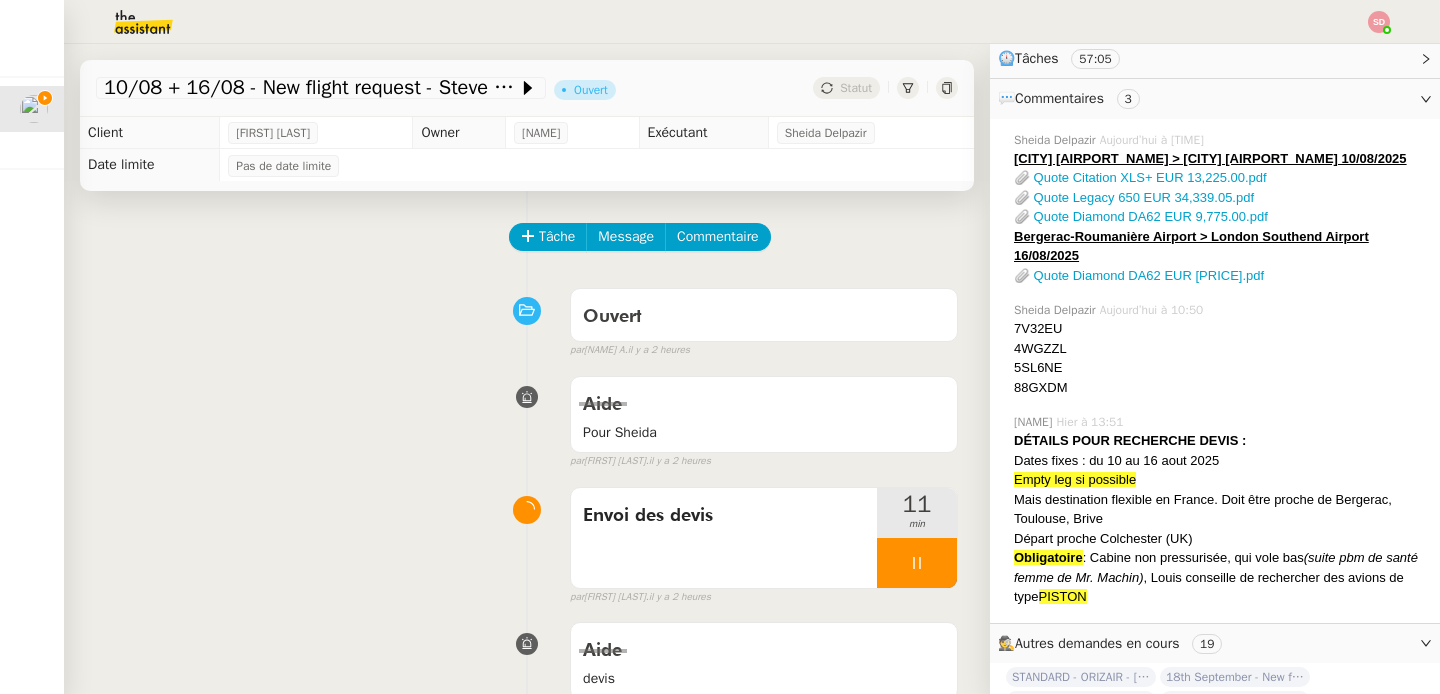 click on "88GXDM" 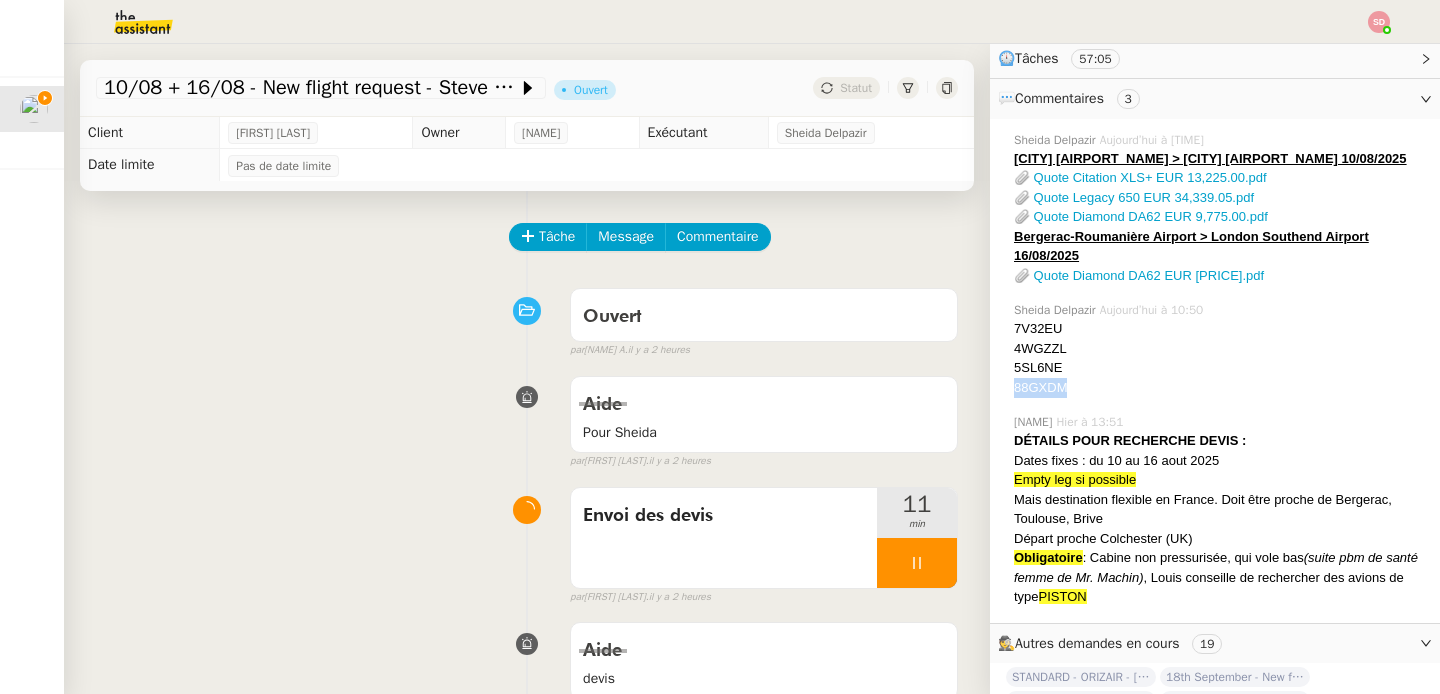 click on "88GXDM" 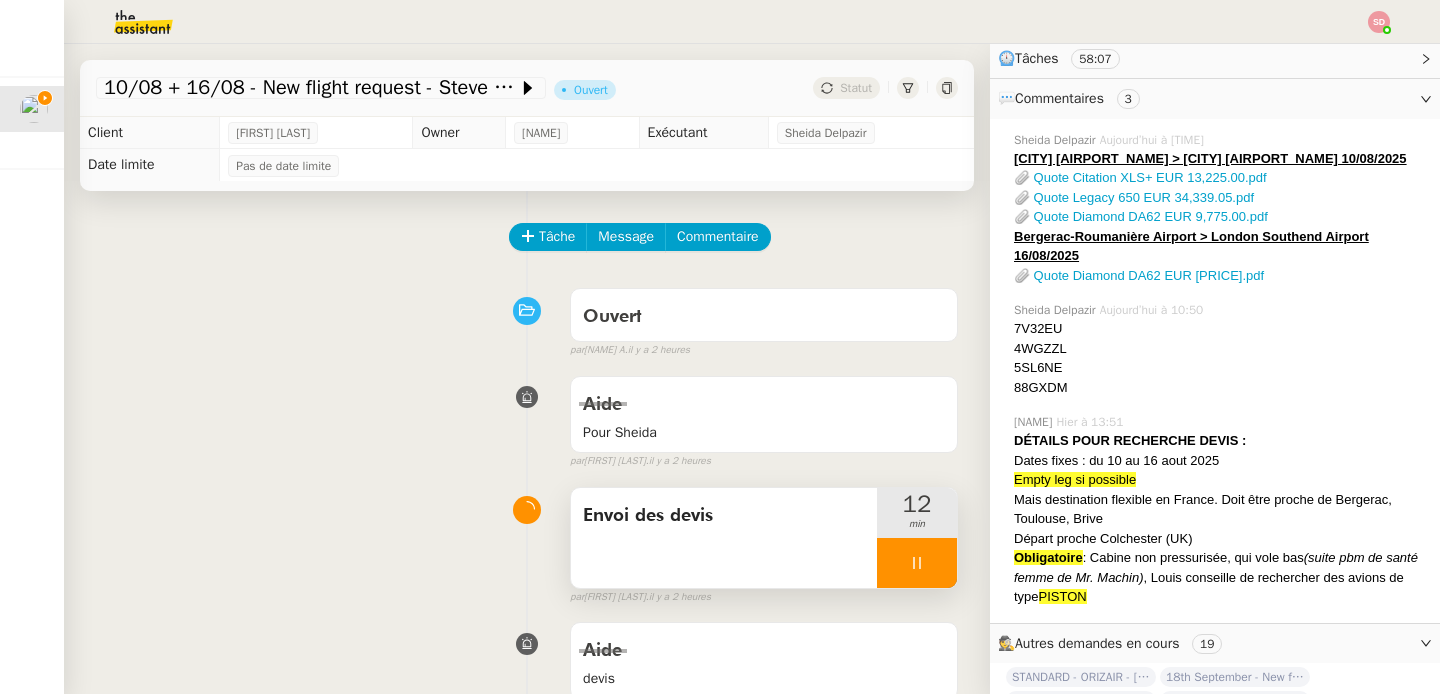 click 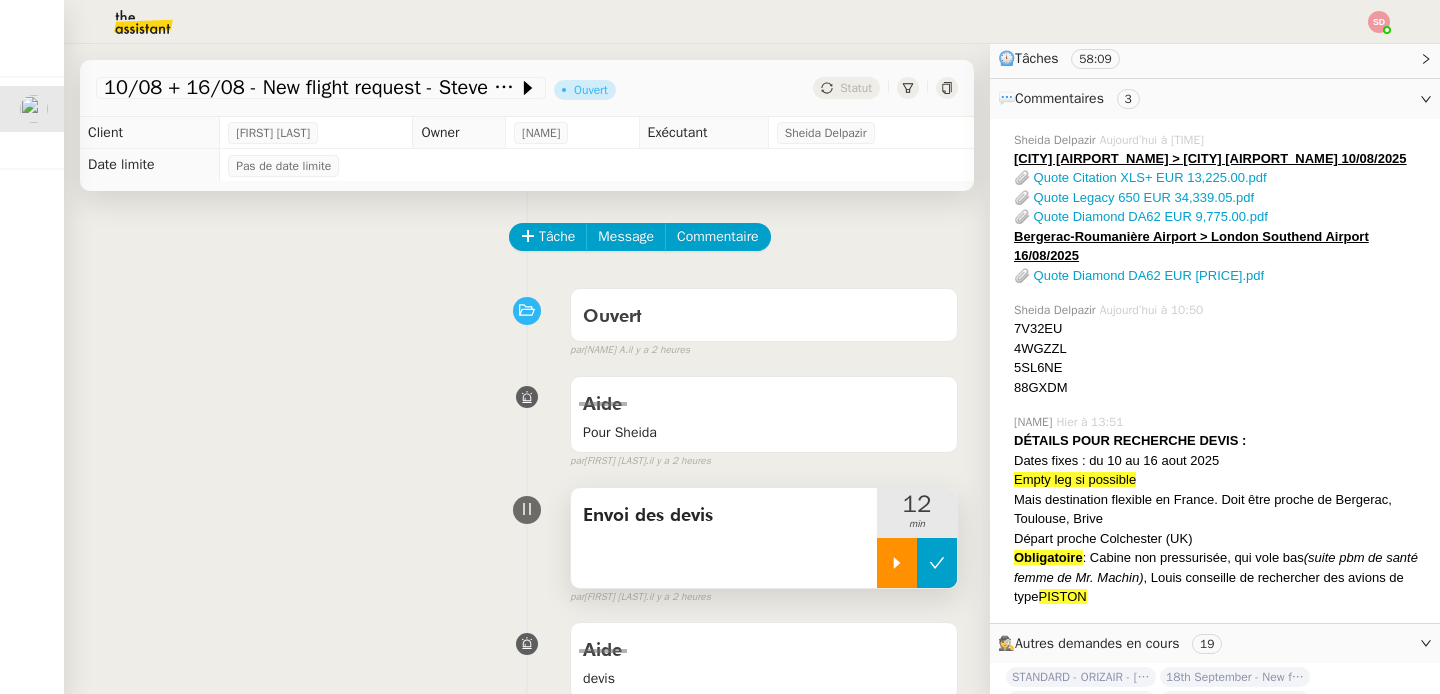 click at bounding box center (937, 563) 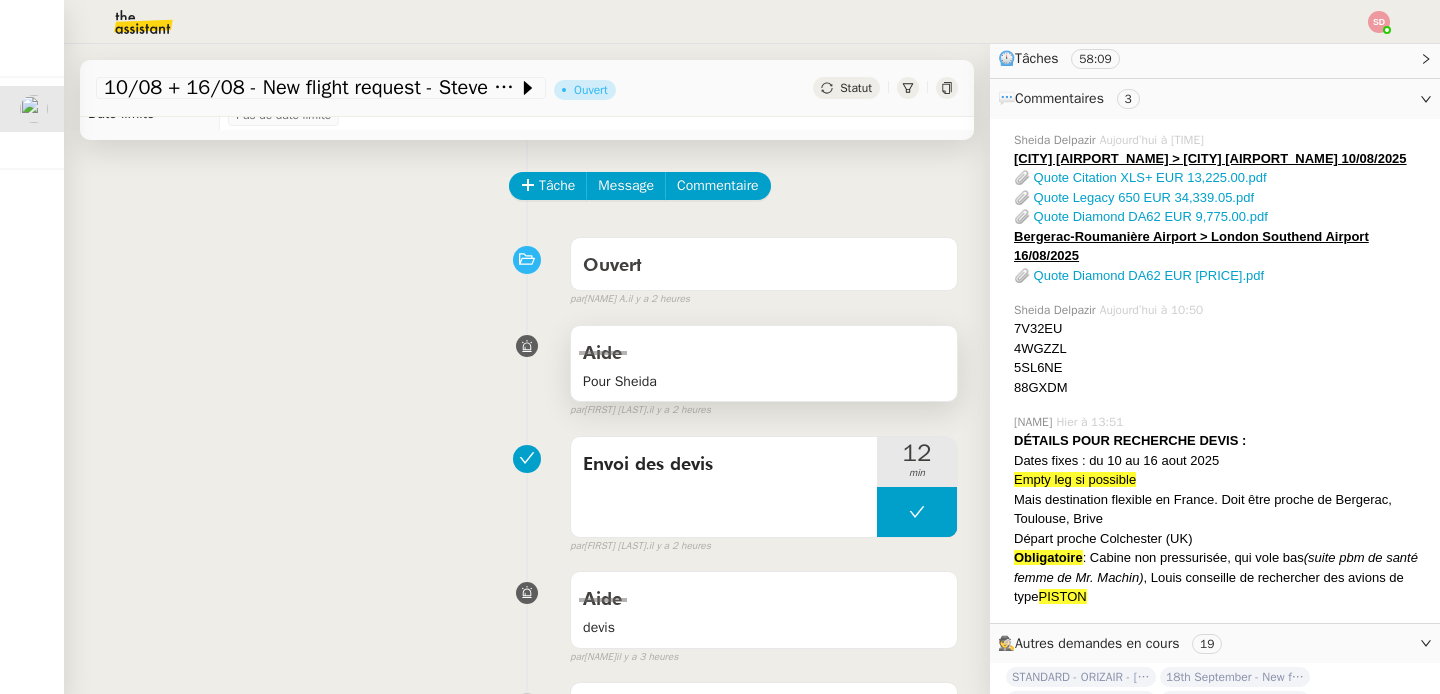 scroll, scrollTop: 0, scrollLeft: 0, axis: both 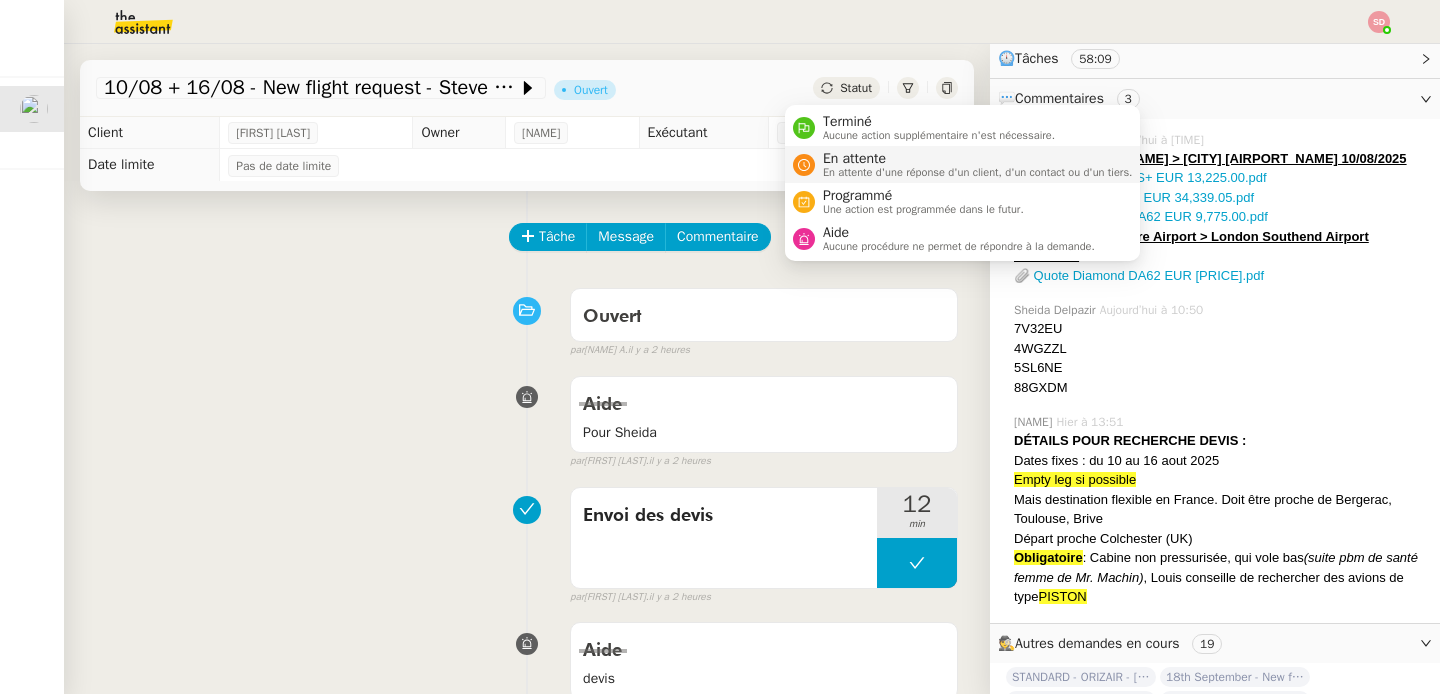 click on "En attente d'une réponse d'un client, d'un contact ou d'un tiers." at bounding box center [978, 172] 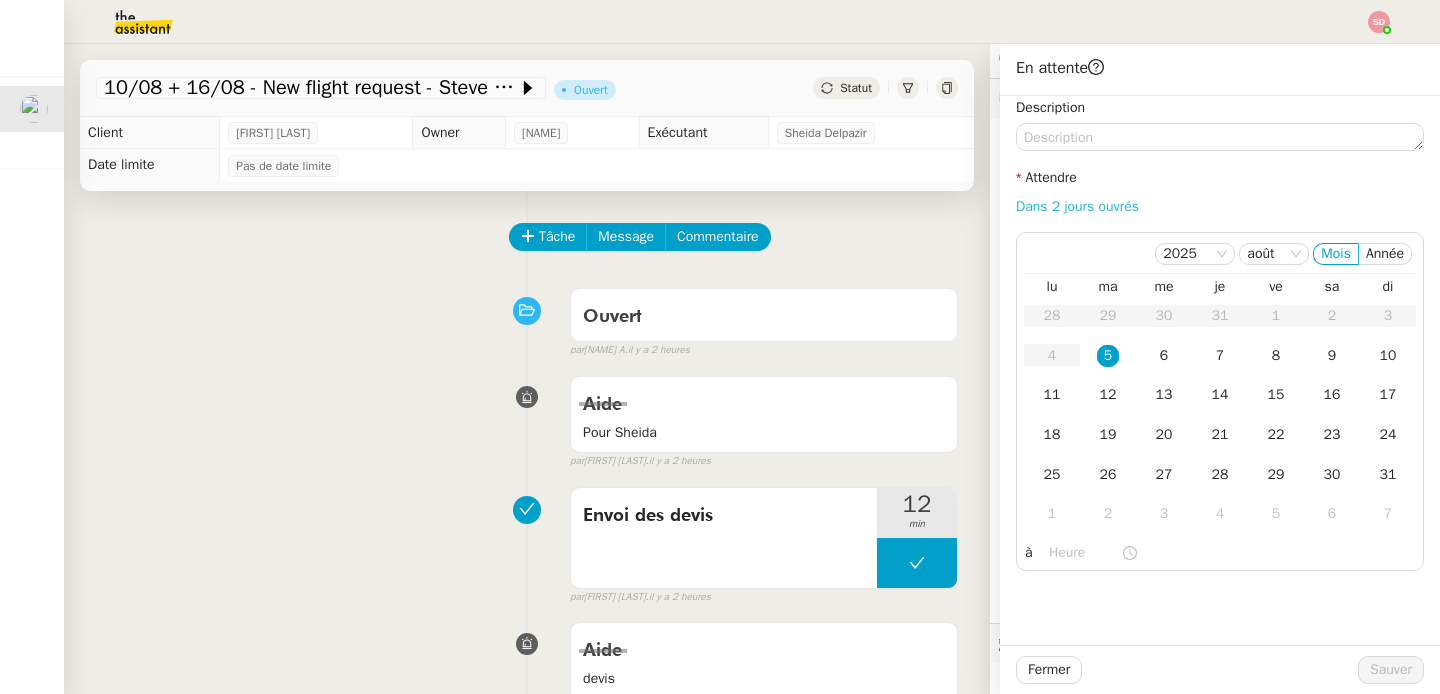 click on "Dans 2 jours ouvrés" 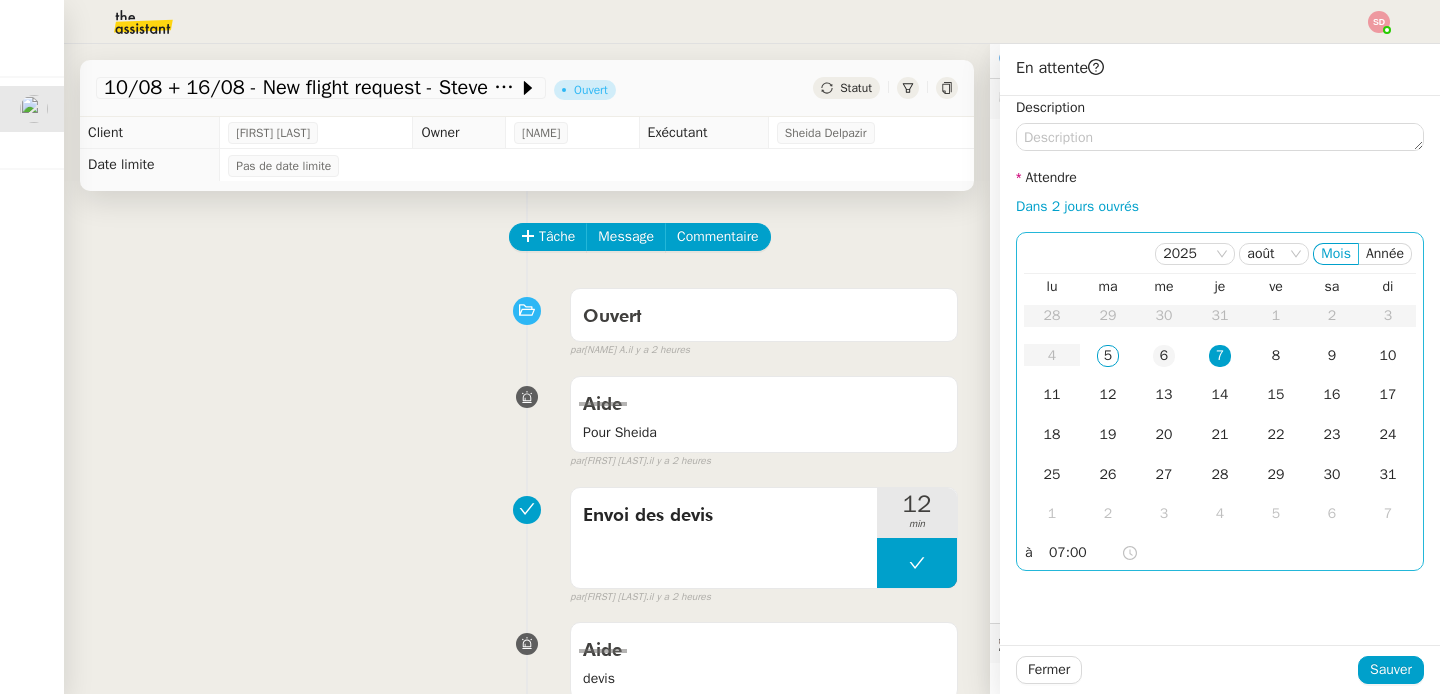 click on "6" 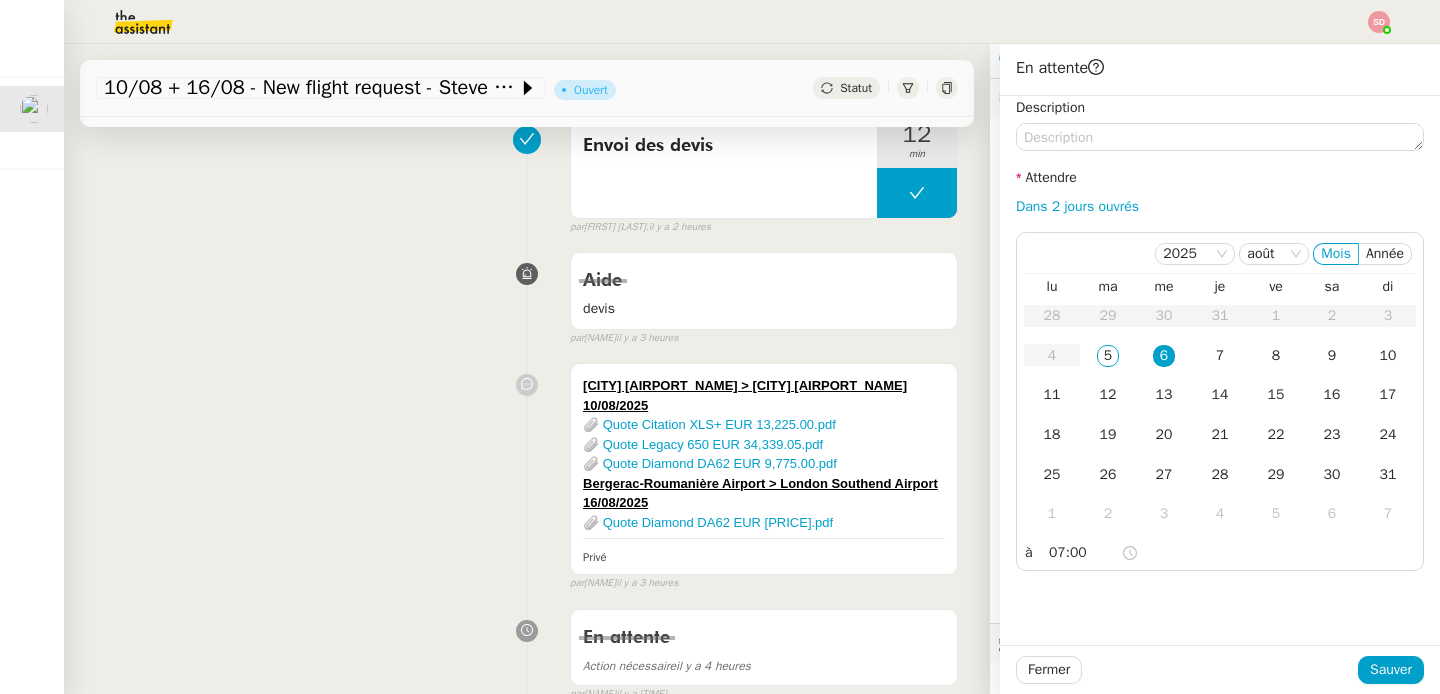 scroll, scrollTop: 769, scrollLeft: 0, axis: vertical 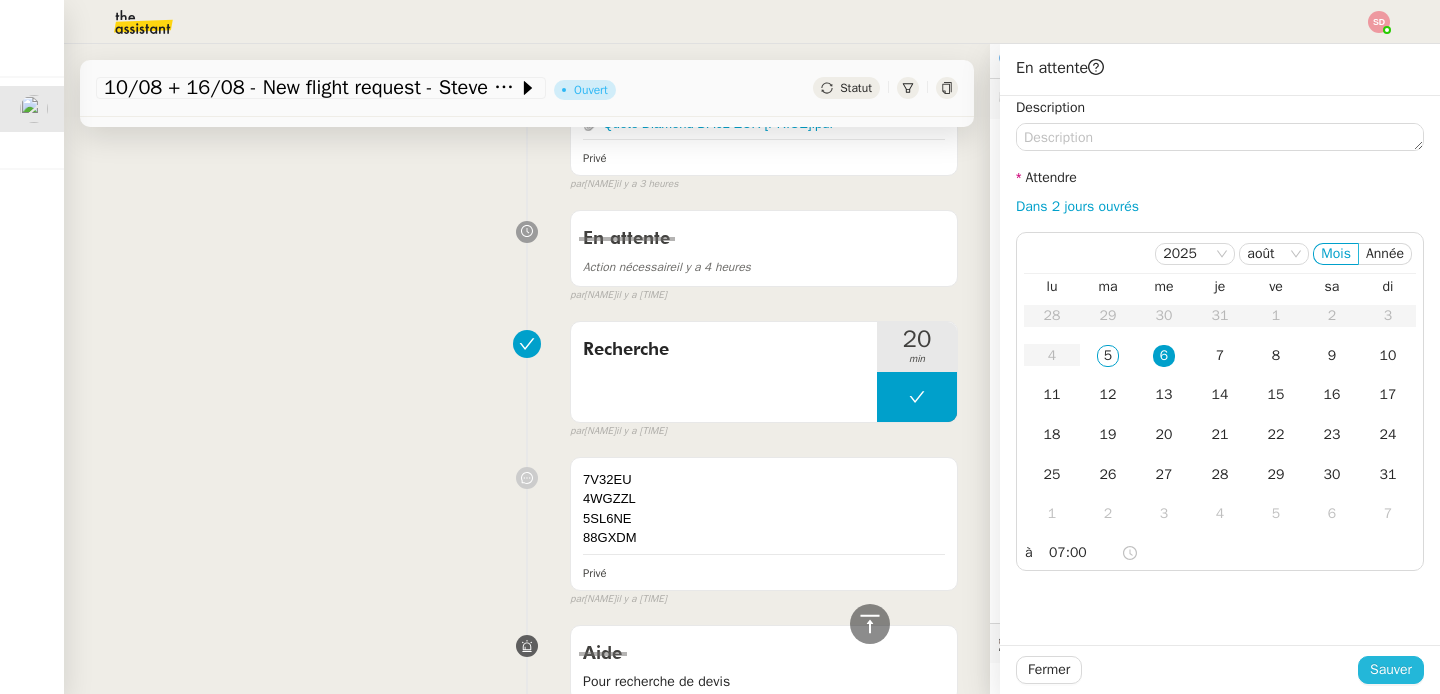 click on "Sauver" 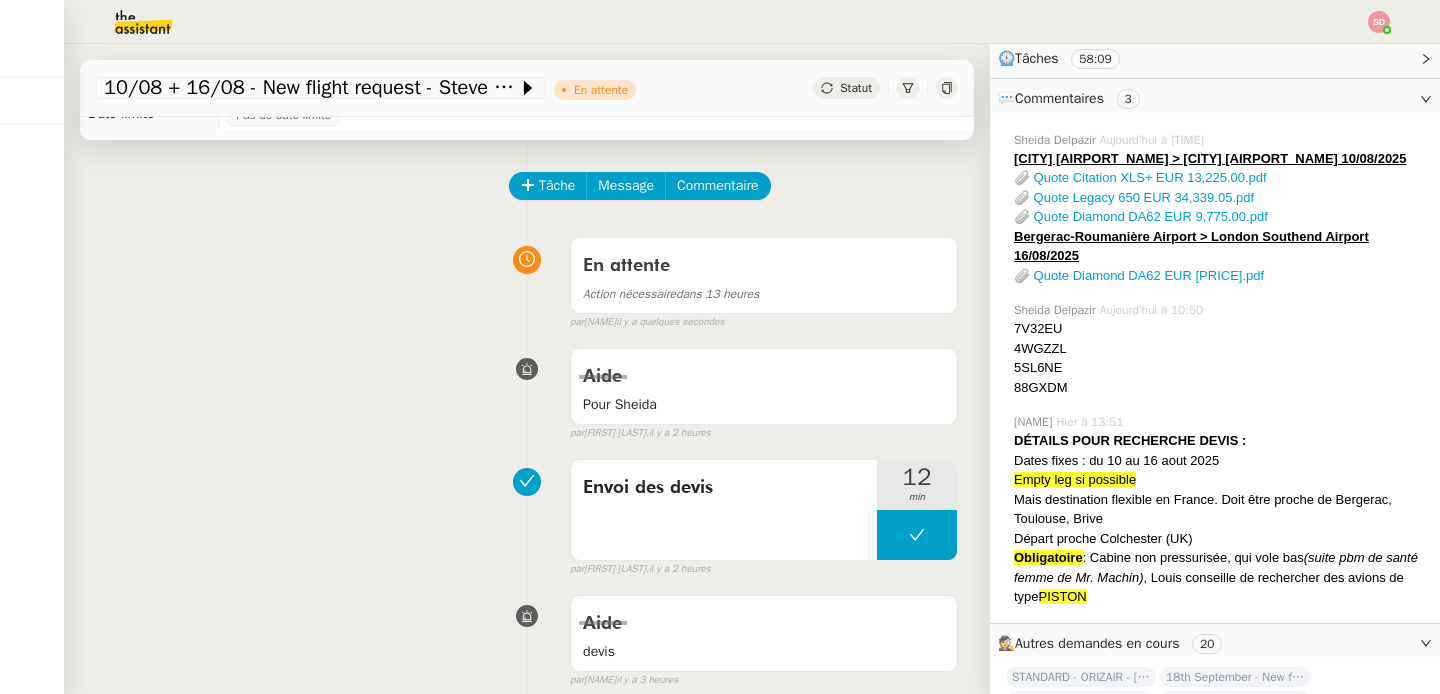 scroll, scrollTop: 0, scrollLeft: 0, axis: both 